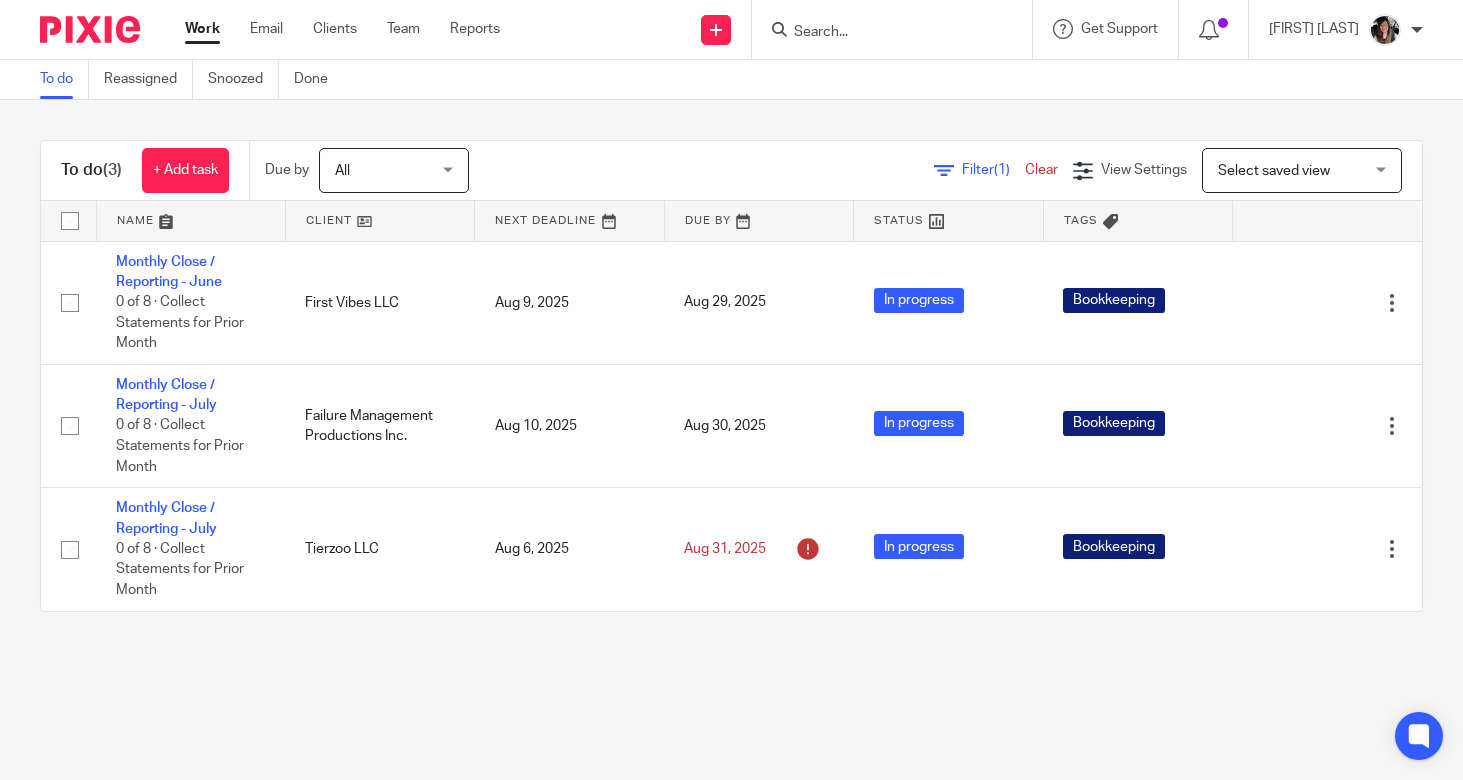 scroll, scrollTop: 0, scrollLeft: 0, axis: both 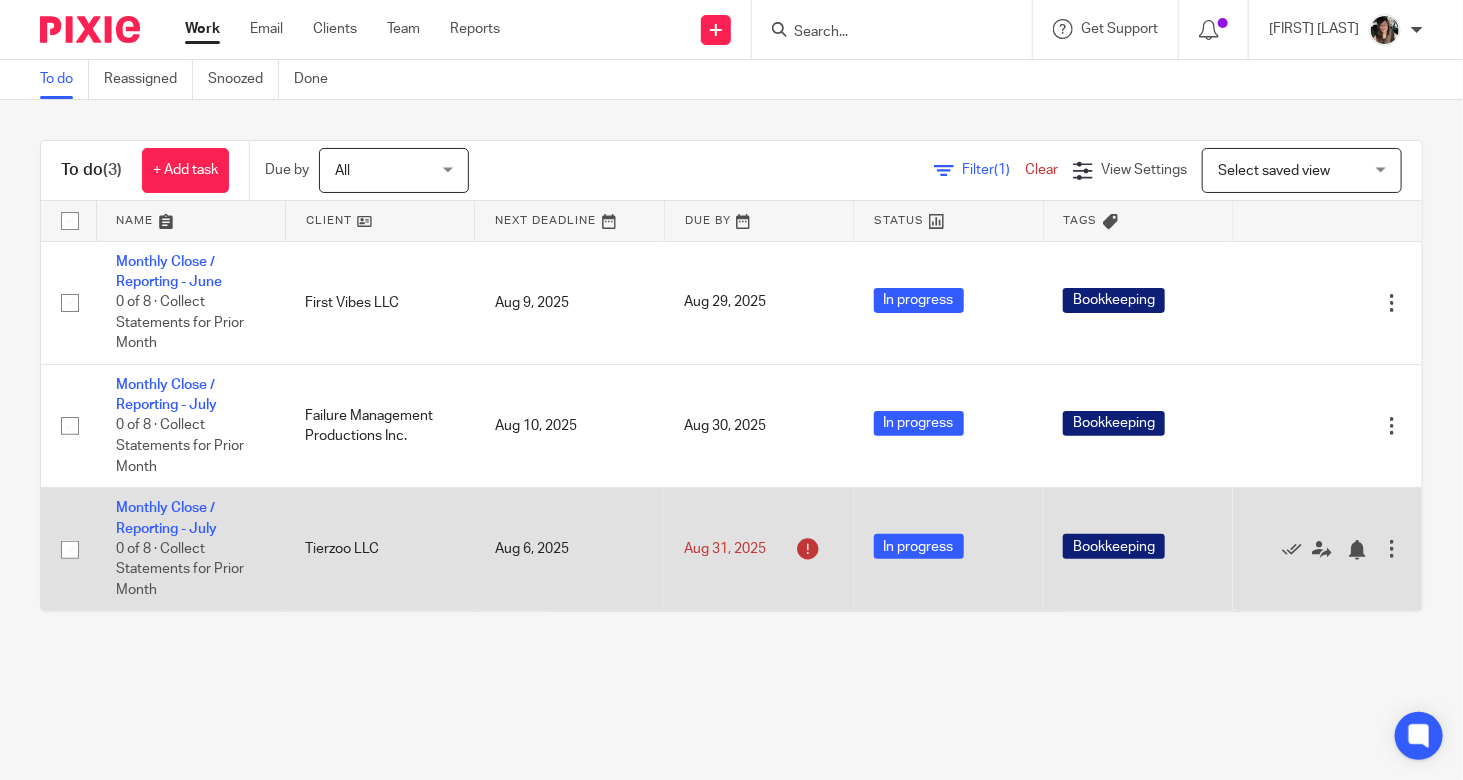 click at bounding box center (808, 549) 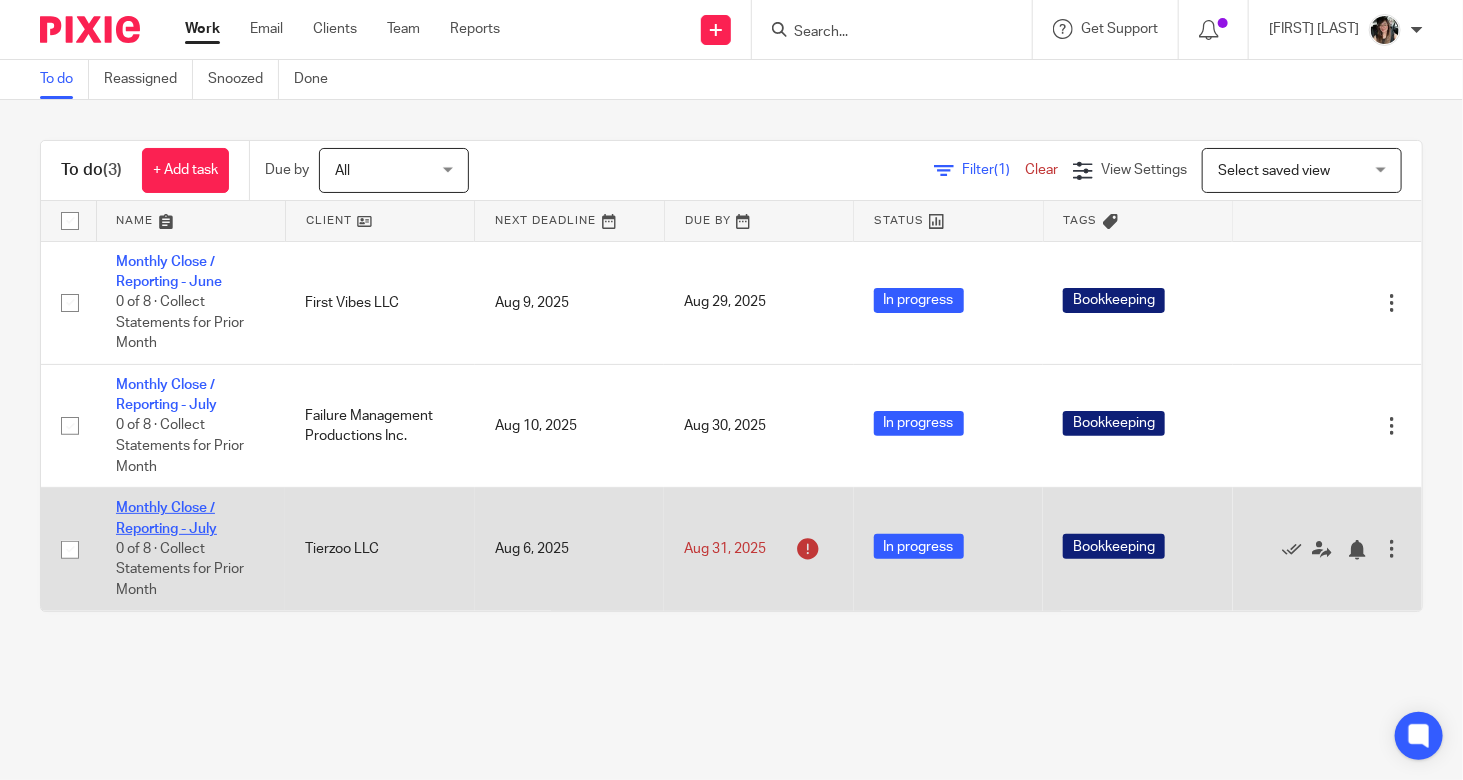 click on "Monthly Close / Reporting - July" at bounding box center (166, 518) 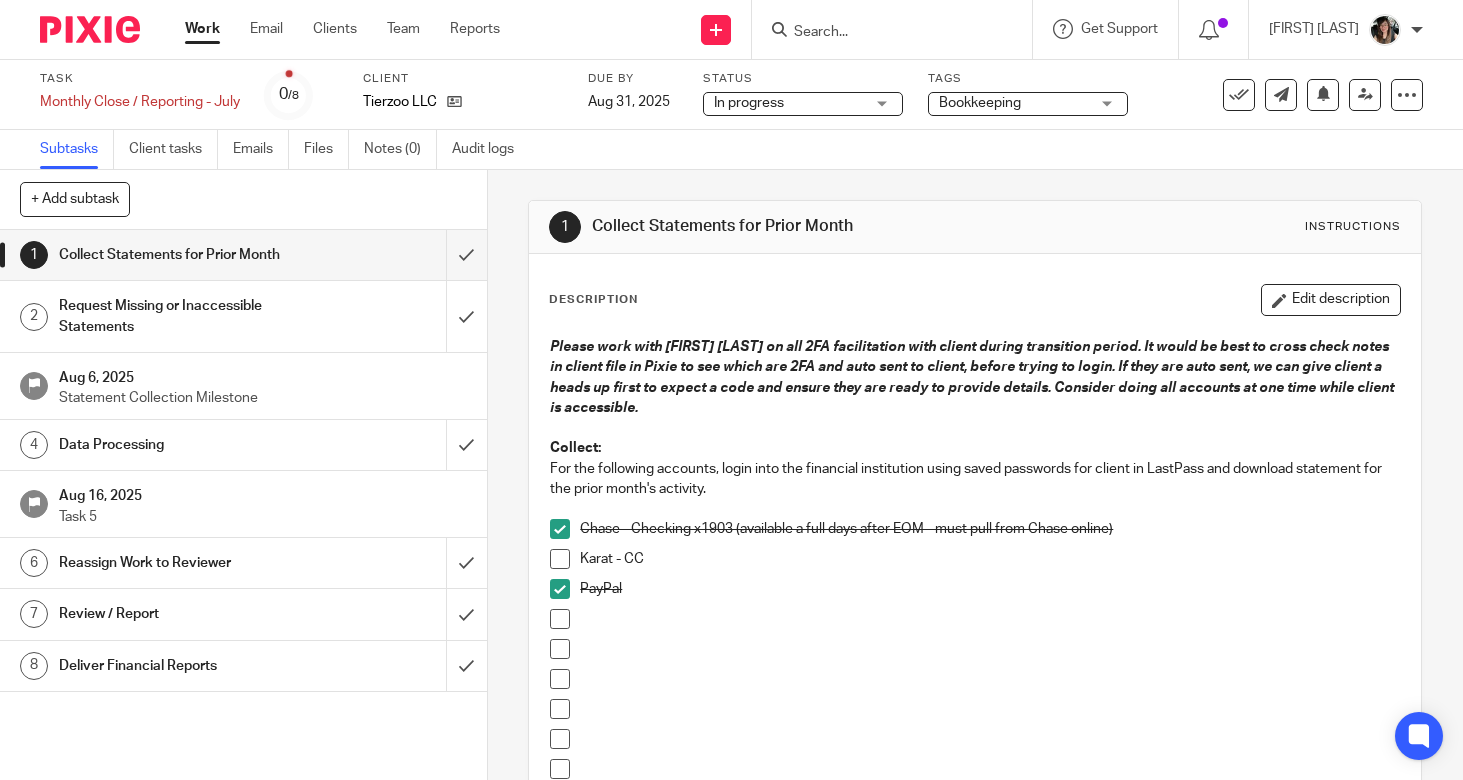 scroll, scrollTop: 0, scrollLeft: 0, axis: both 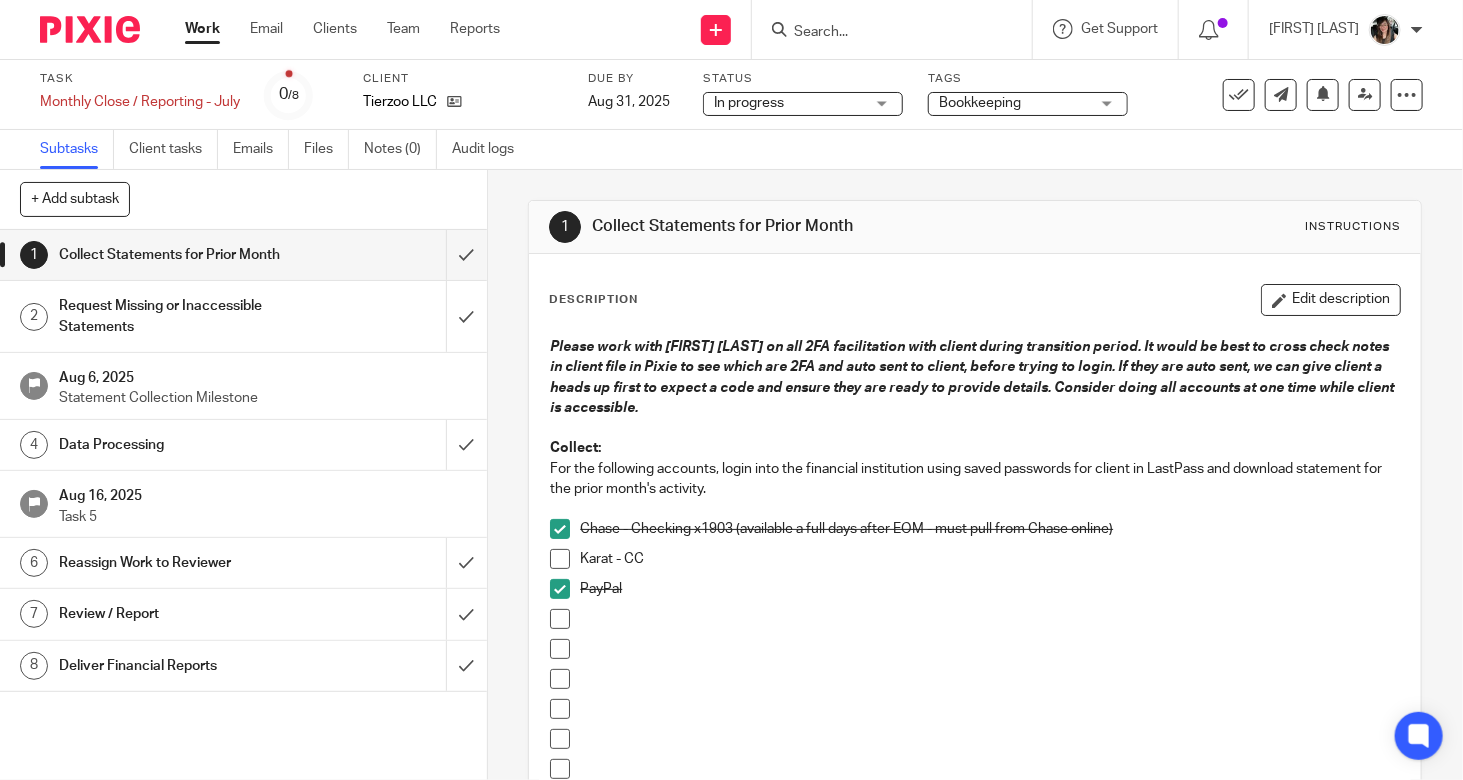 click on "Collect Statements for Prior Month" at bounding box center [181, 255] 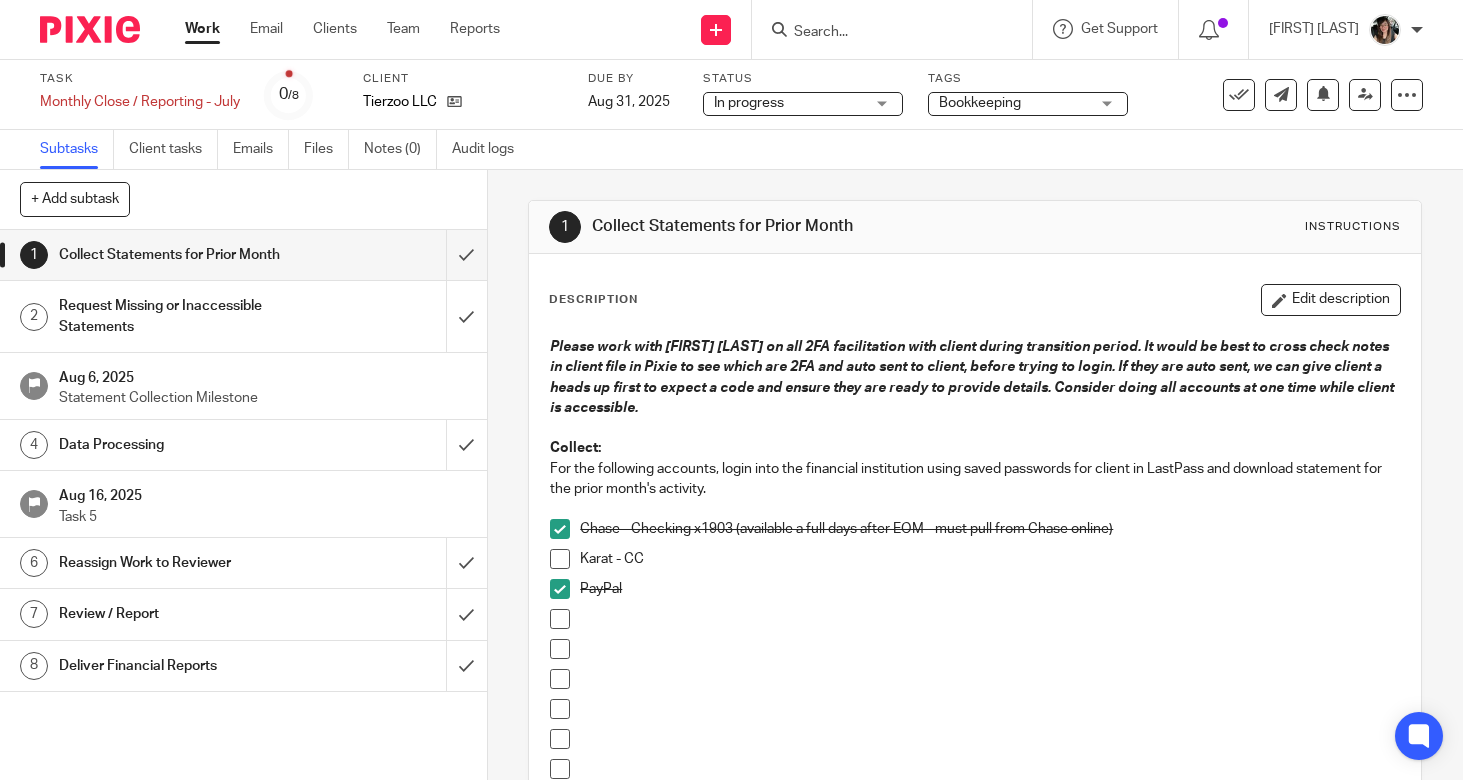 scroll, scrollTop: 0, scrollLeft: 0, axis: both 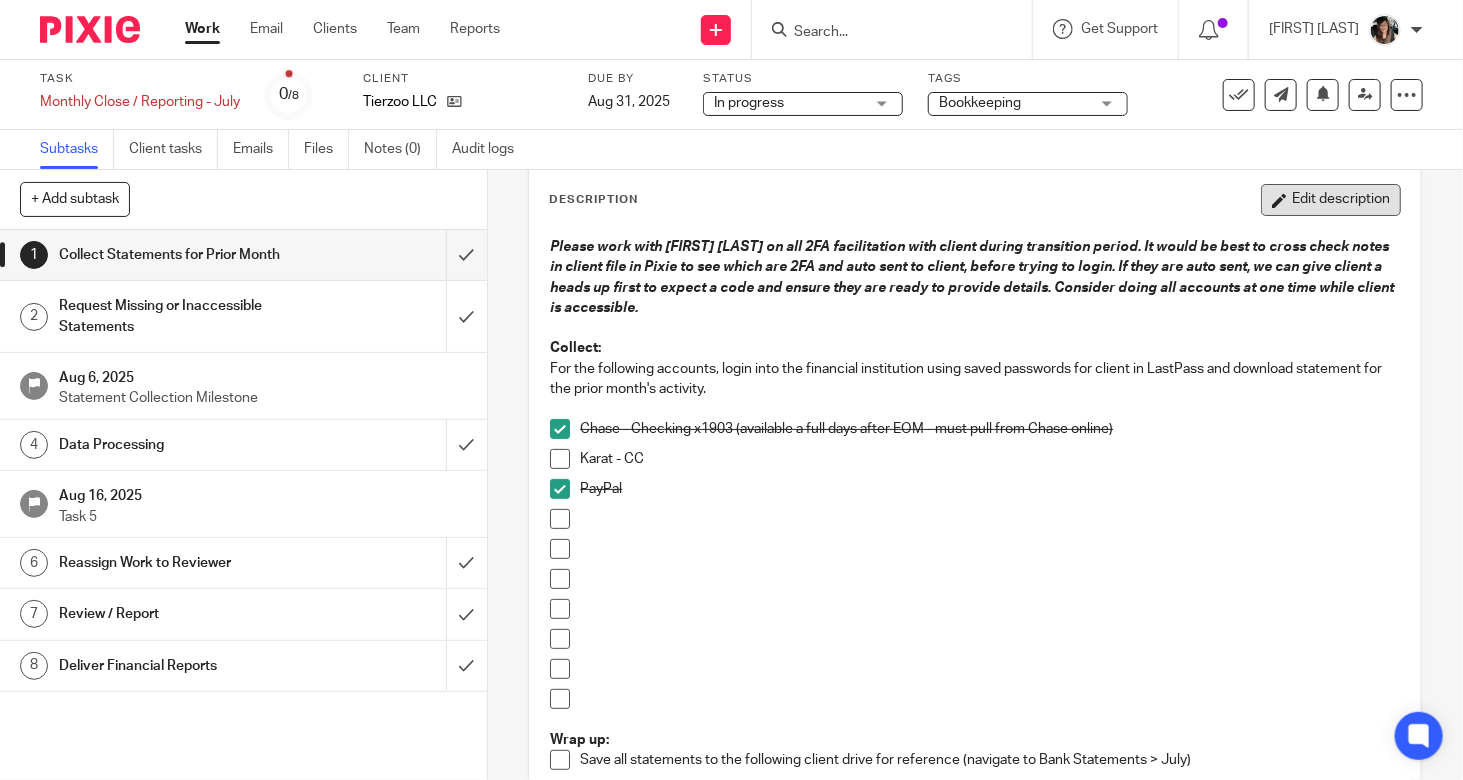click on "Edit description" at bounding box center (1331, 200) 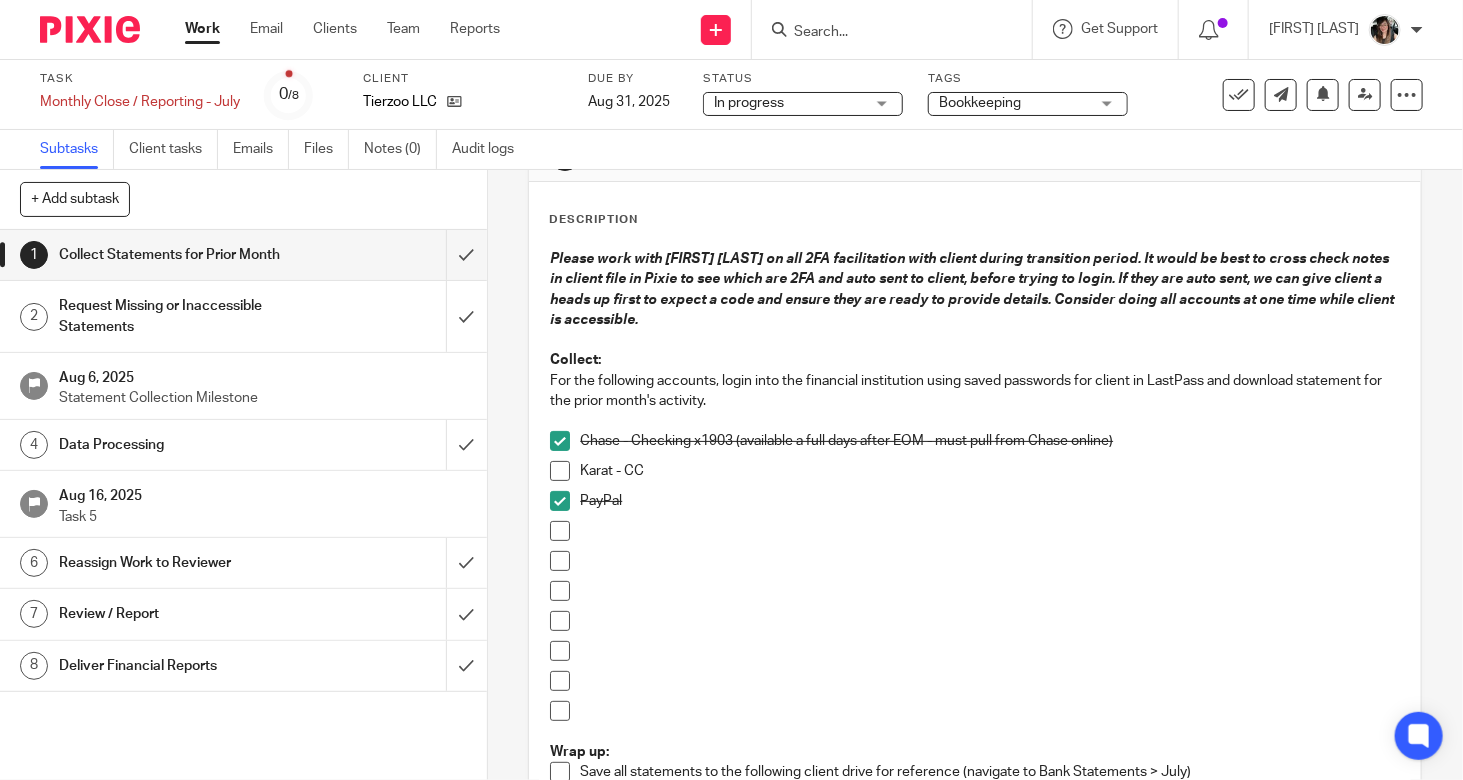 scroll, scrollTop: 0, scrollLeft: 0, axis: both 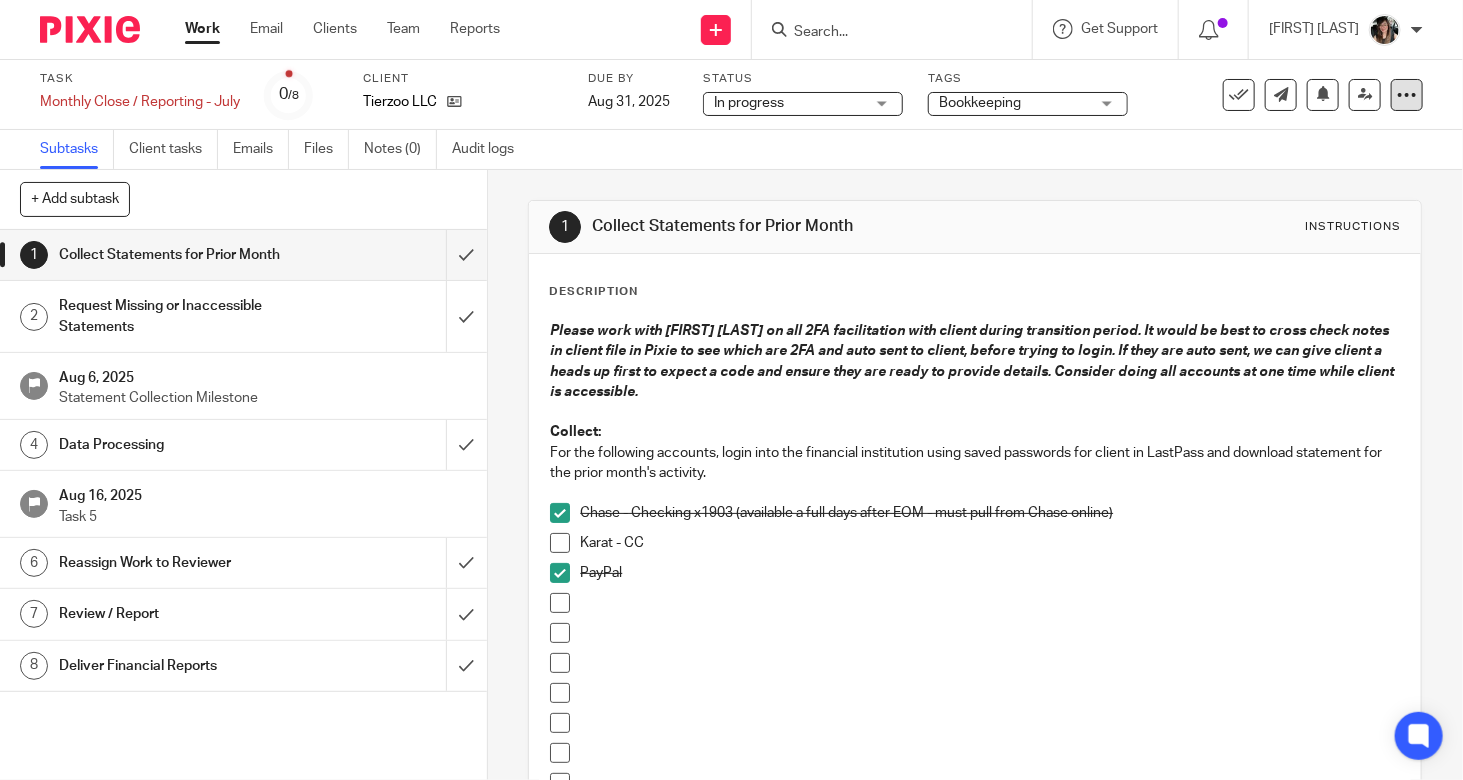 click at bounding box center (1407, 95) 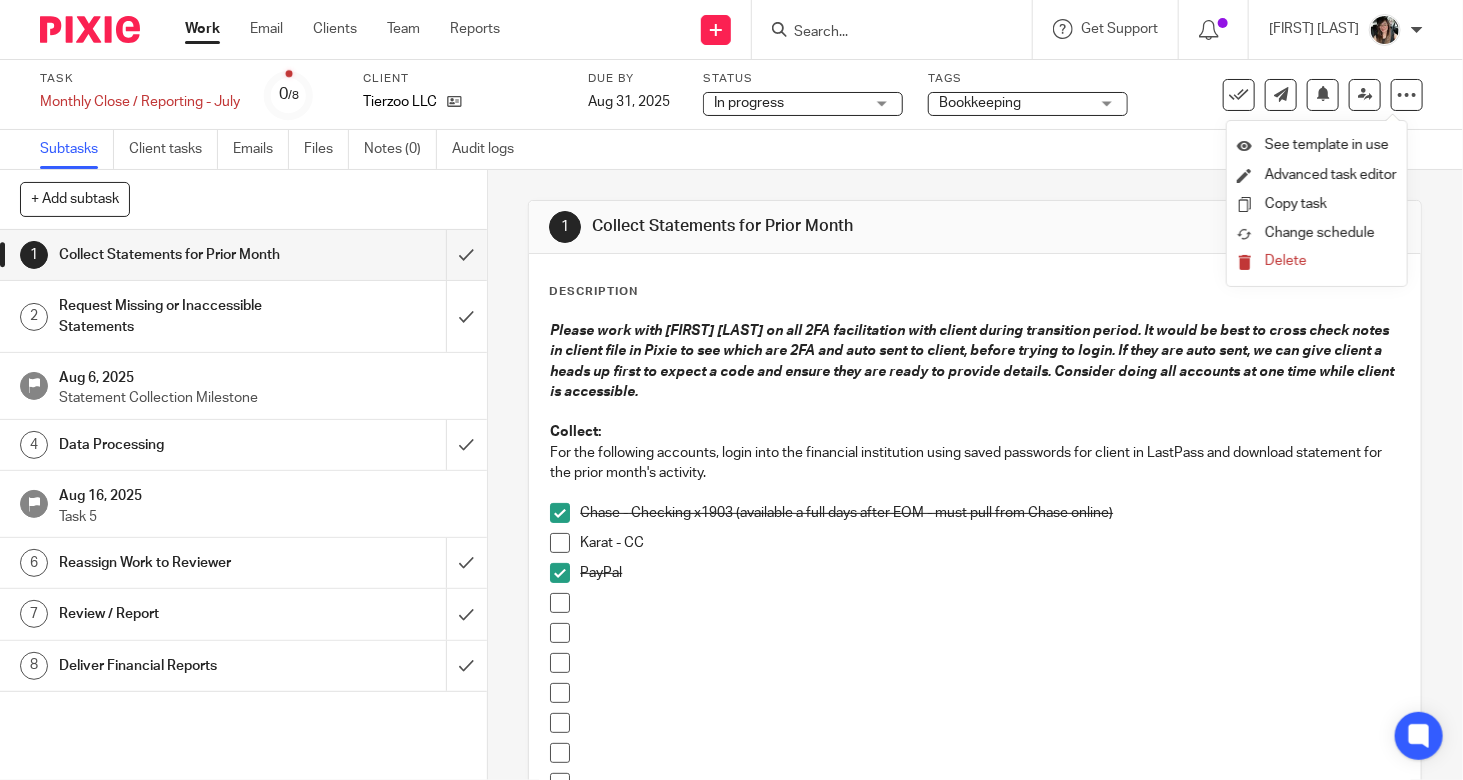 click on "Chase - Checking x1903 (available a full days after EOM - must pull from Chase online)" at bounding box center (990, 518) 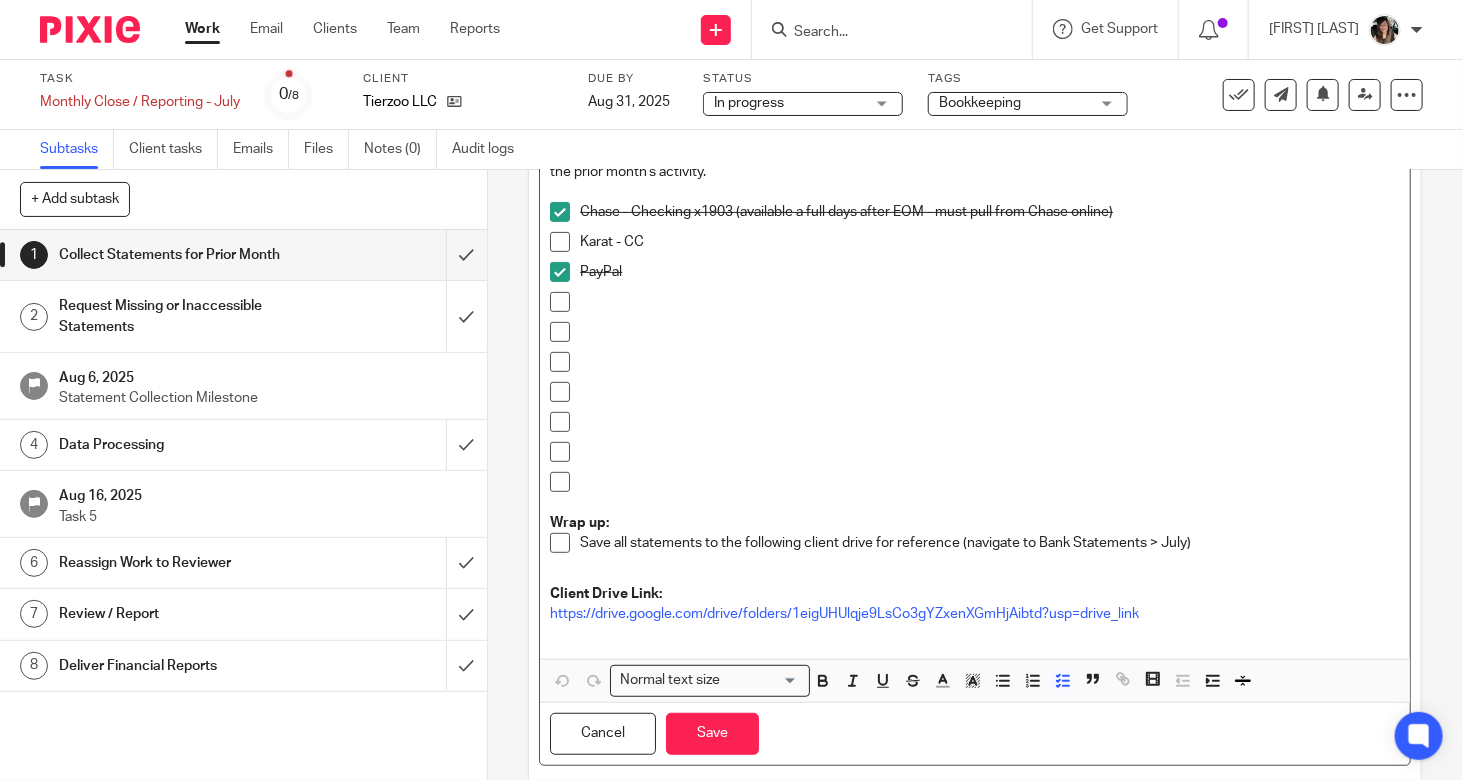 scroll, scrollTop: 244, scrollLeft: 0, axis: vertical 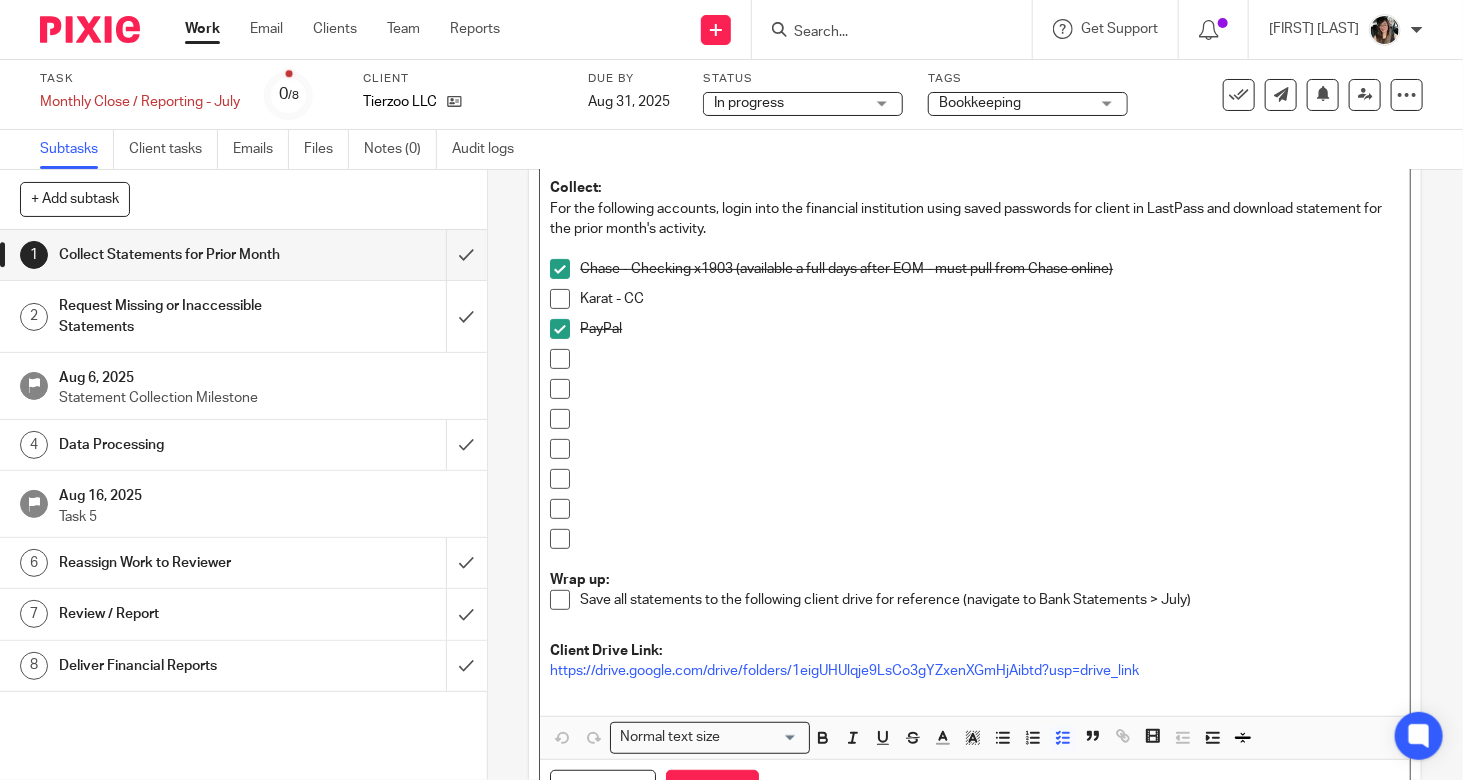 click on "PayPal" at bounding box center [990, 329] 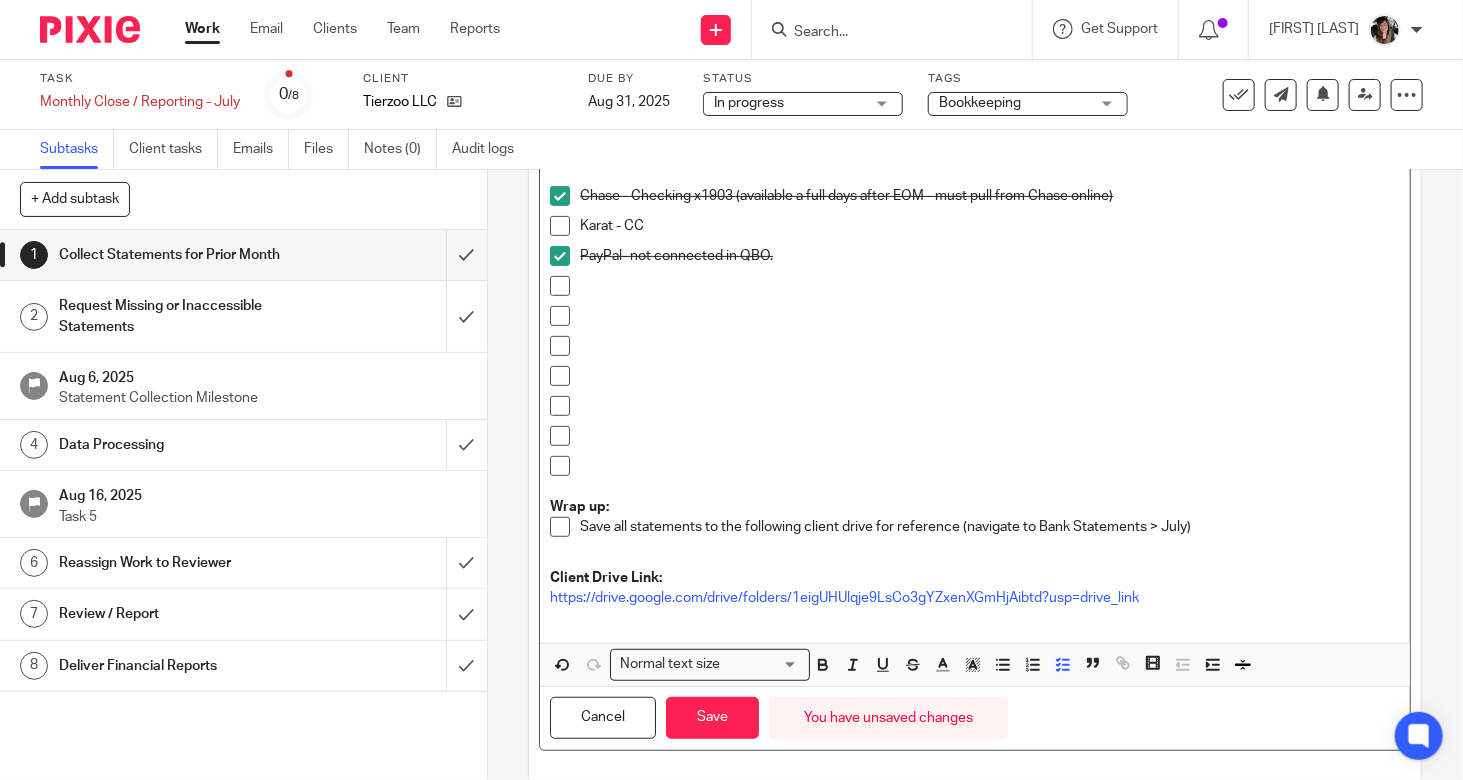 scroll, scrollTop: 344, scrollLeft: 0, axis: vertical 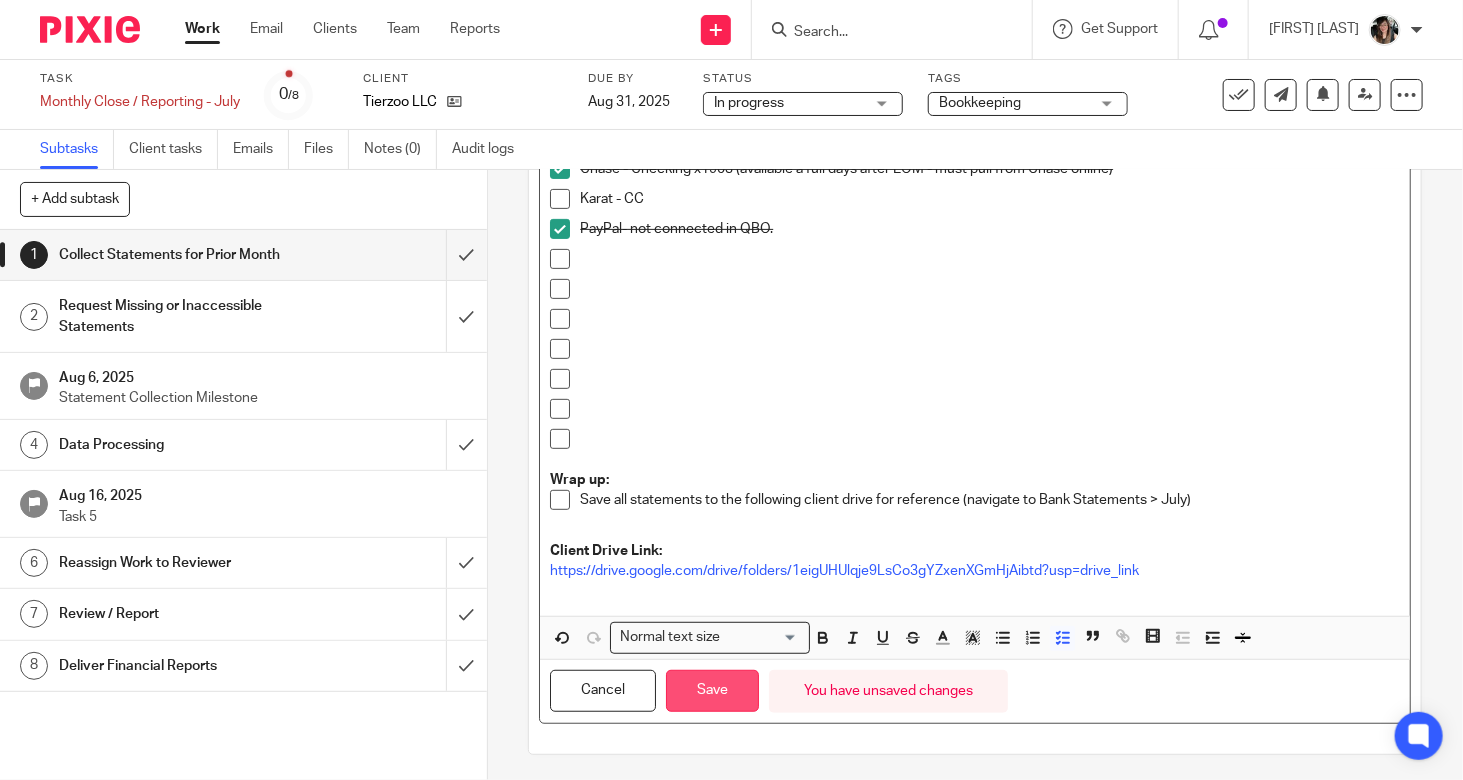 click on "Save" at bounding box center (712, 691) 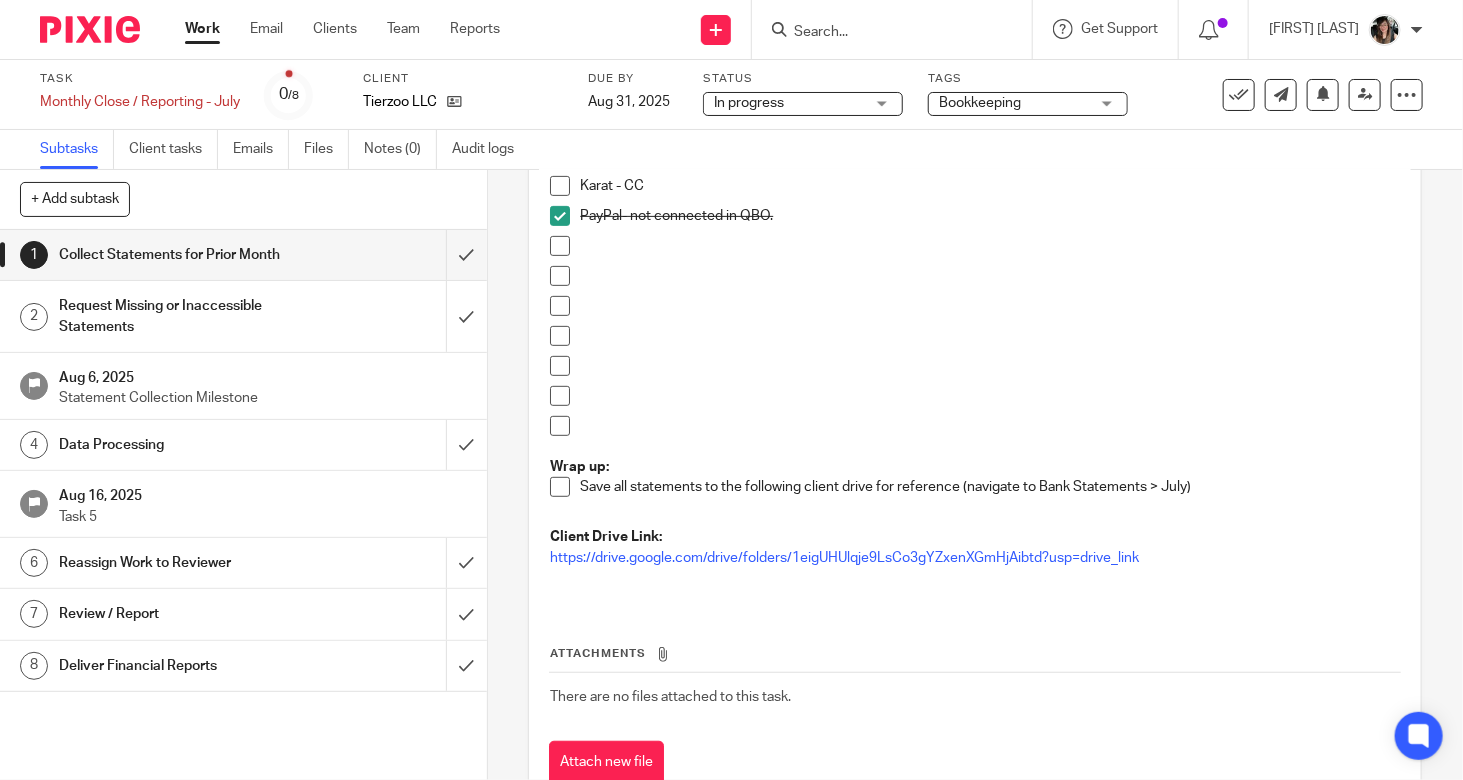 scroll, scrollTop: 437, scrollLeft: 0, axis: vertical 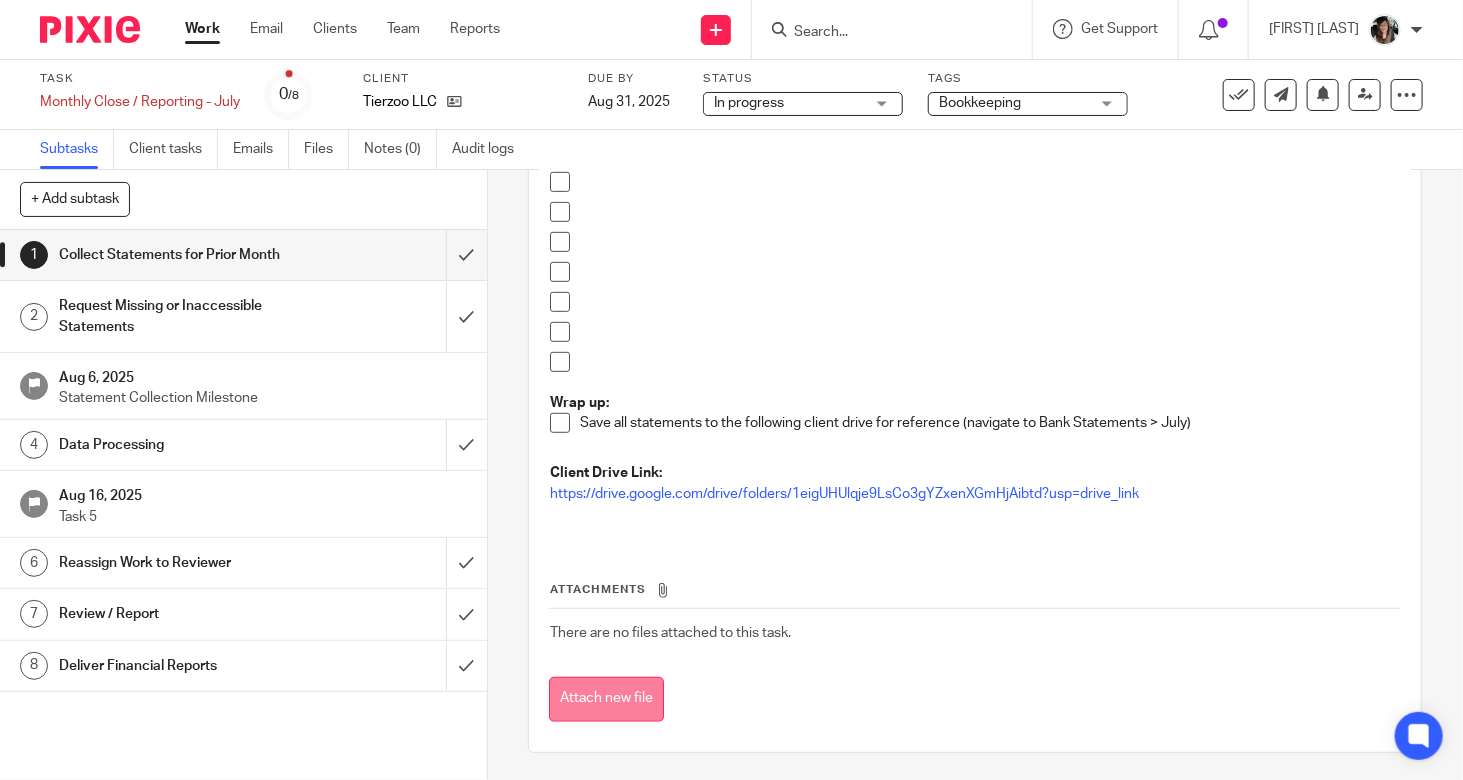 click on "Attach new file" at bounding box center (606, 699) 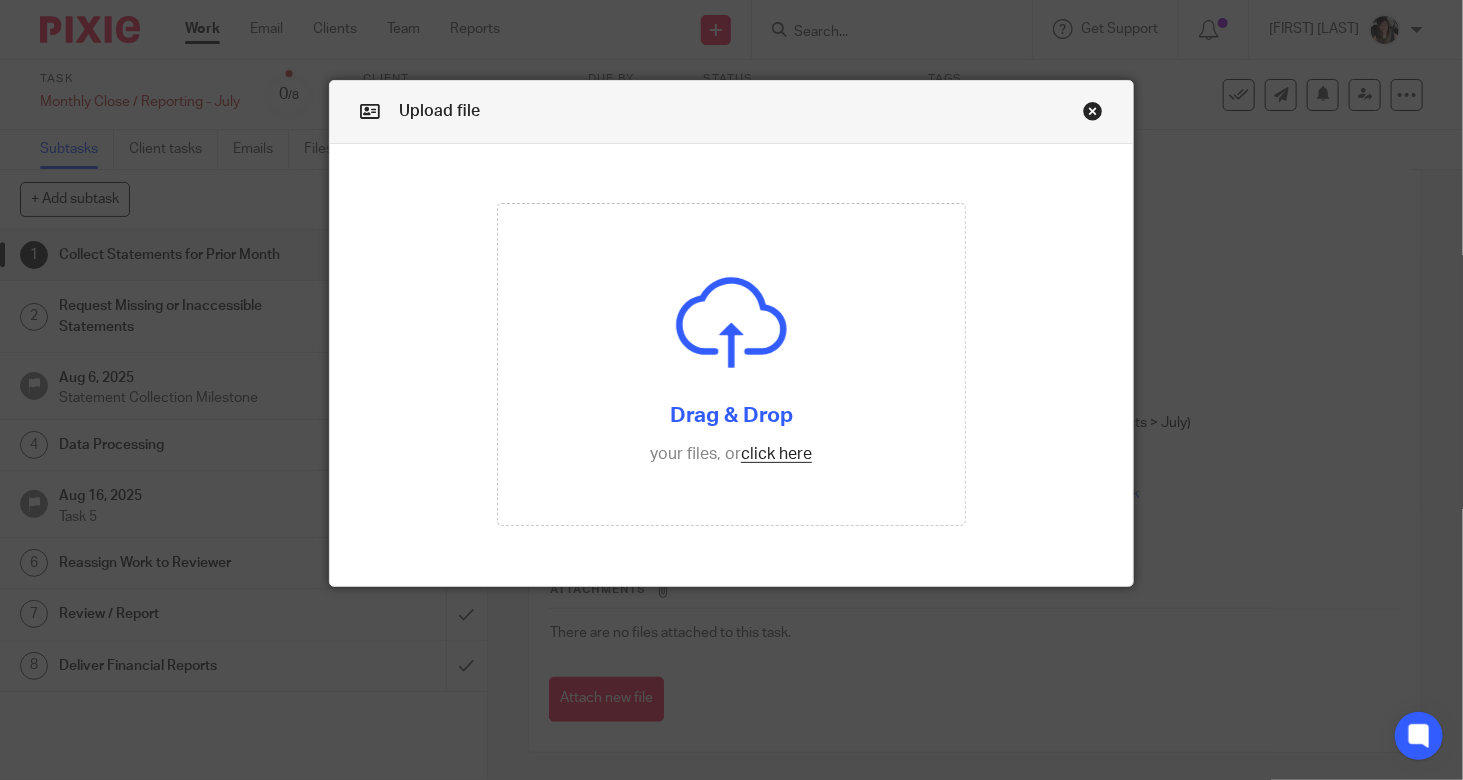 click at bounding box center (1093, 114) 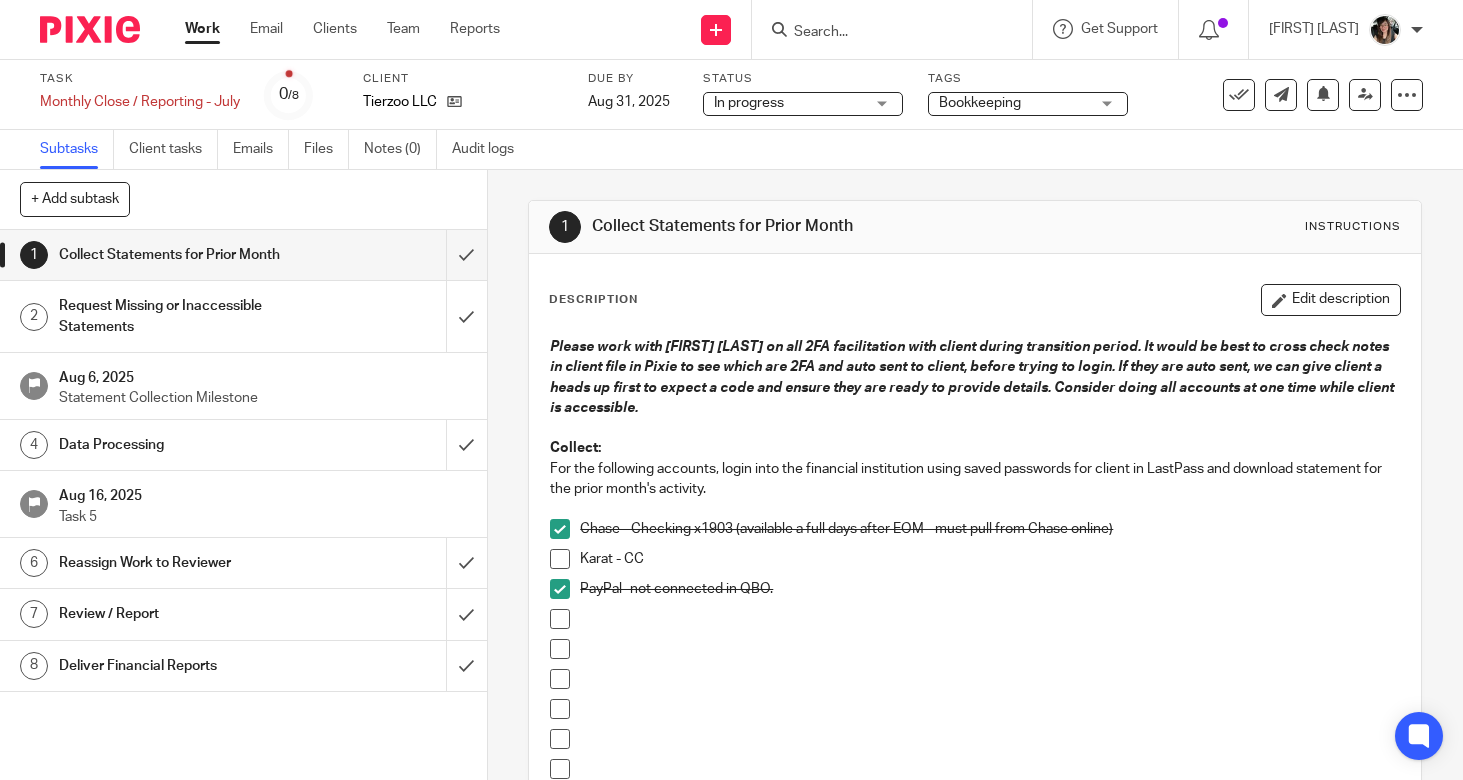 scroll, scrollTop: 0, scrollLeft: 0, axis: both 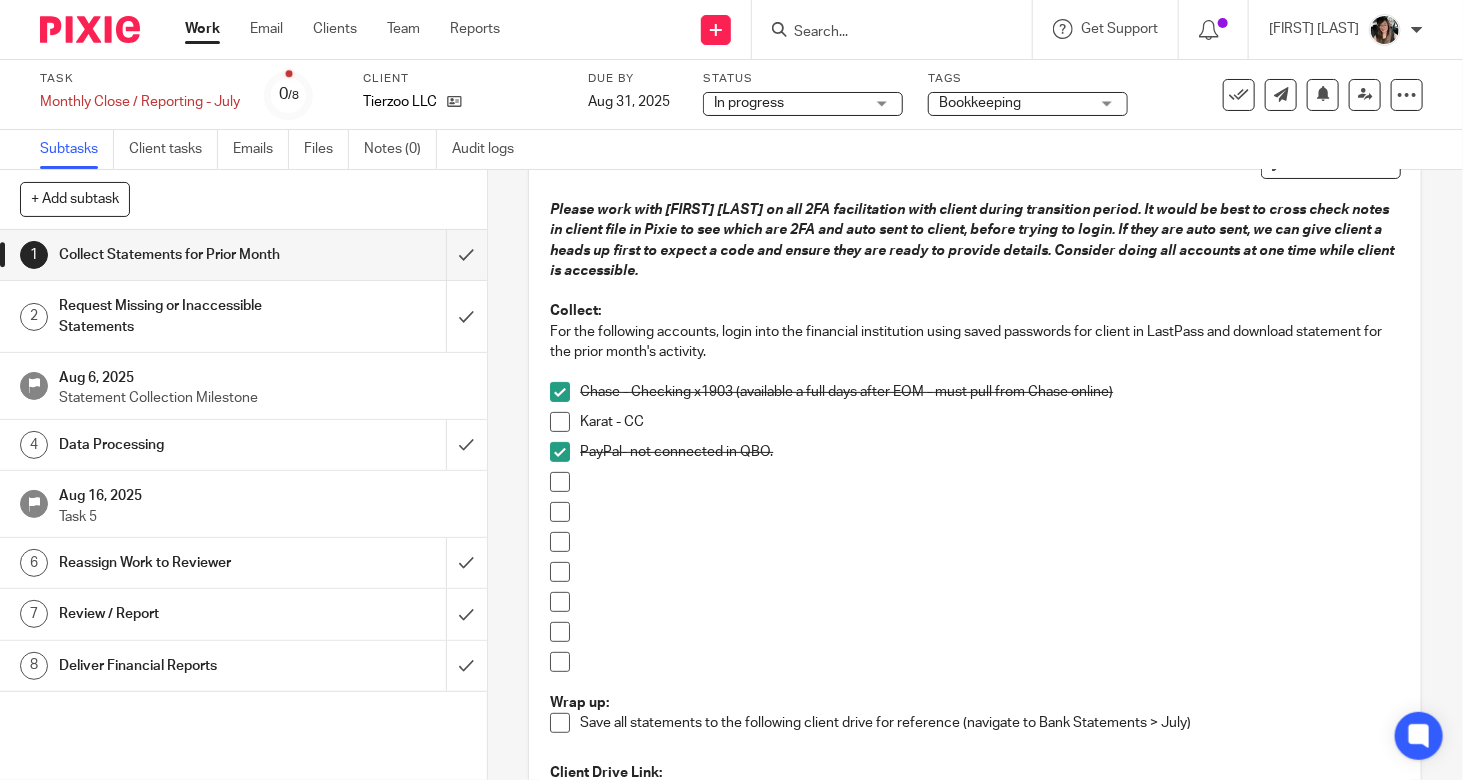 click on "Karat - CC" at bounding box center (990, 422) 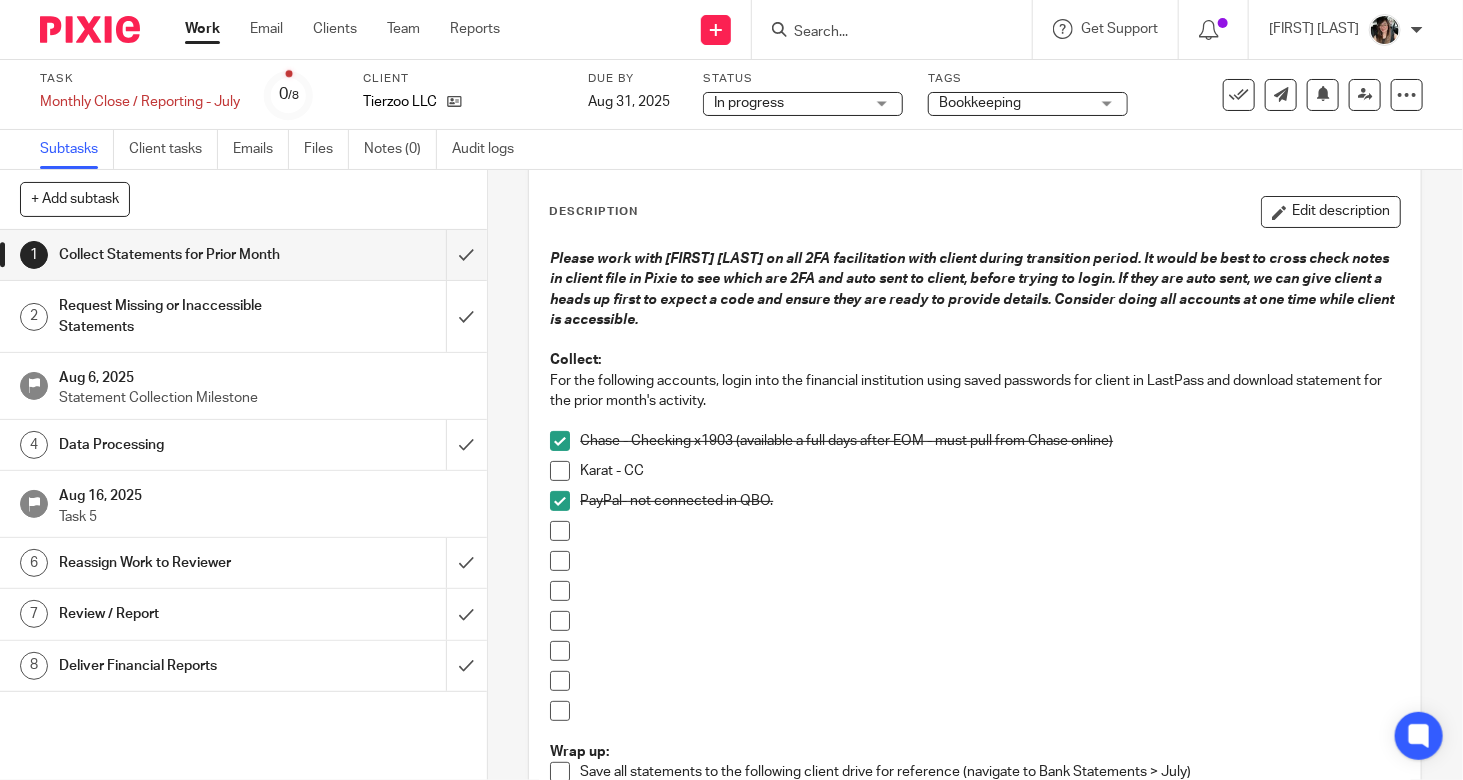 scroll, scrollTop: 0, scrollLeft: 0, axis: both 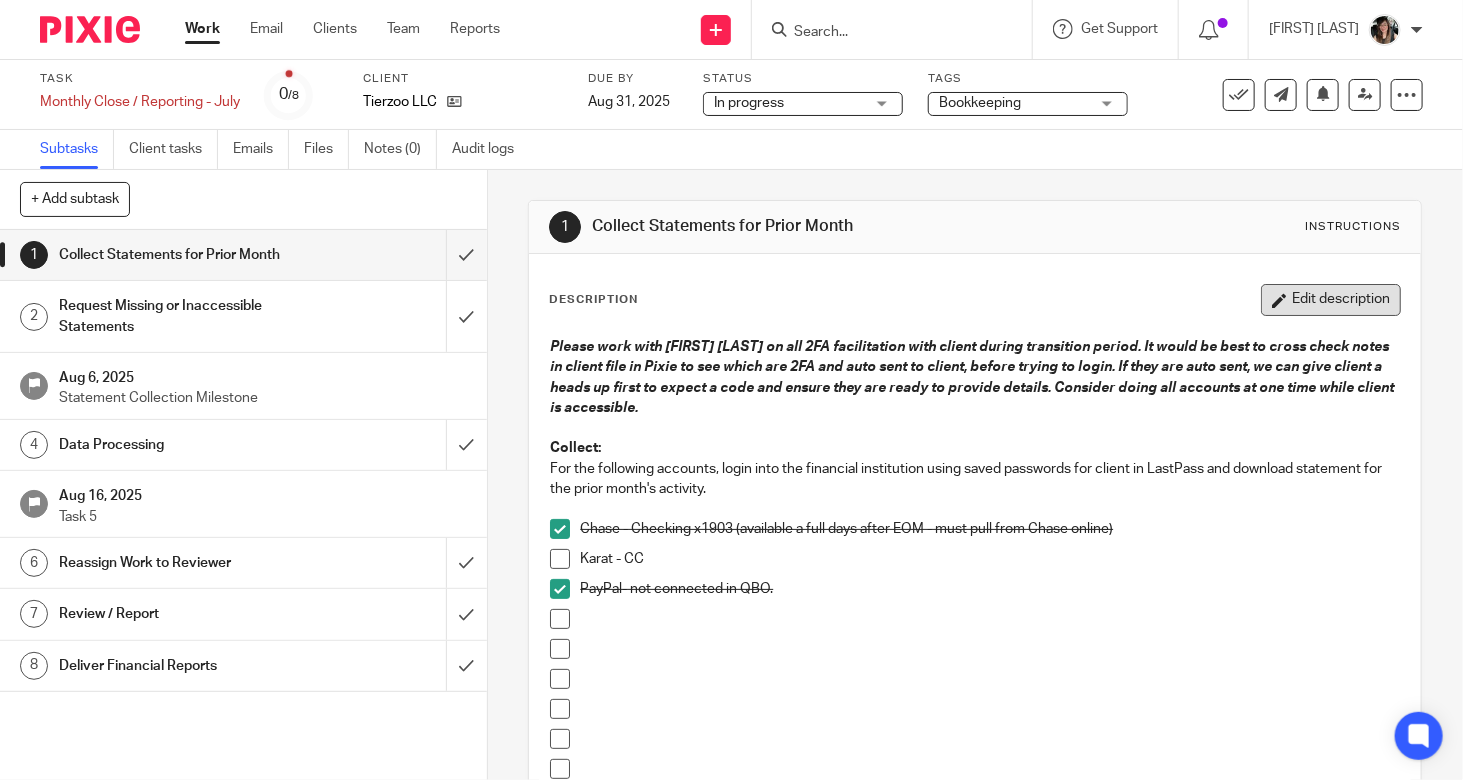 click on "Edit description" at bounding box center (1331, 300) 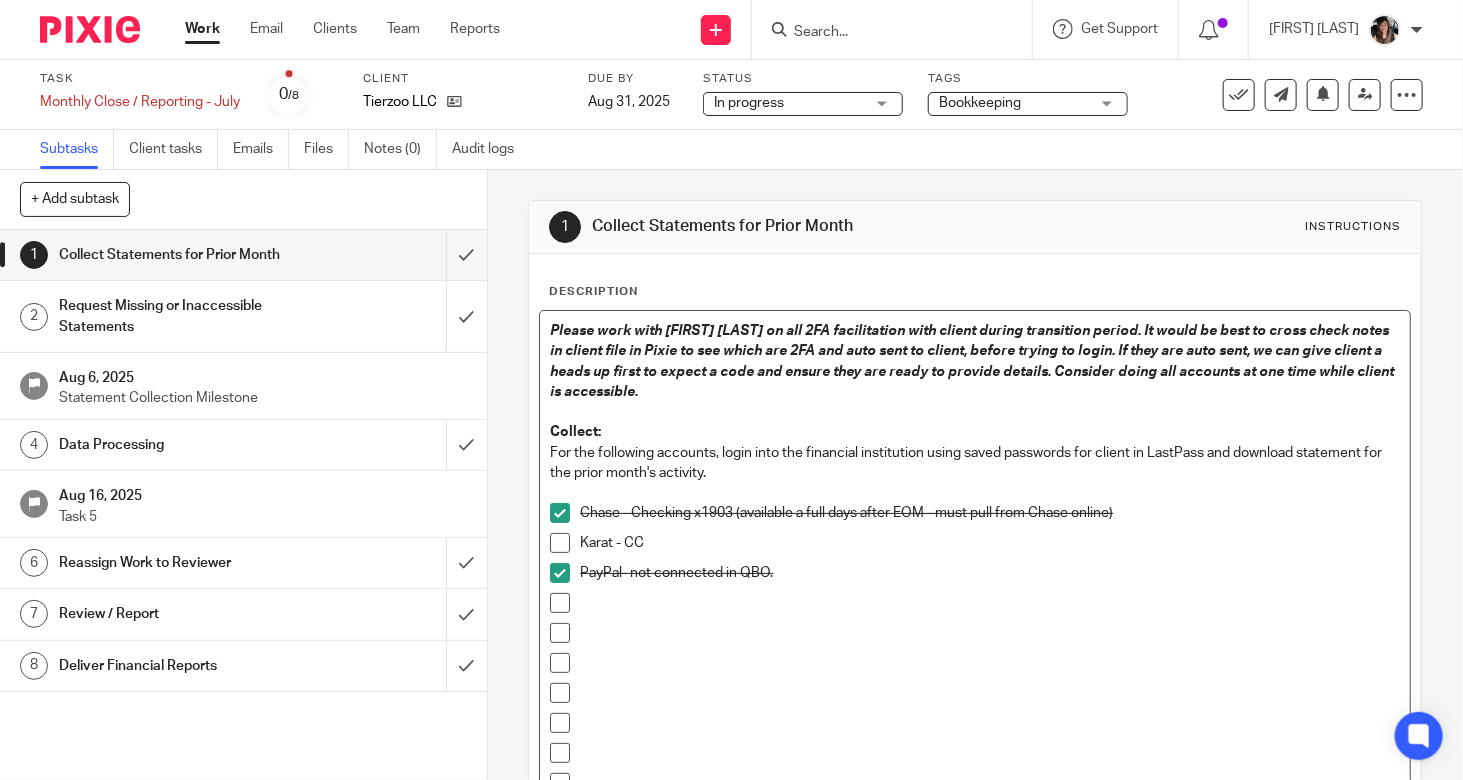 click on "Karat - CC" at bounding box center (990, 543) 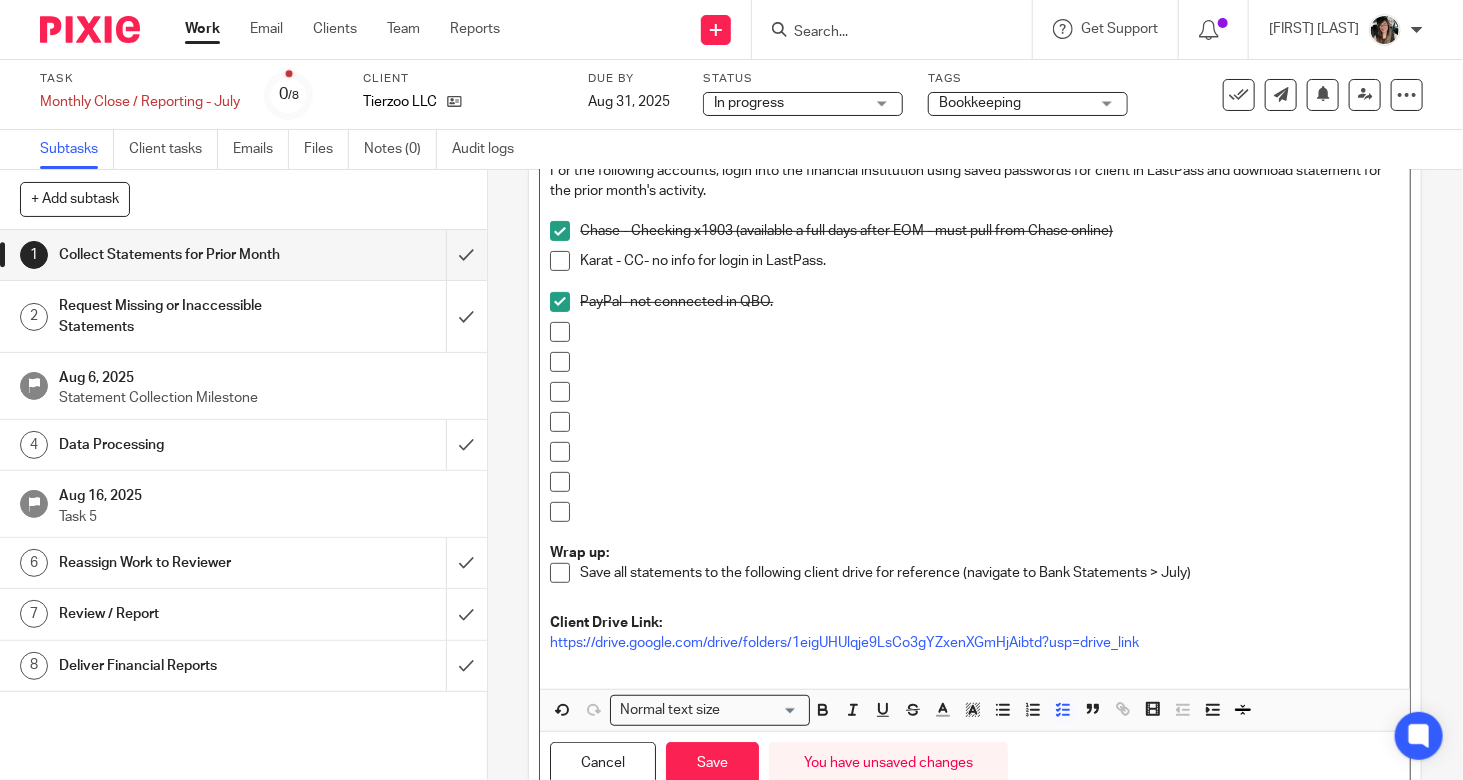 scroll, scrollTop: 354, scrollLeft: 0, axis: vertical 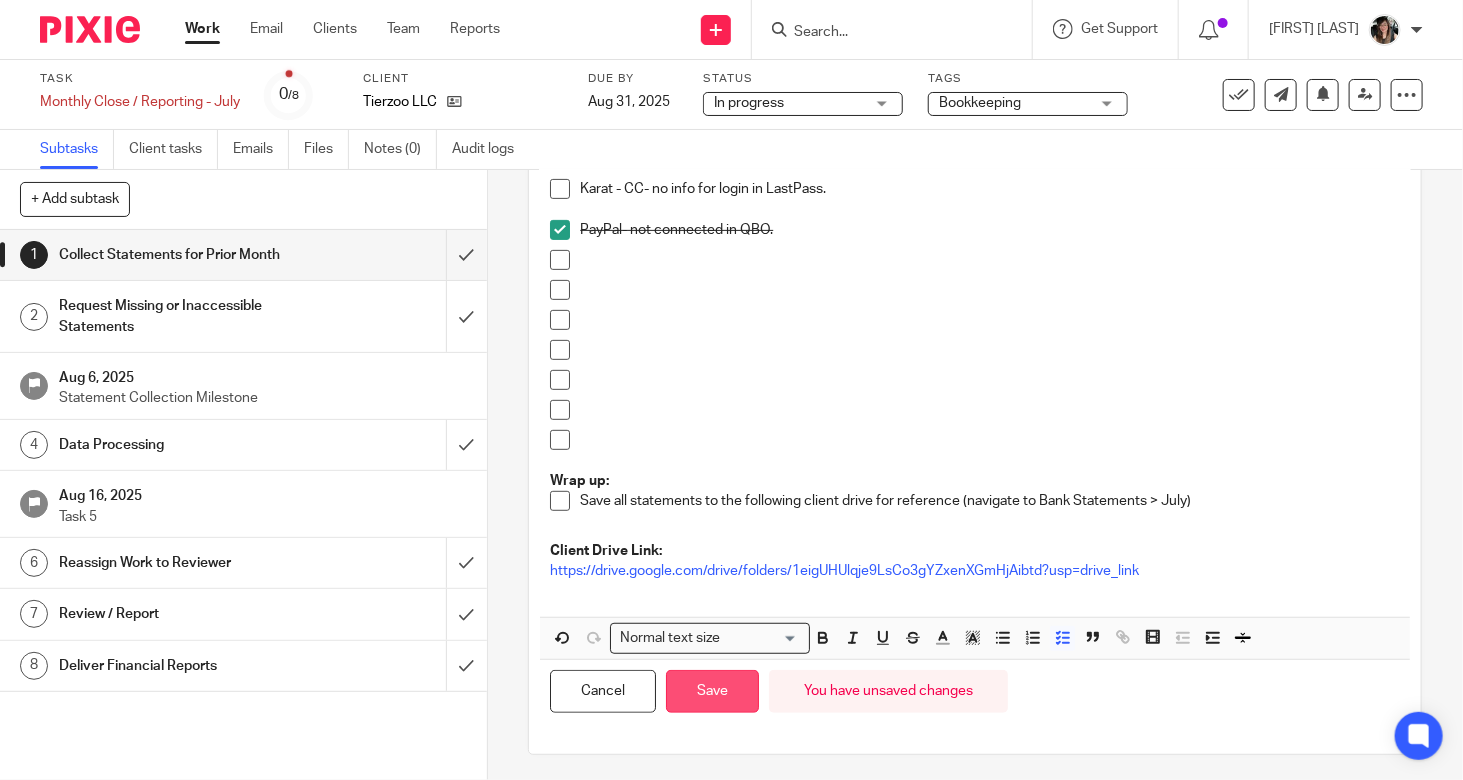 click on "Save" at bounding box center (712, 691) 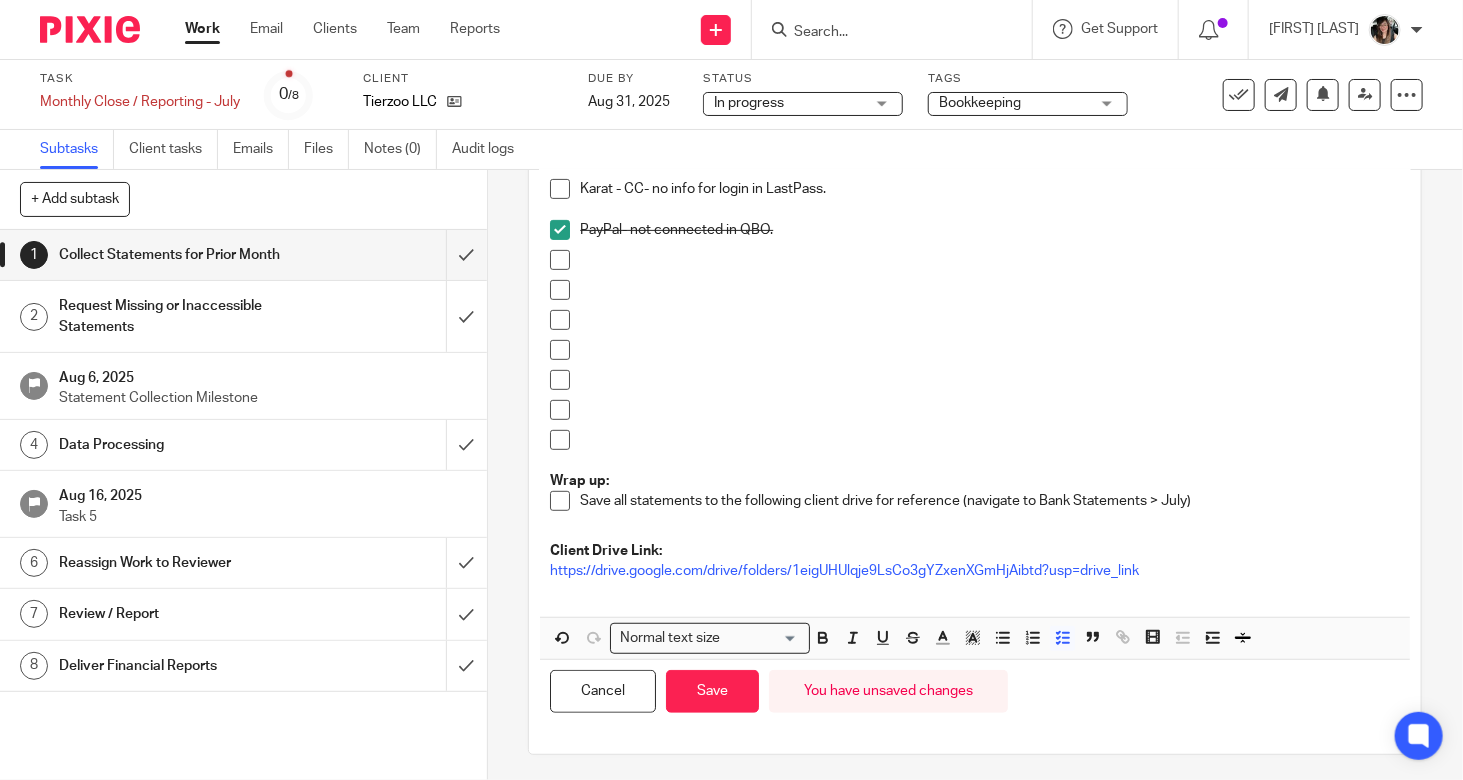 scroll, scrollTop: 370, scrollLeft: 0, axis: vertical 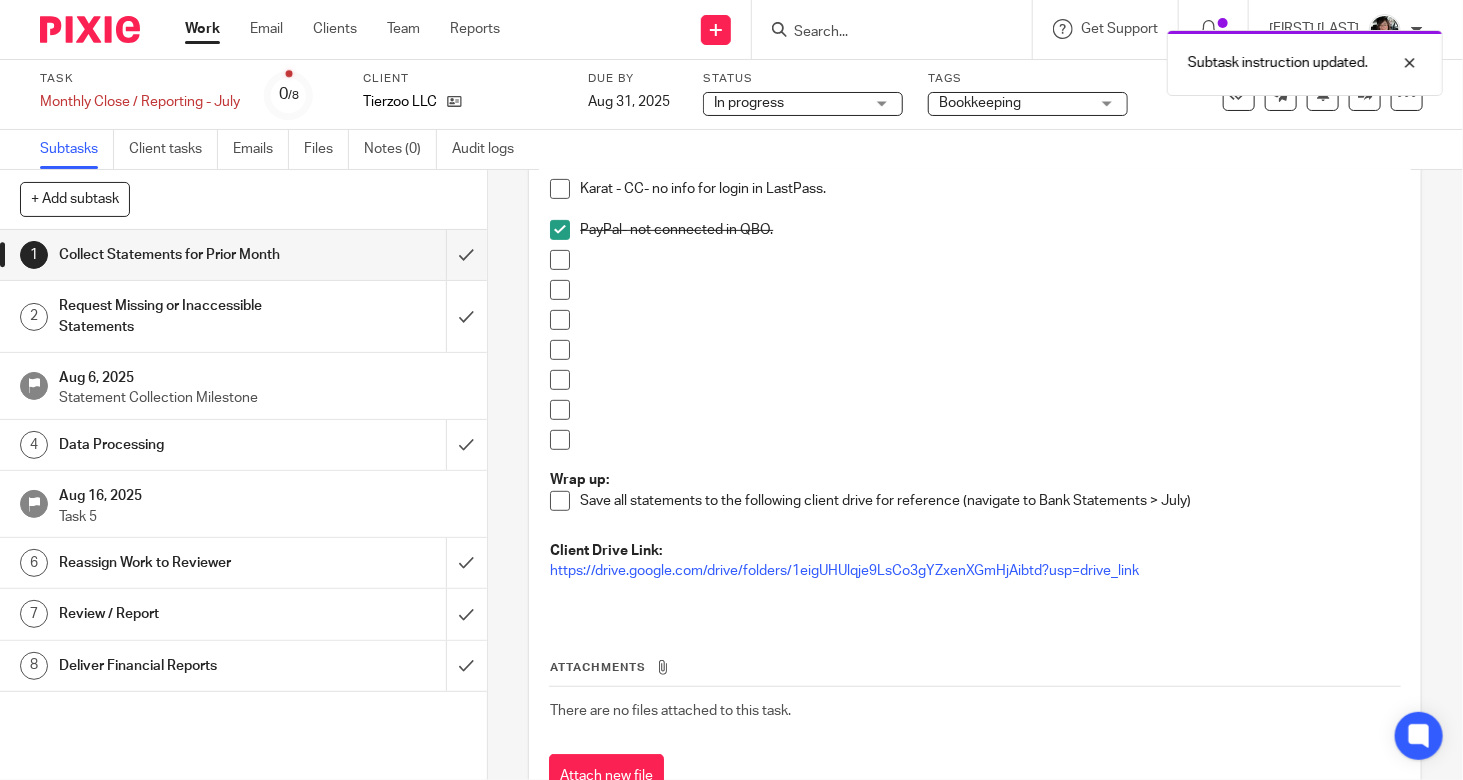 click on "Data Processing" at bounding box center [181, 445] 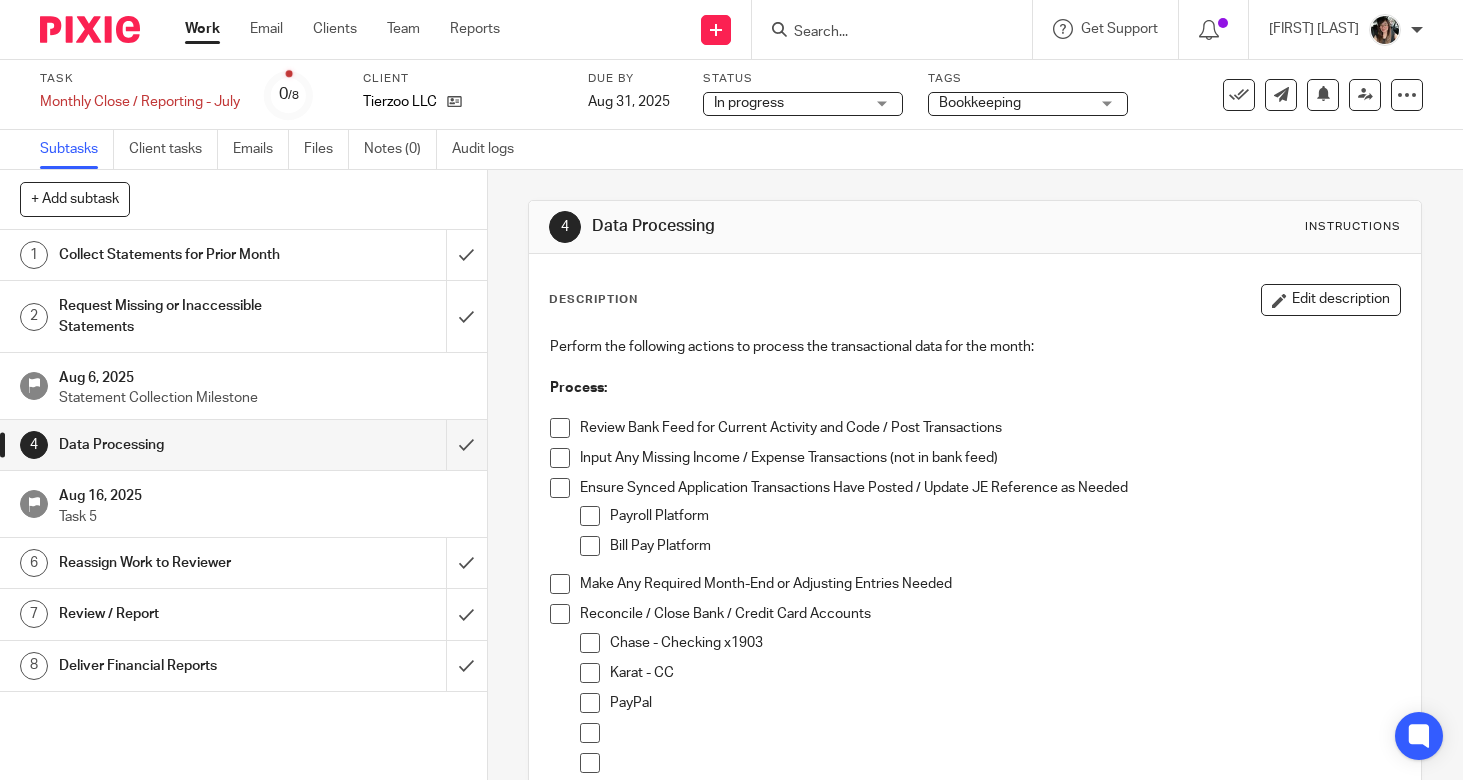 scroll, scrollTop: 0, scrollLeft: 0, axis: both 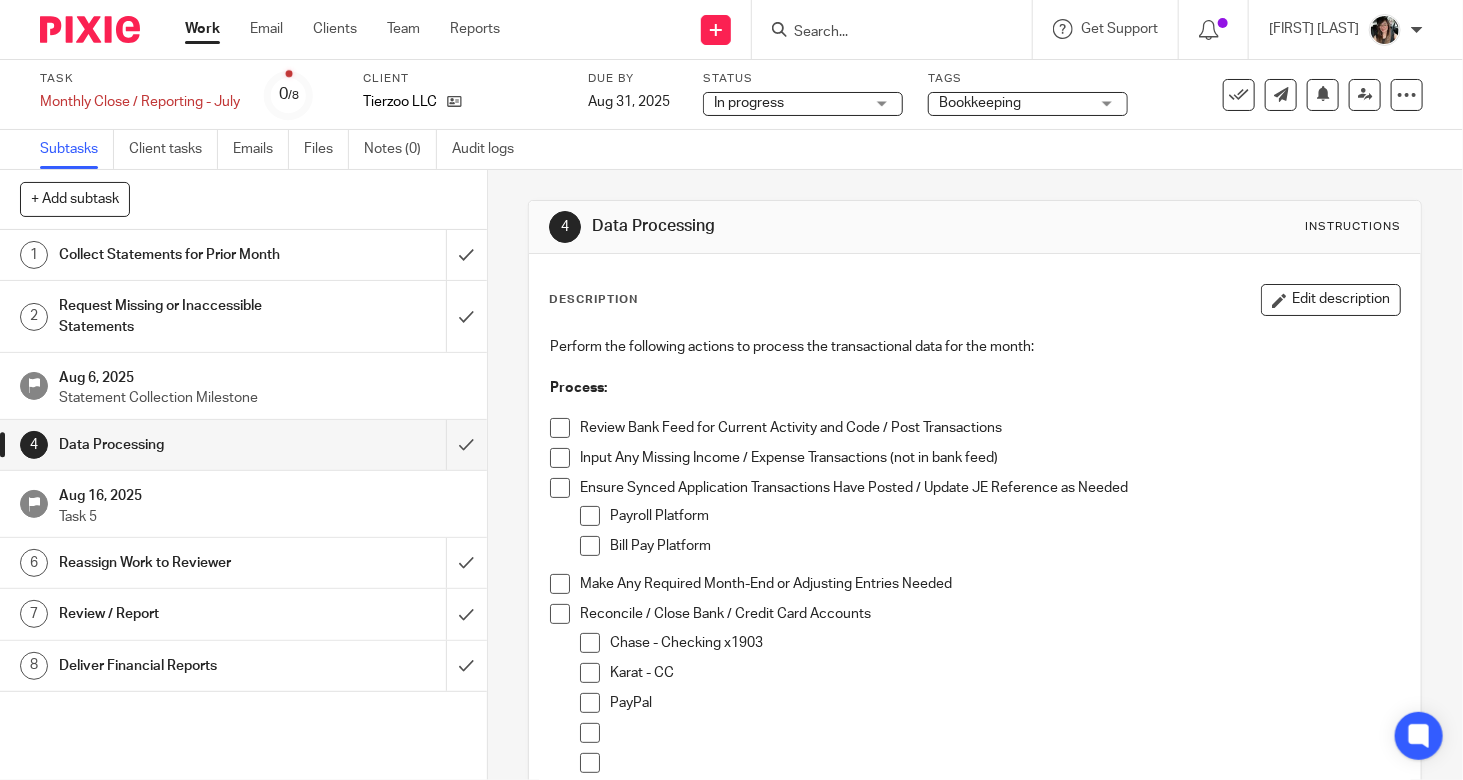 click at bounding box center [560, 428] 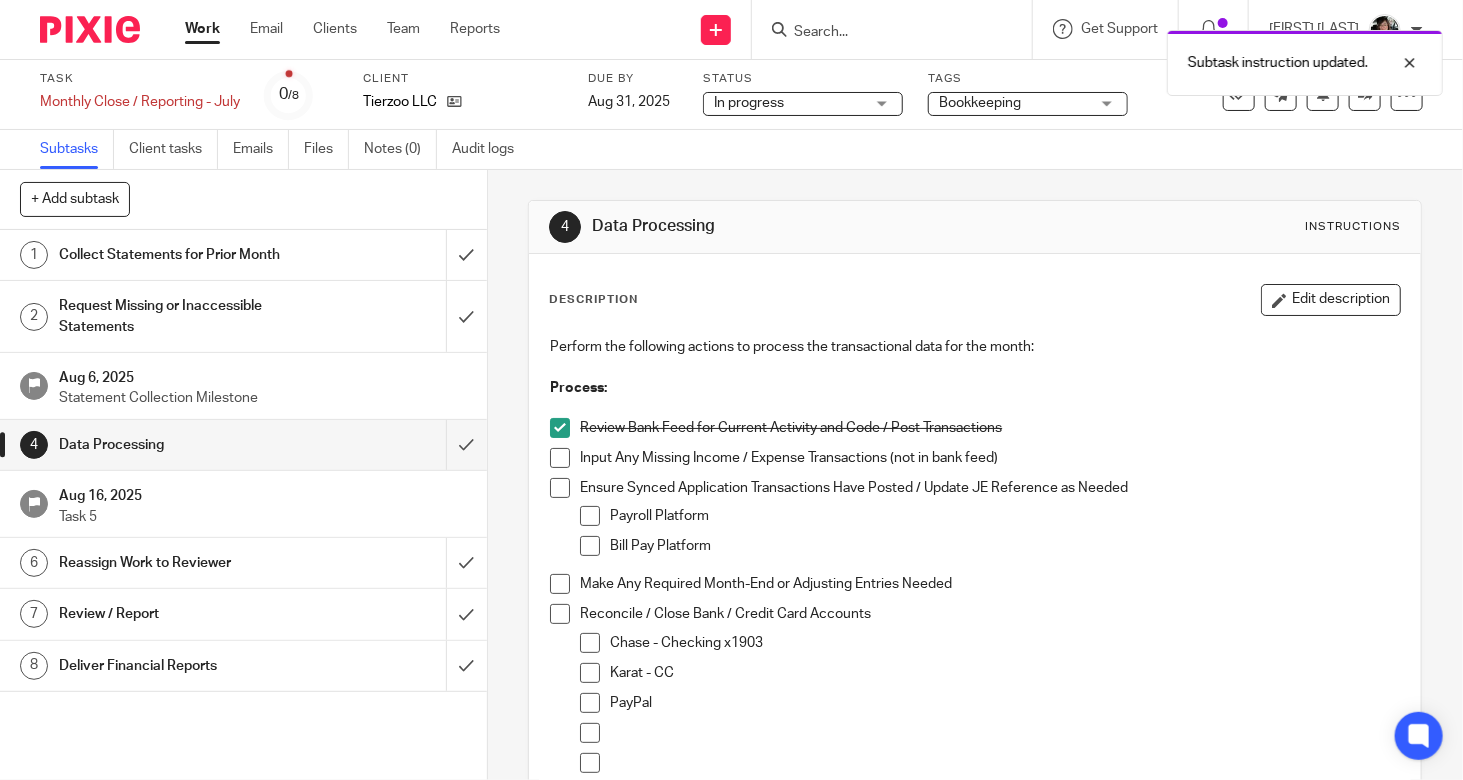 click at bounding box center [560, 488] 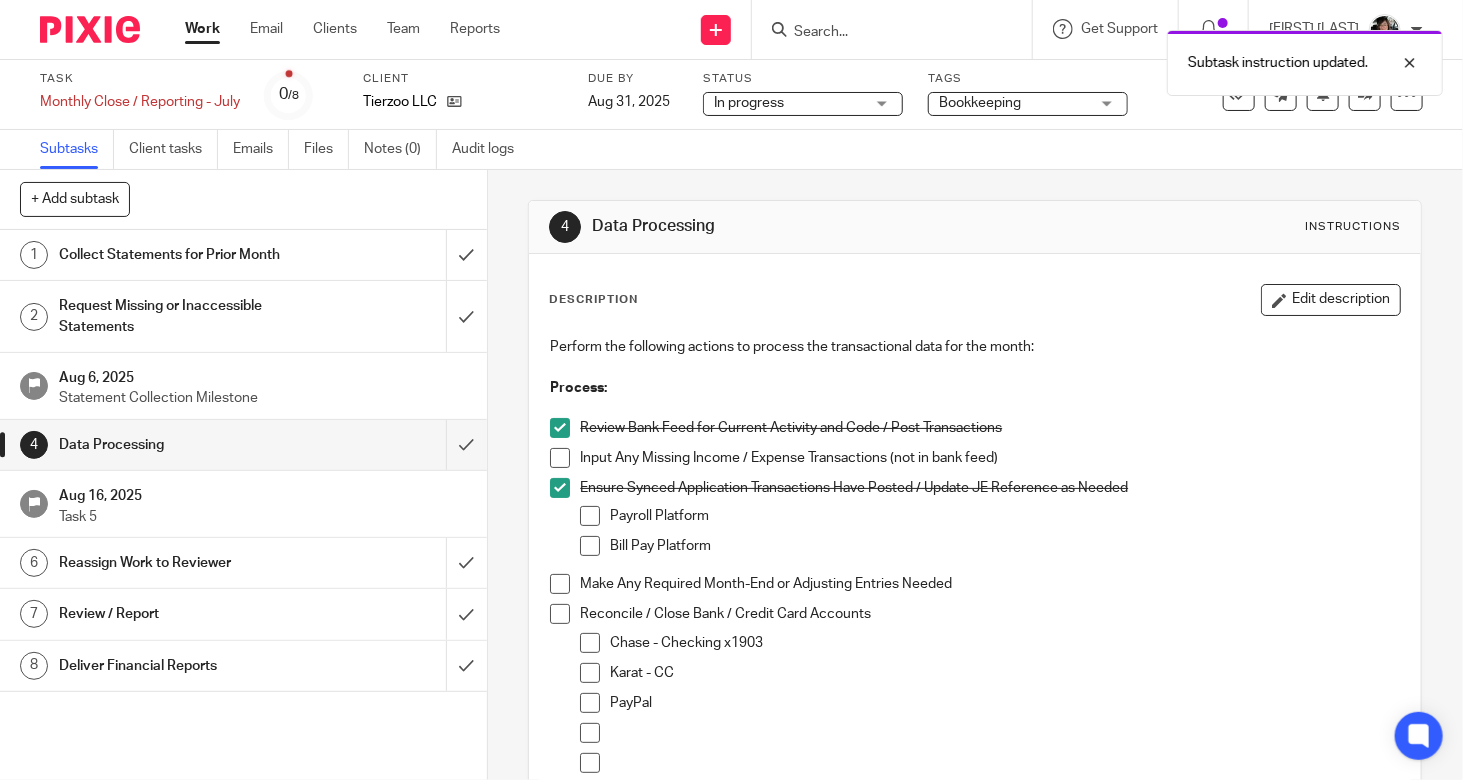 drag, startPoint x: 553, startPoint y: 464, endPoint x: 574, endPoint y: 495, distance: 37.44329 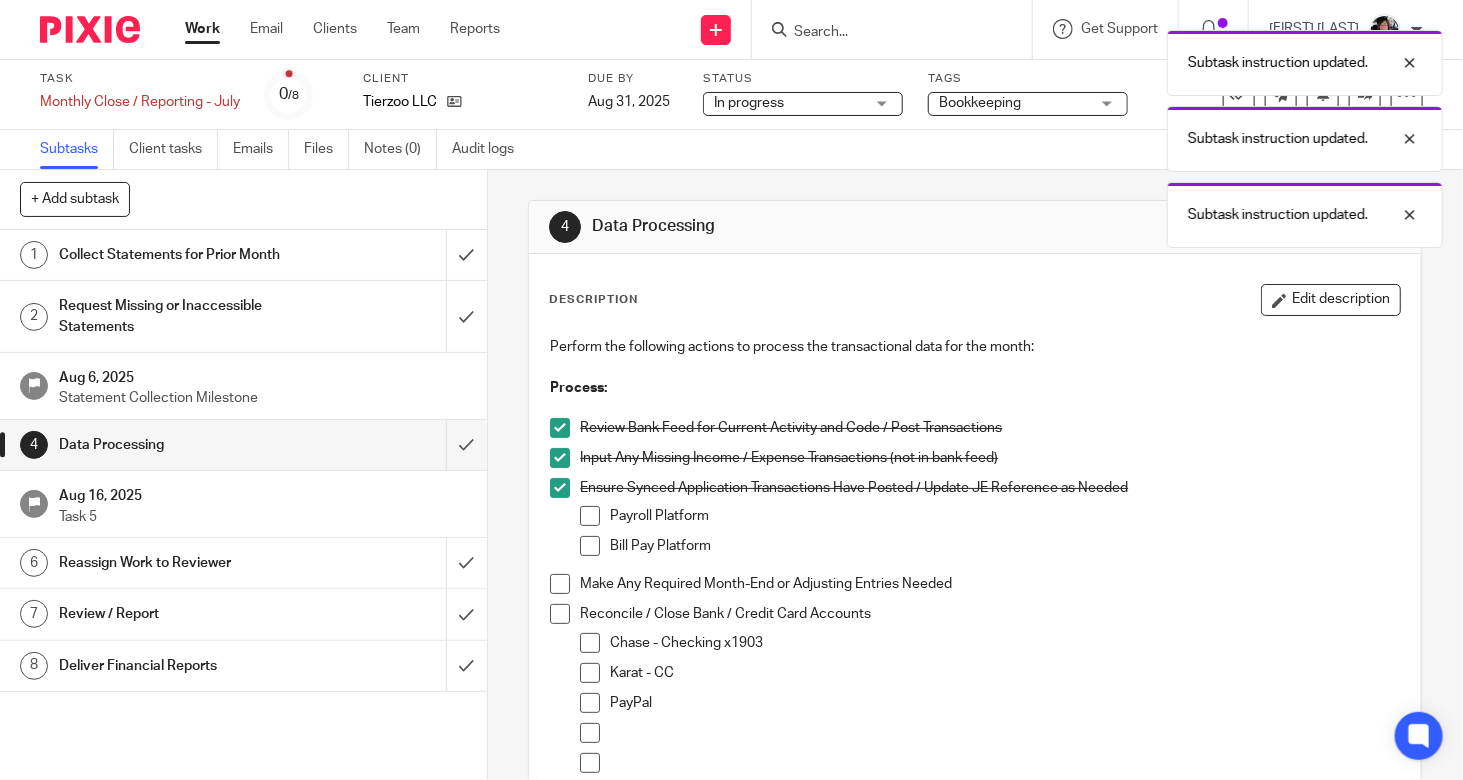 click at bounding box center (590, 546) 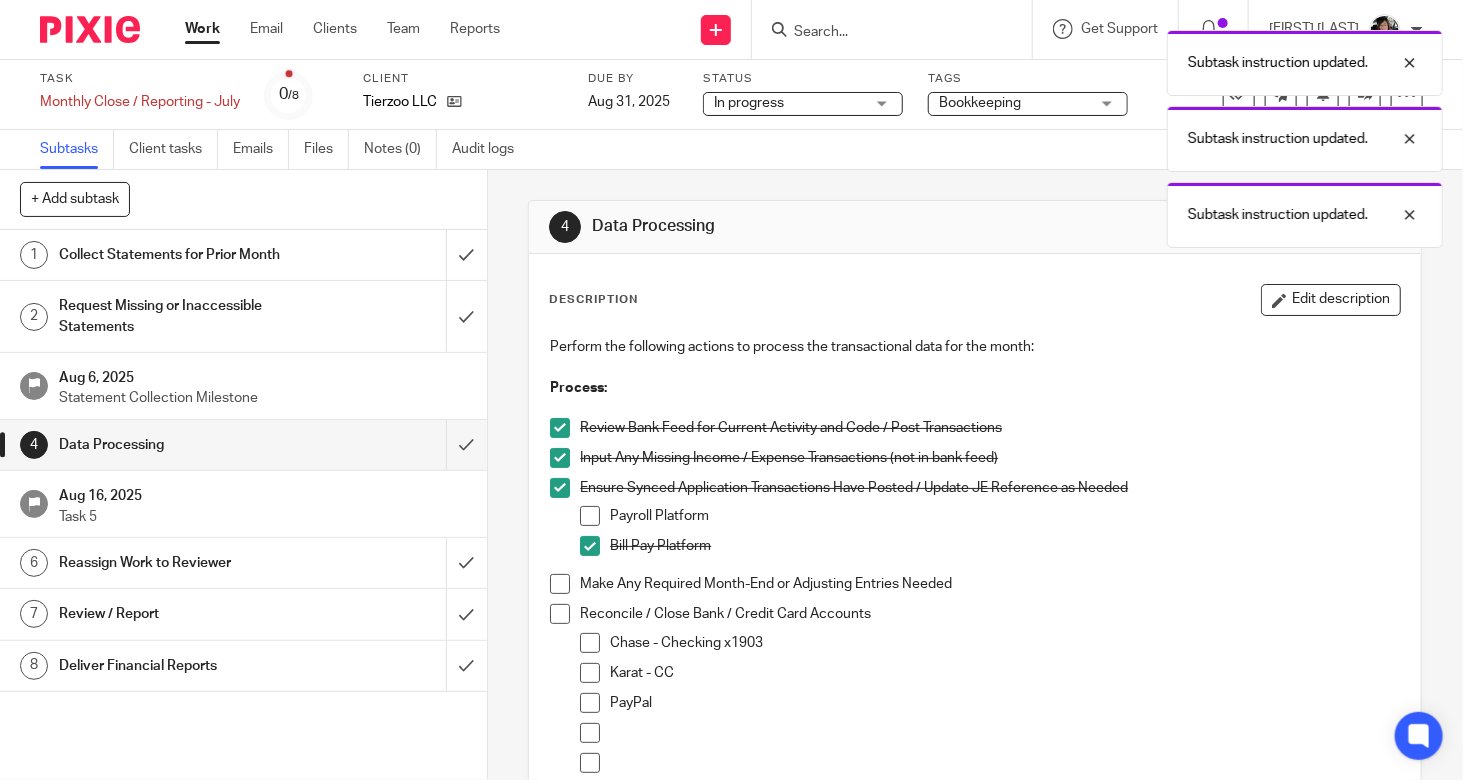 click at bounding box center (590, 516) 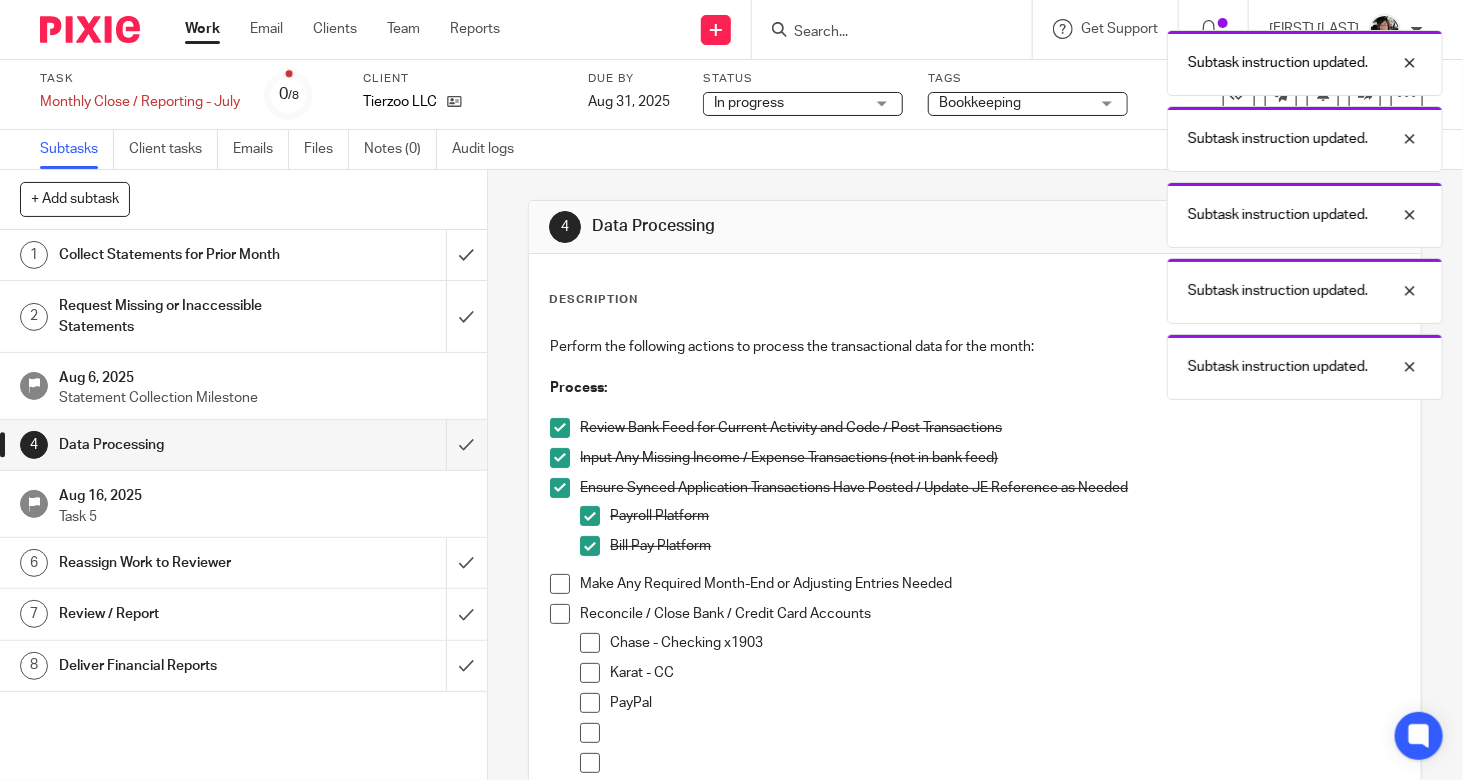 click at bounding box center [560, 584] 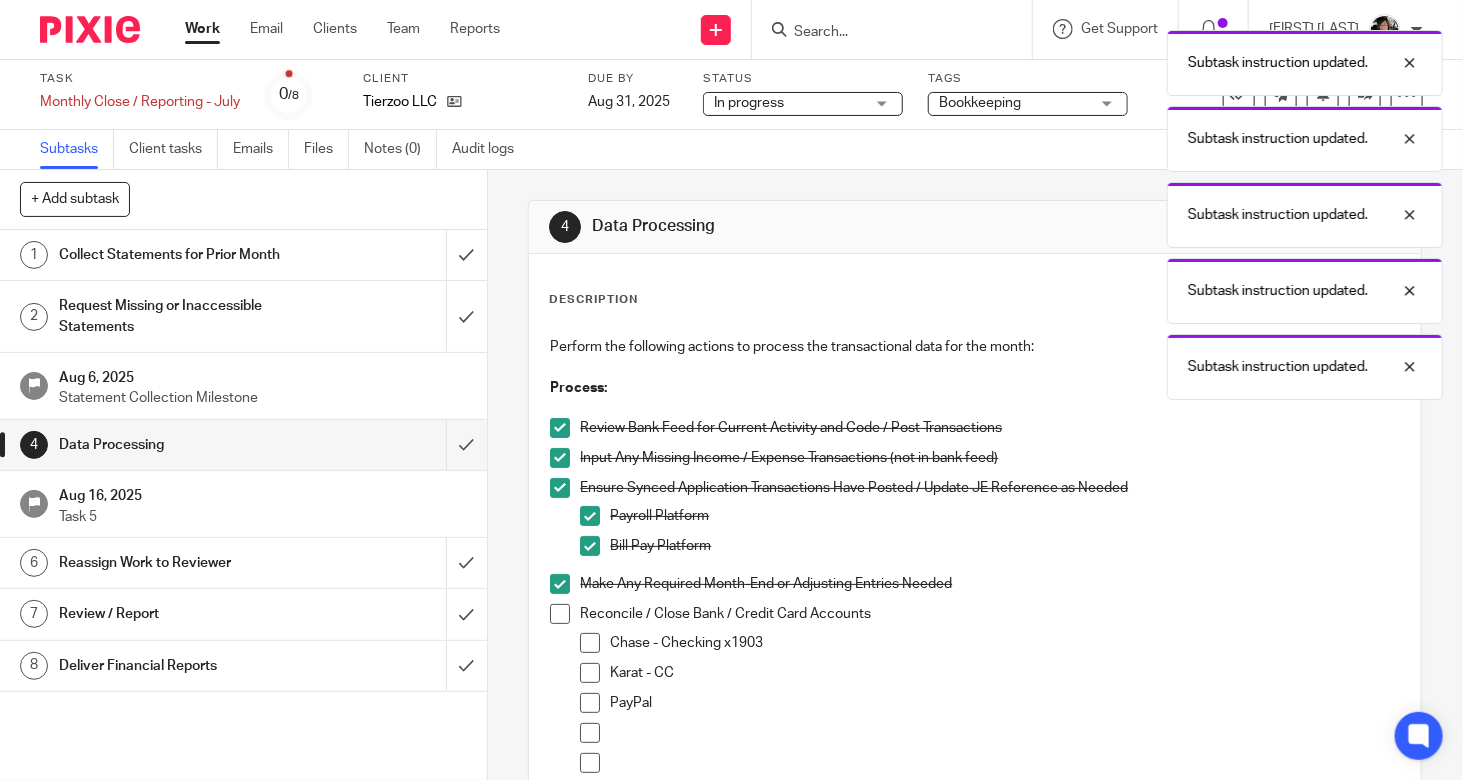 click at bounding box center [560, 614] 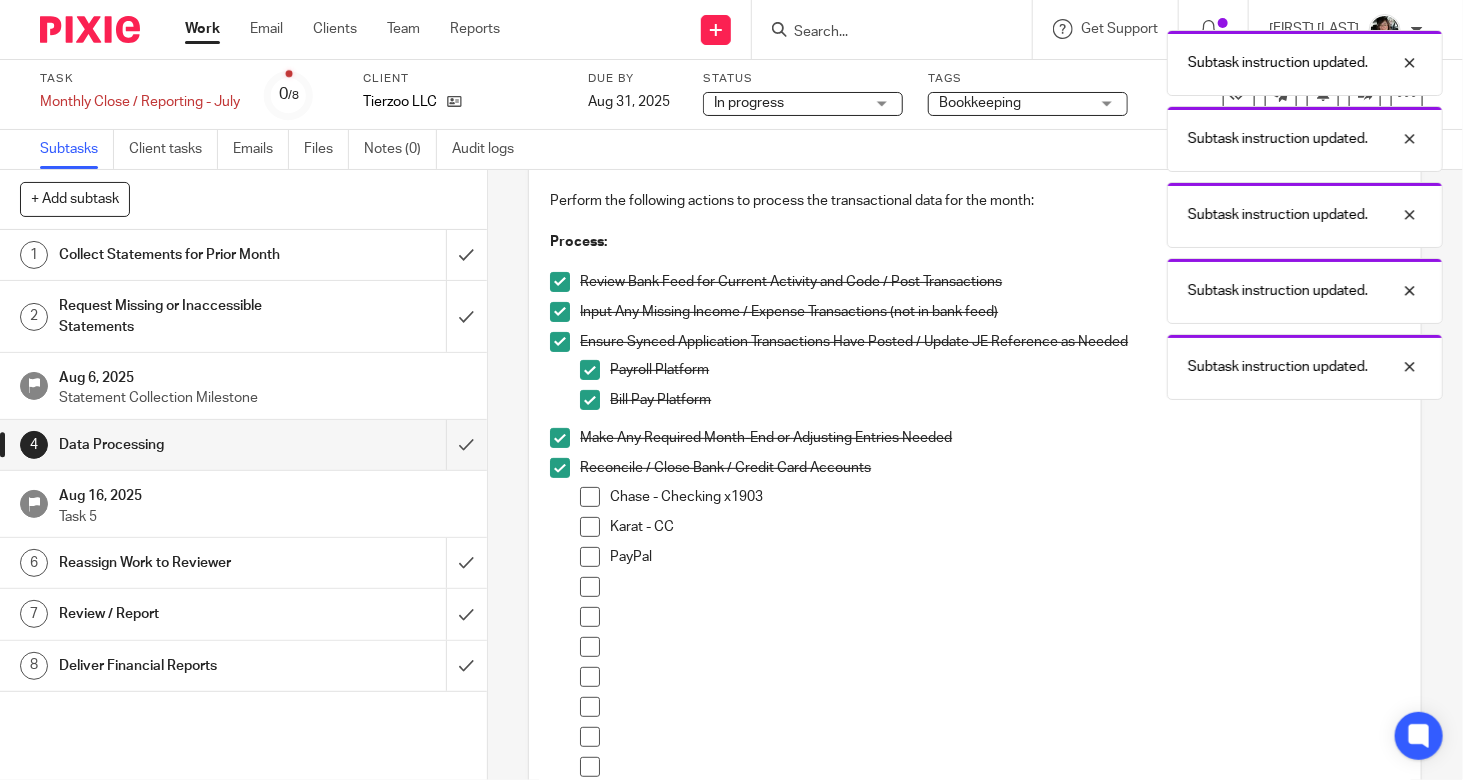 scroll, scrollTop: 300, scrollLeft: 0, axis: vertical 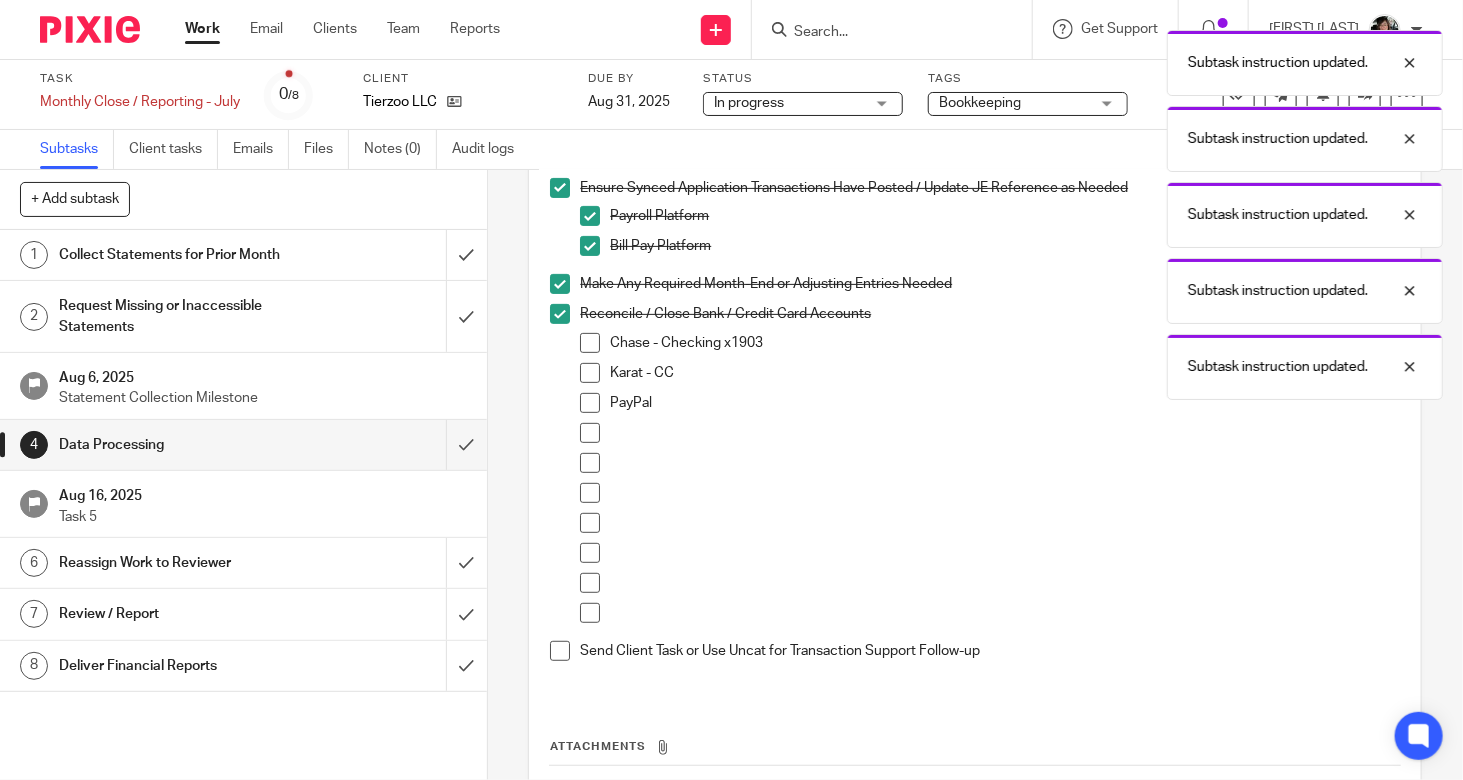 click on "Chase - Checking x1903" at bounding box center [990, 348] 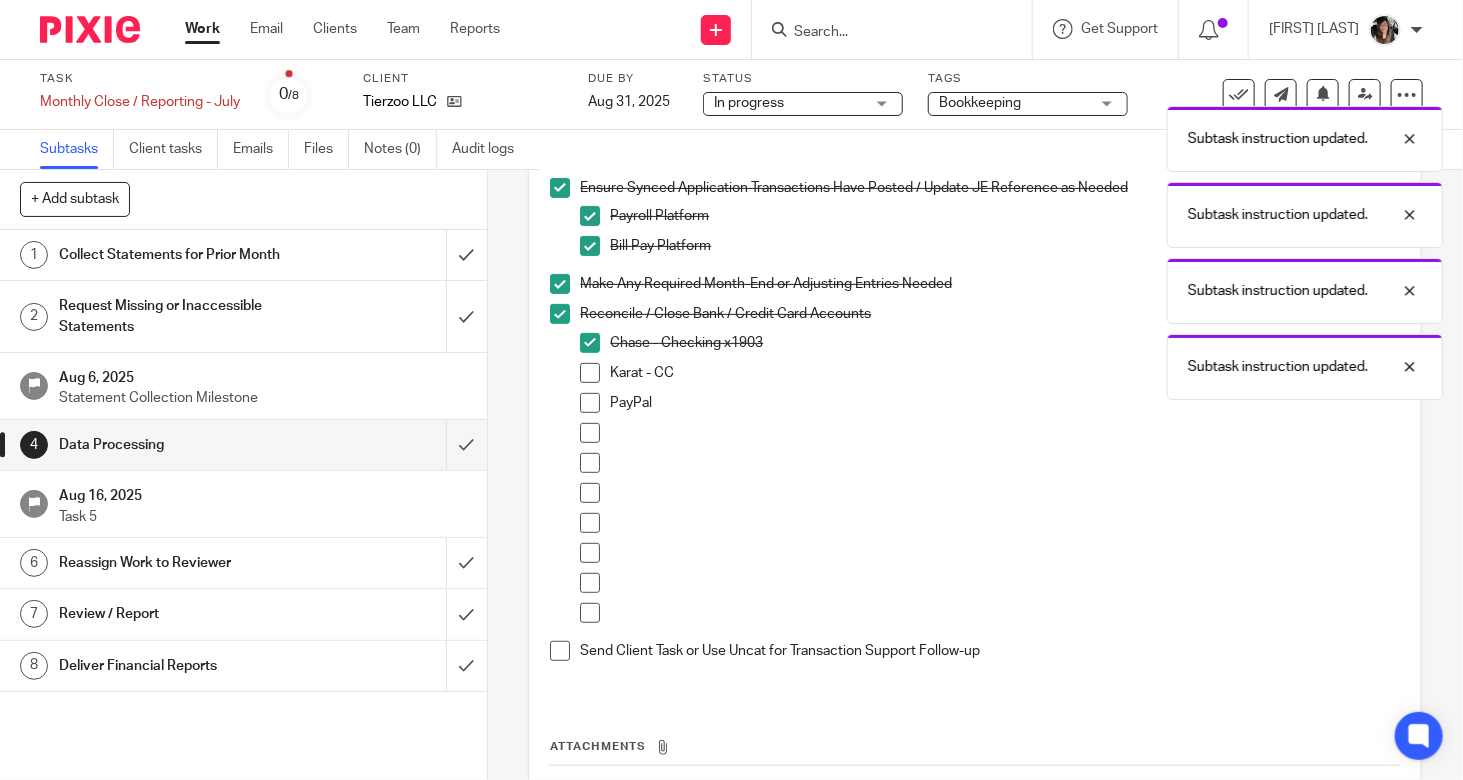 click at bounding box center [590, 403] 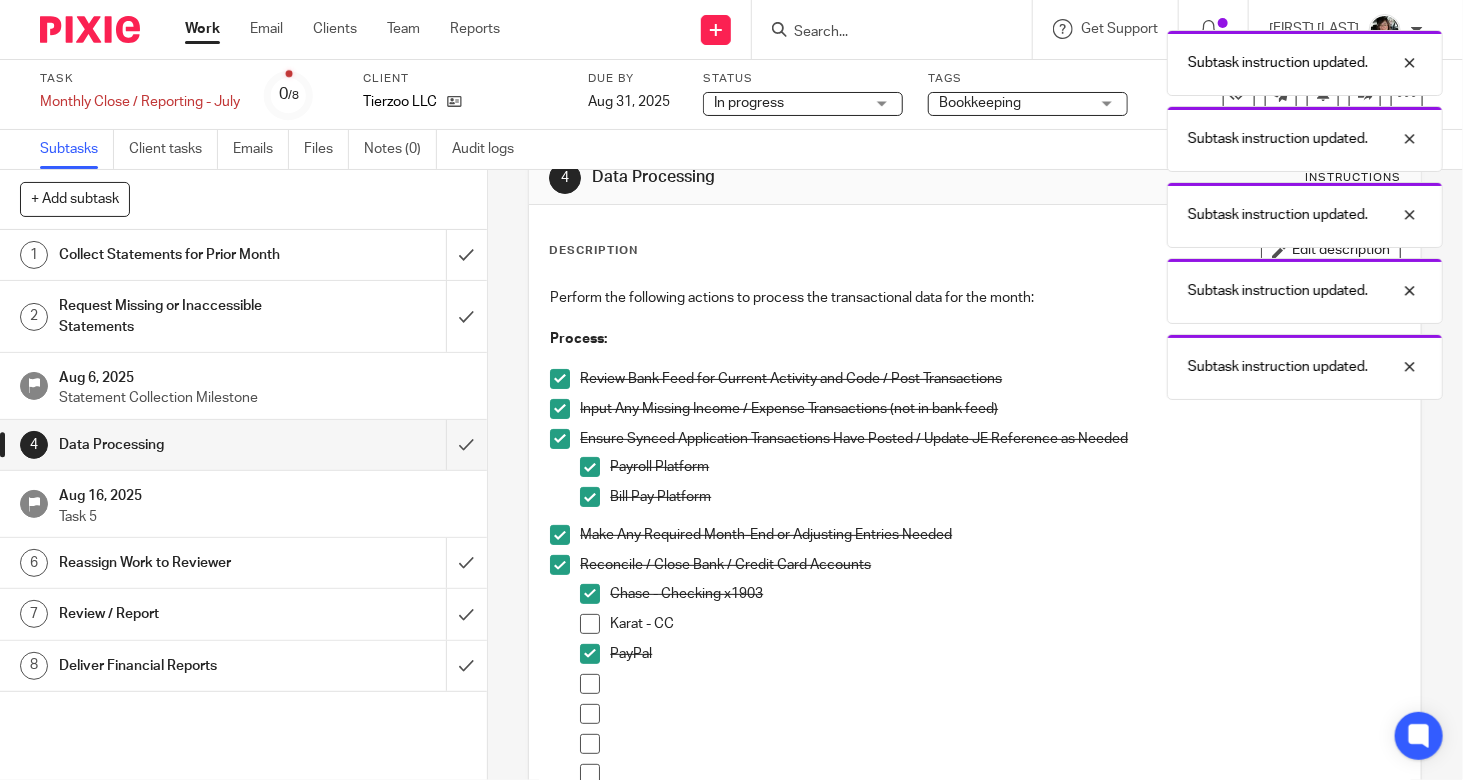 scroll, scrollTop: 0, scrollLeft: 0, axis: both 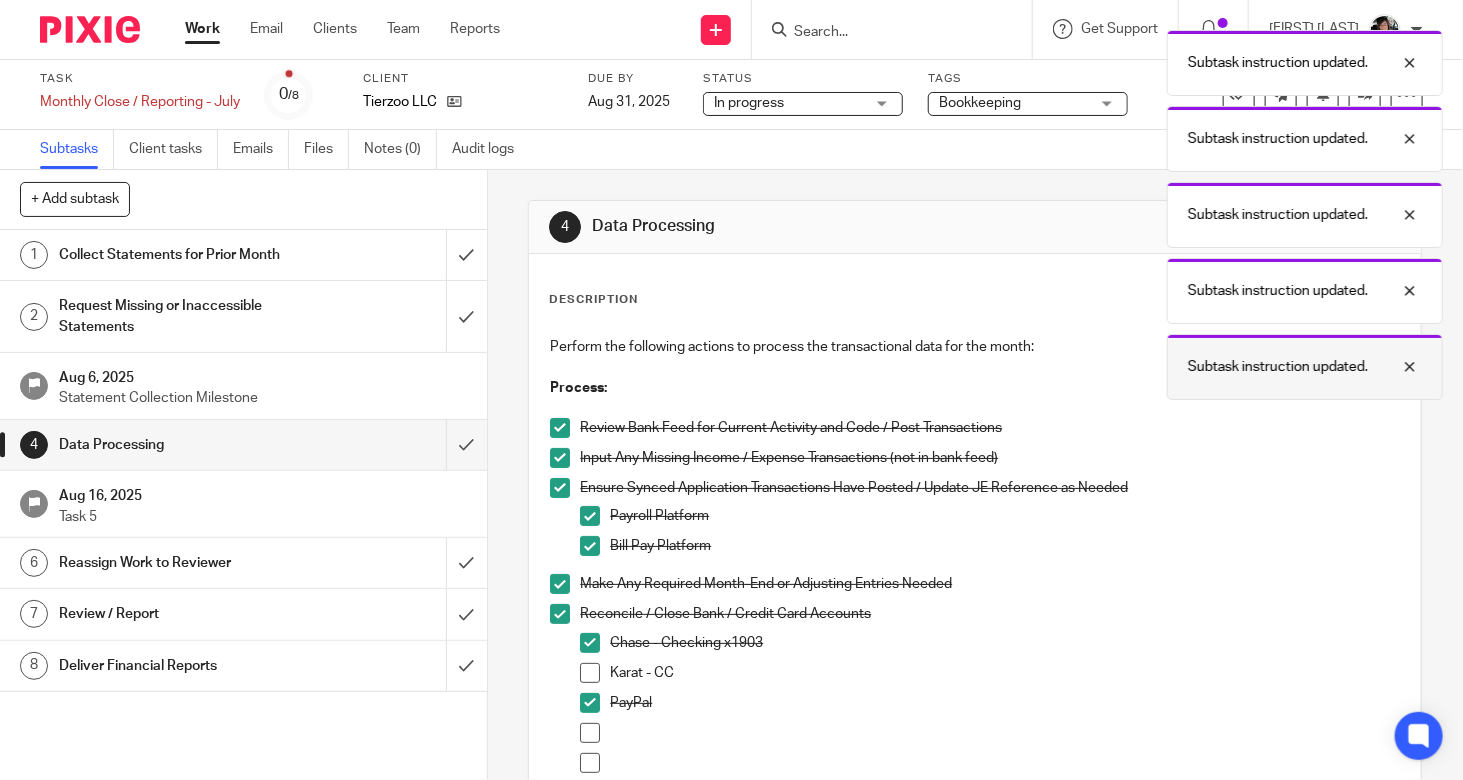 drag, startPoint x: 1410, startPoint y: 360, endPoint x: 1412, endPoint y: 343, distance: 17.117243 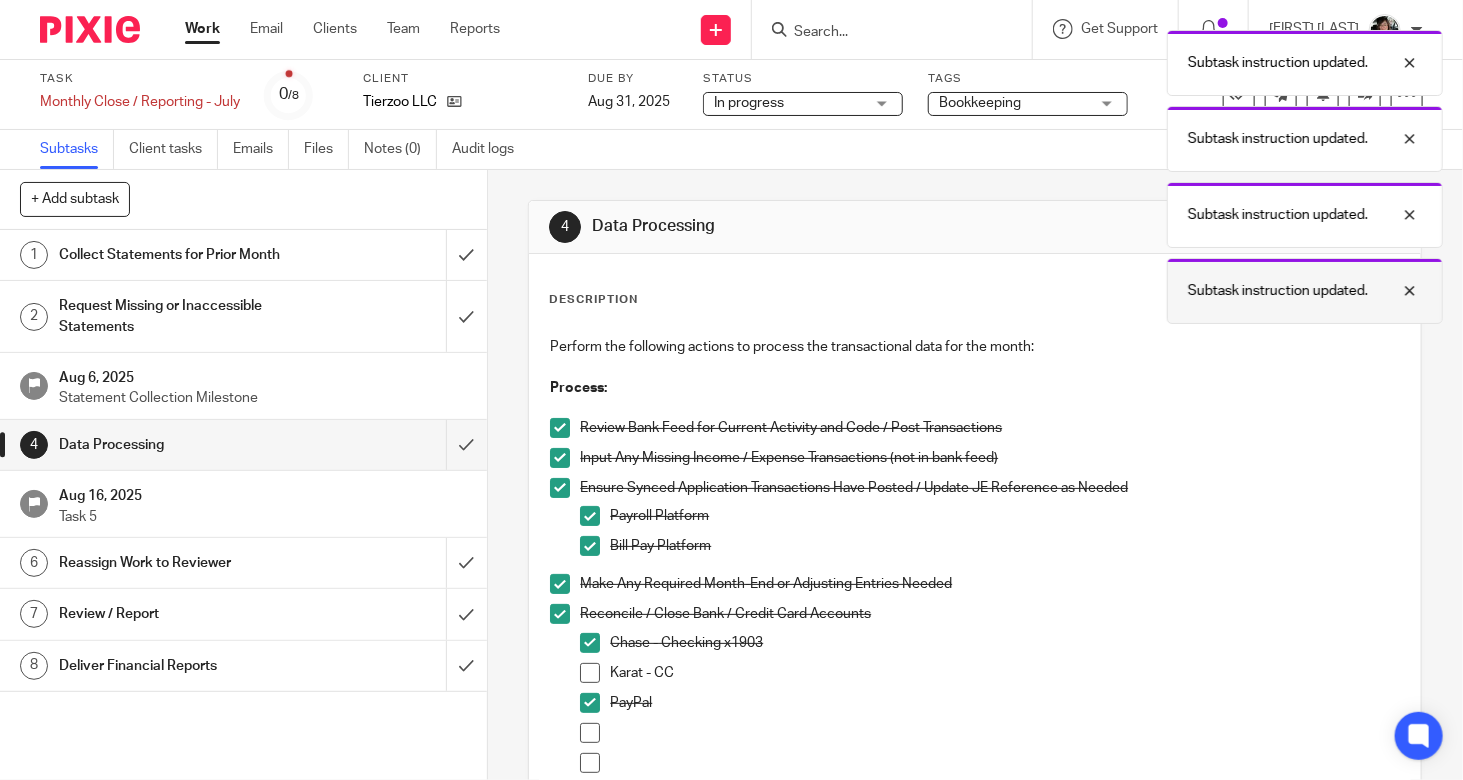 click at bounding box center (1395, 291) 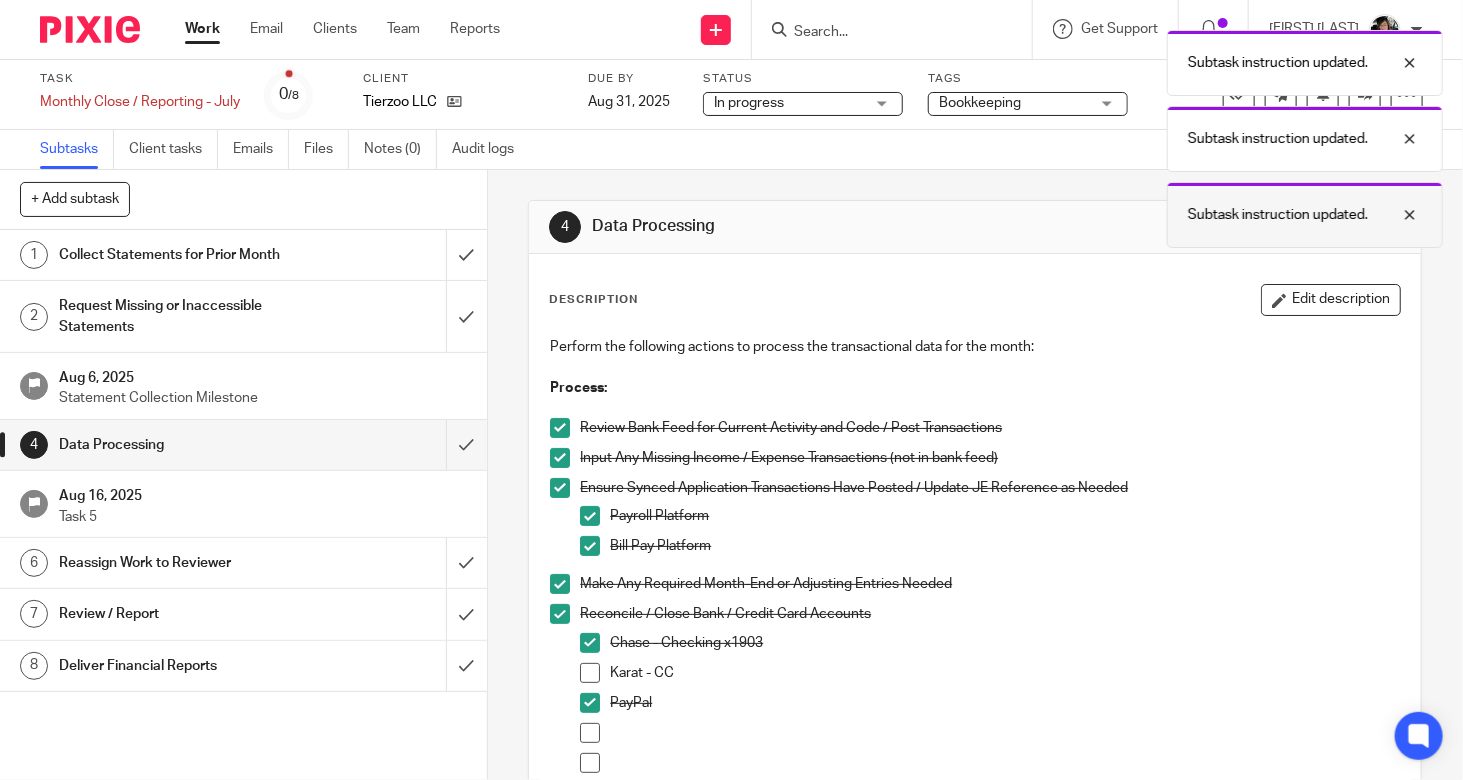 click at bounding box center [1395, 215] 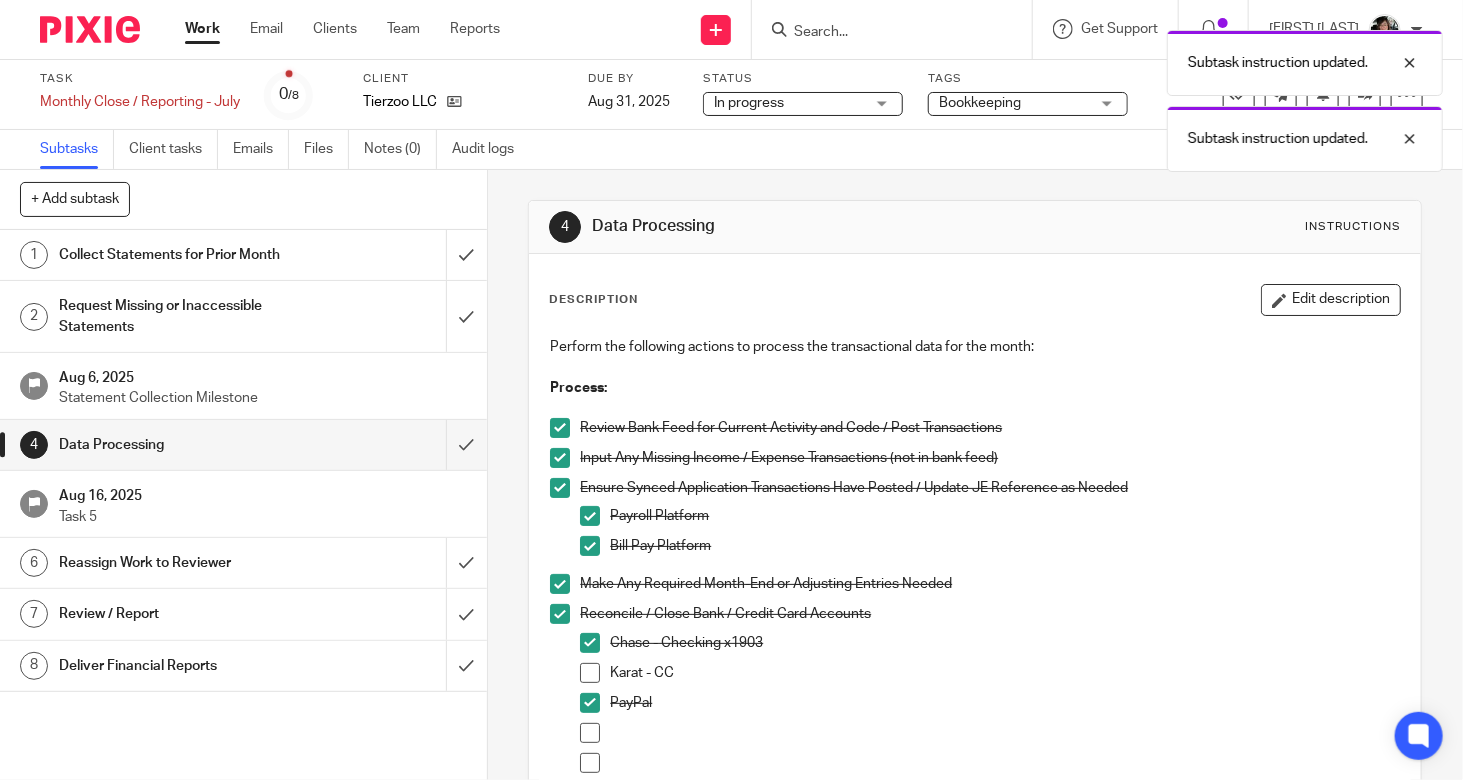 click on "Edit description" at bounding box center (1331, 300) 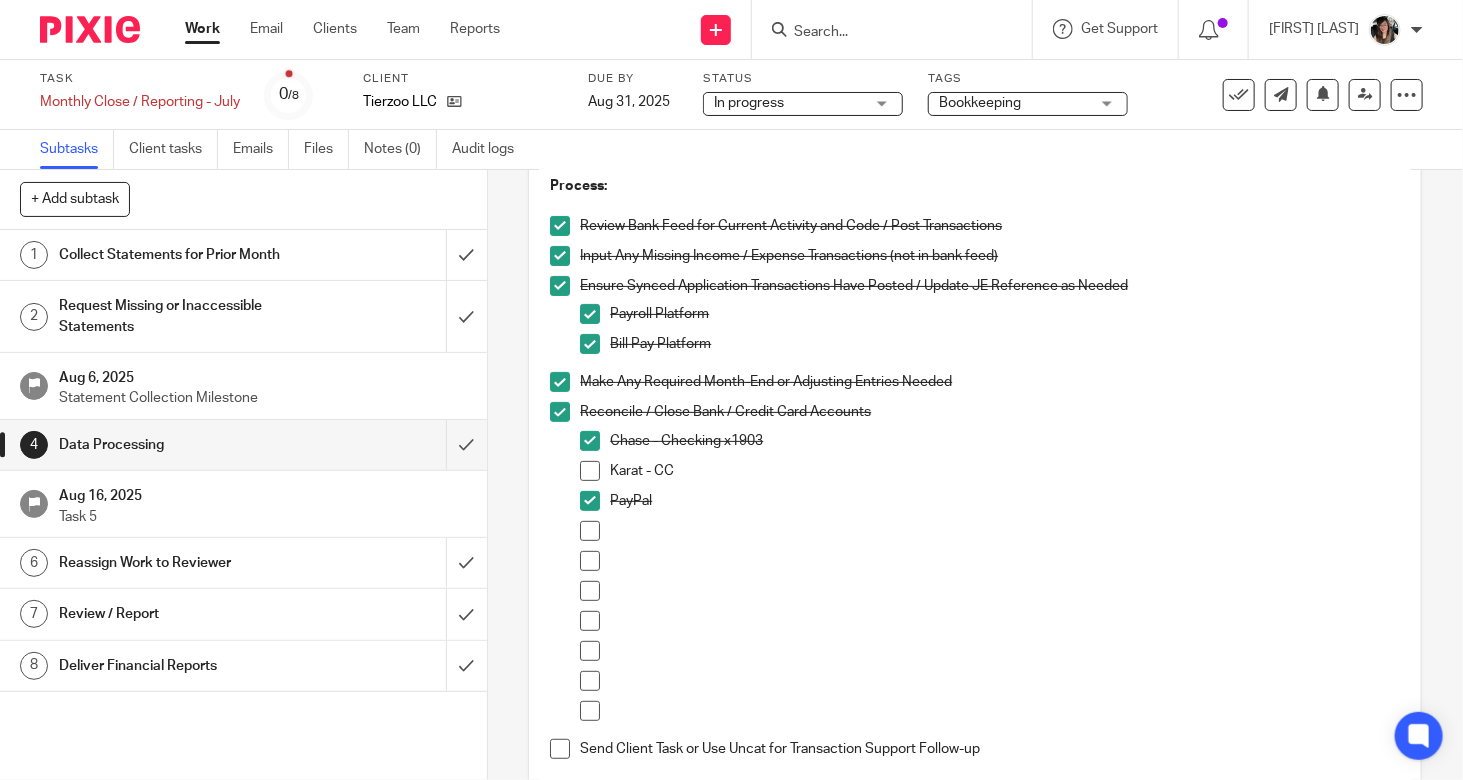scroll, scrollTop: 300, scrollLeft: 0, axis: vertical 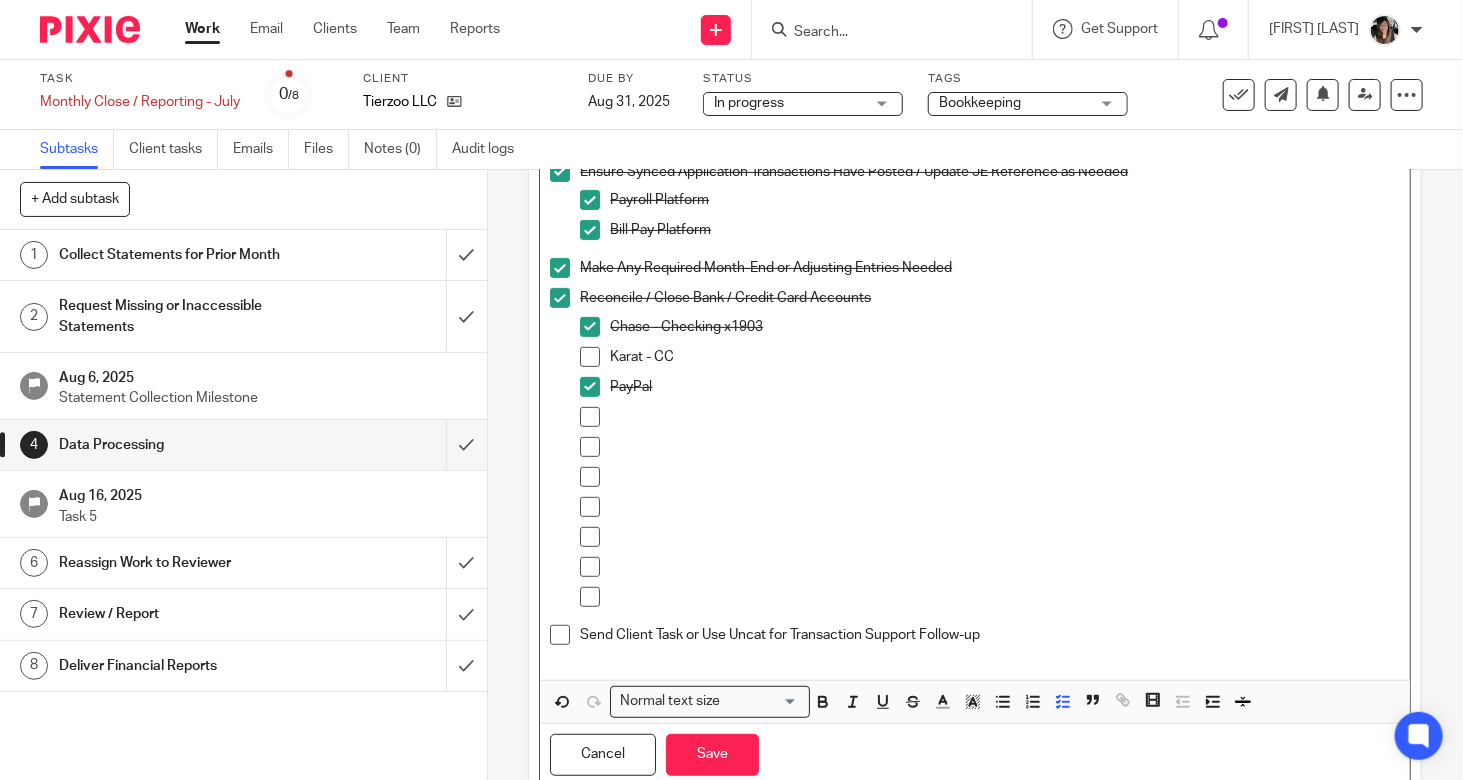 click at bounding box center [1005, 597] 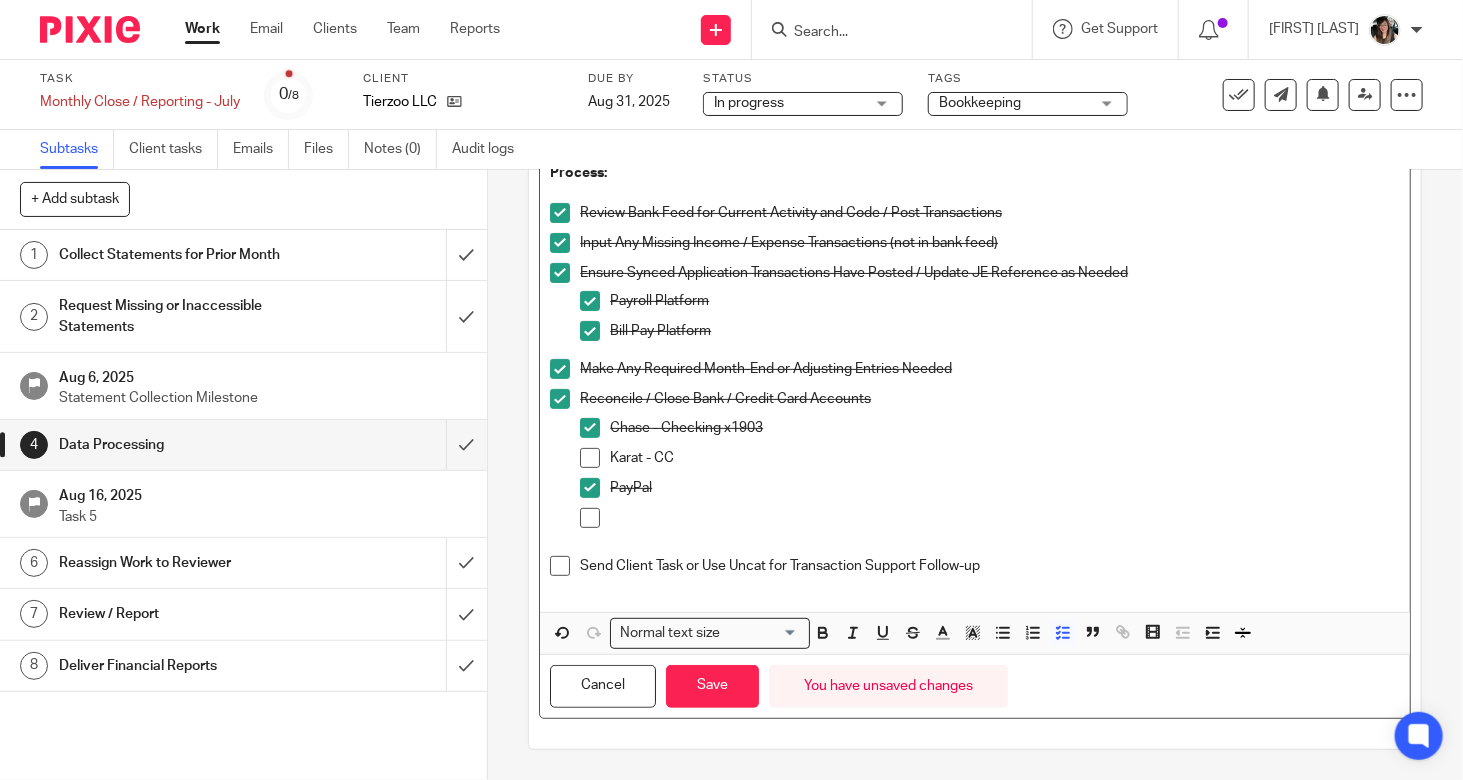 scroll, scrollTop: 194, scrollLeft: 0, axis: vertical 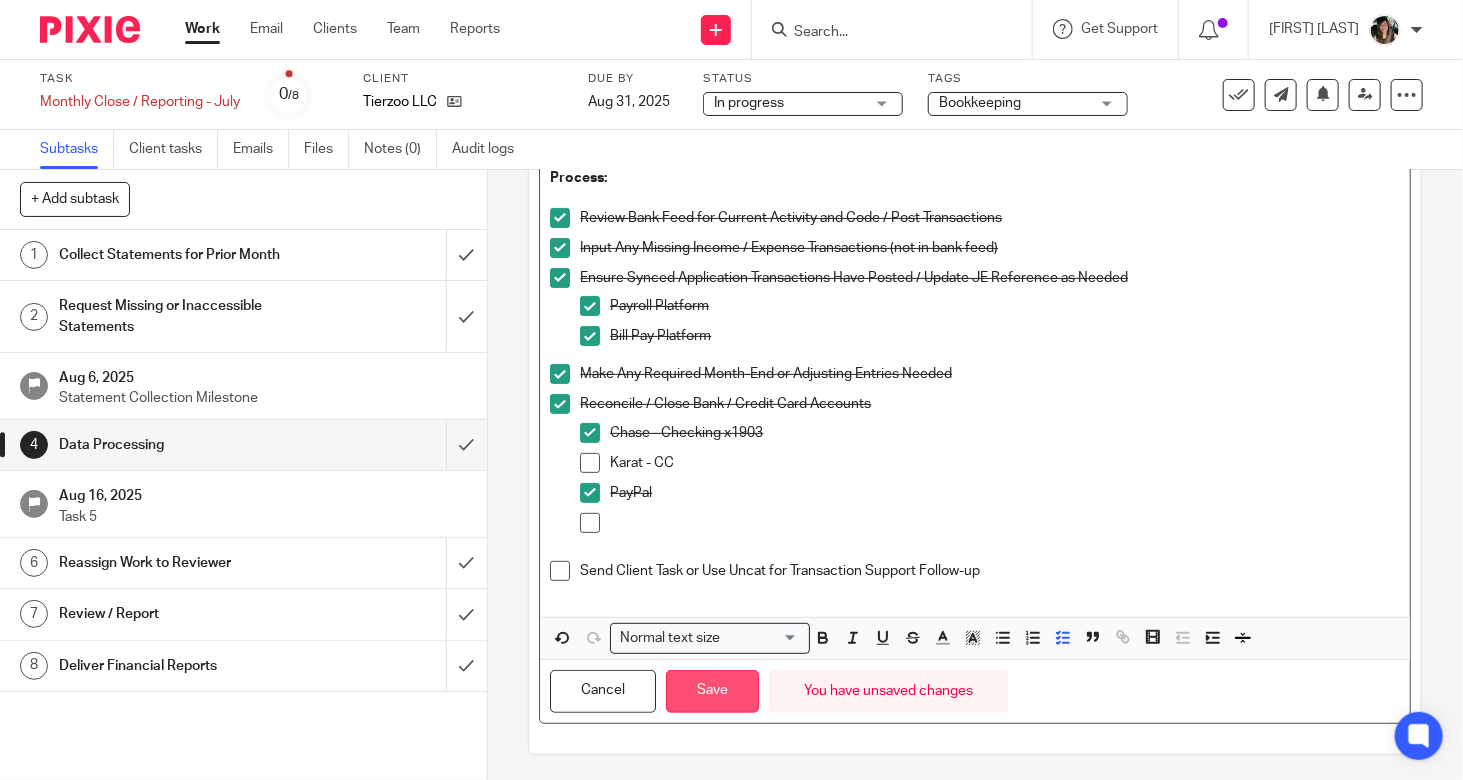 click on "Save" at bounding box center [712, 691] 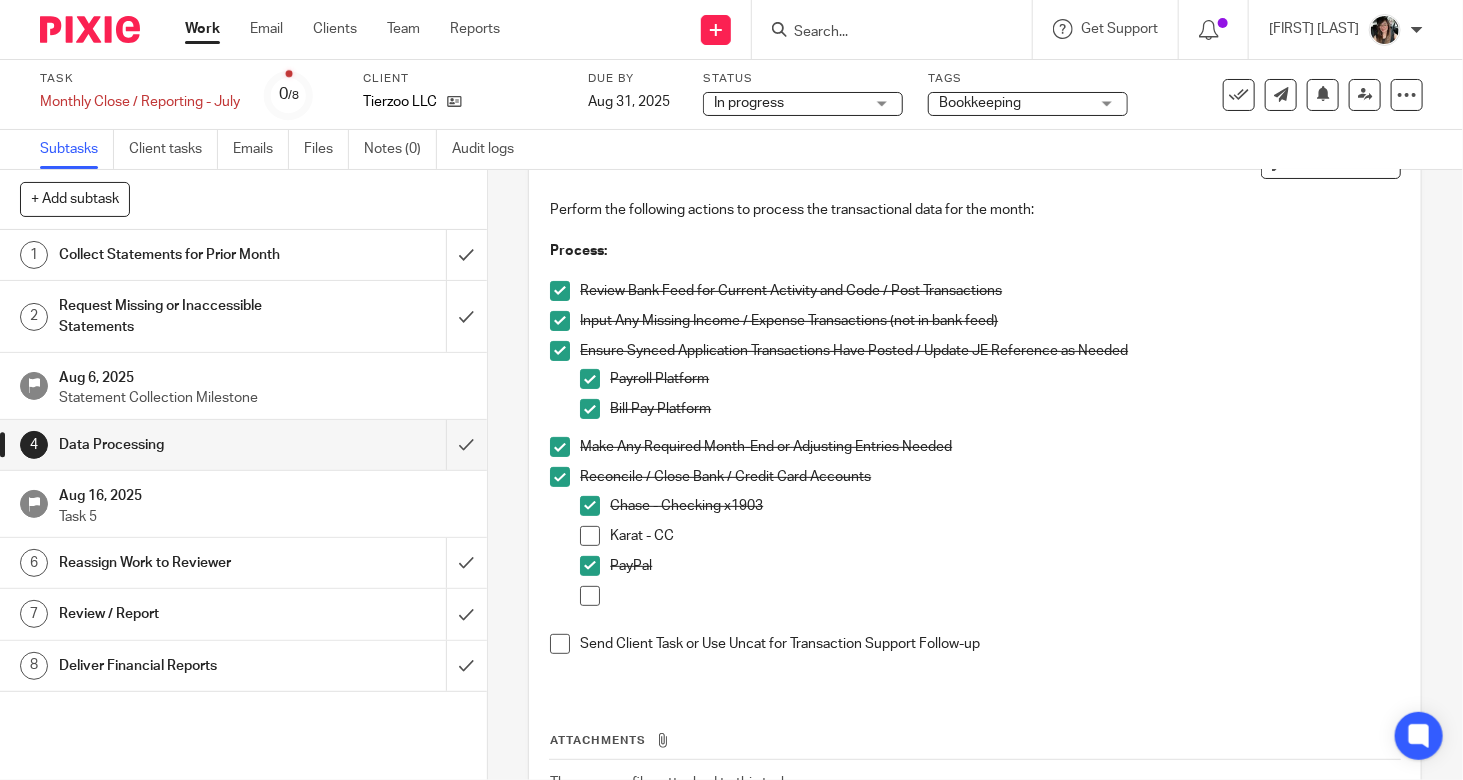 scroll, scrollTop: 110, scrollLeft: 0, axis: vertical 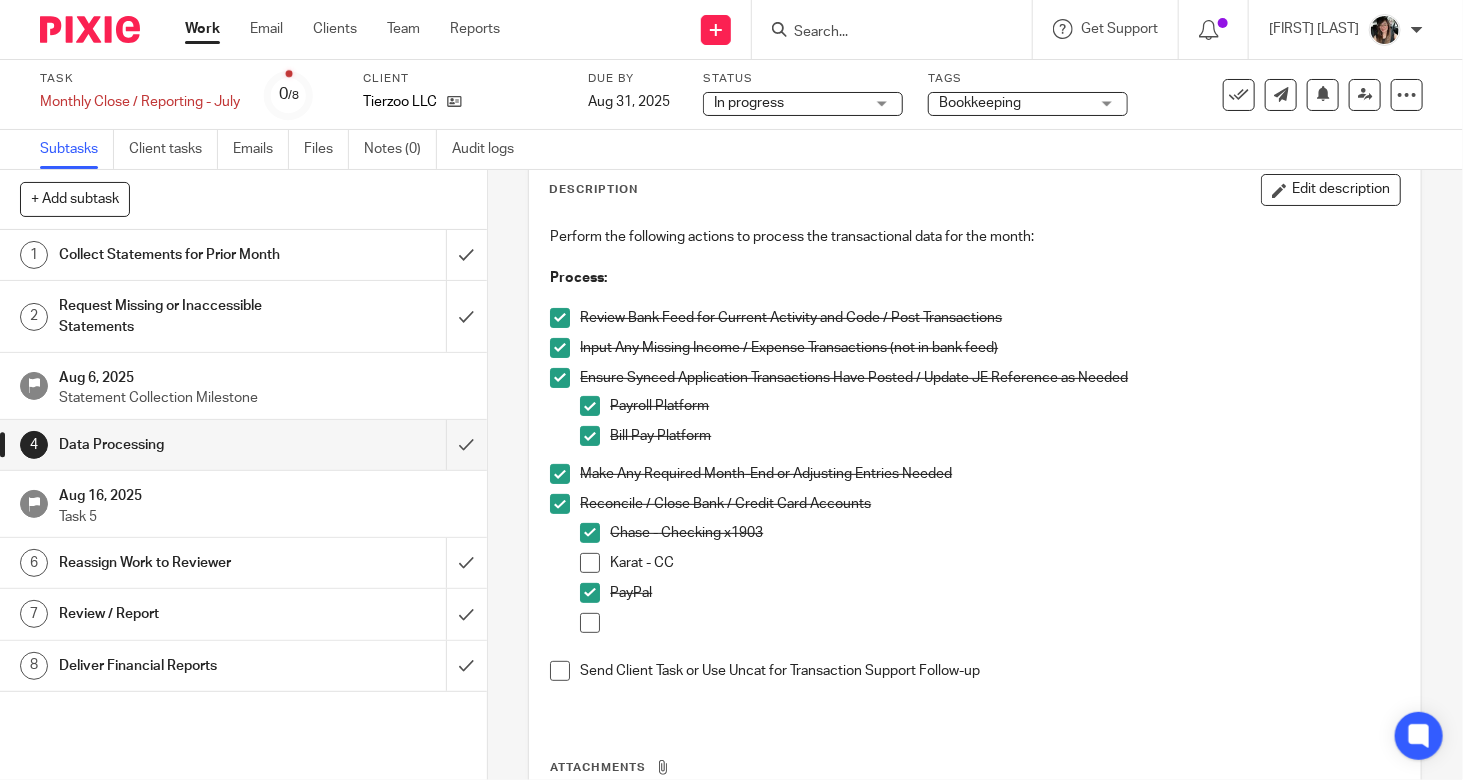 click on "See template in use
Advanced task editor     Copy task
Change schedule
Delete" at bounding box center [1323, 95] 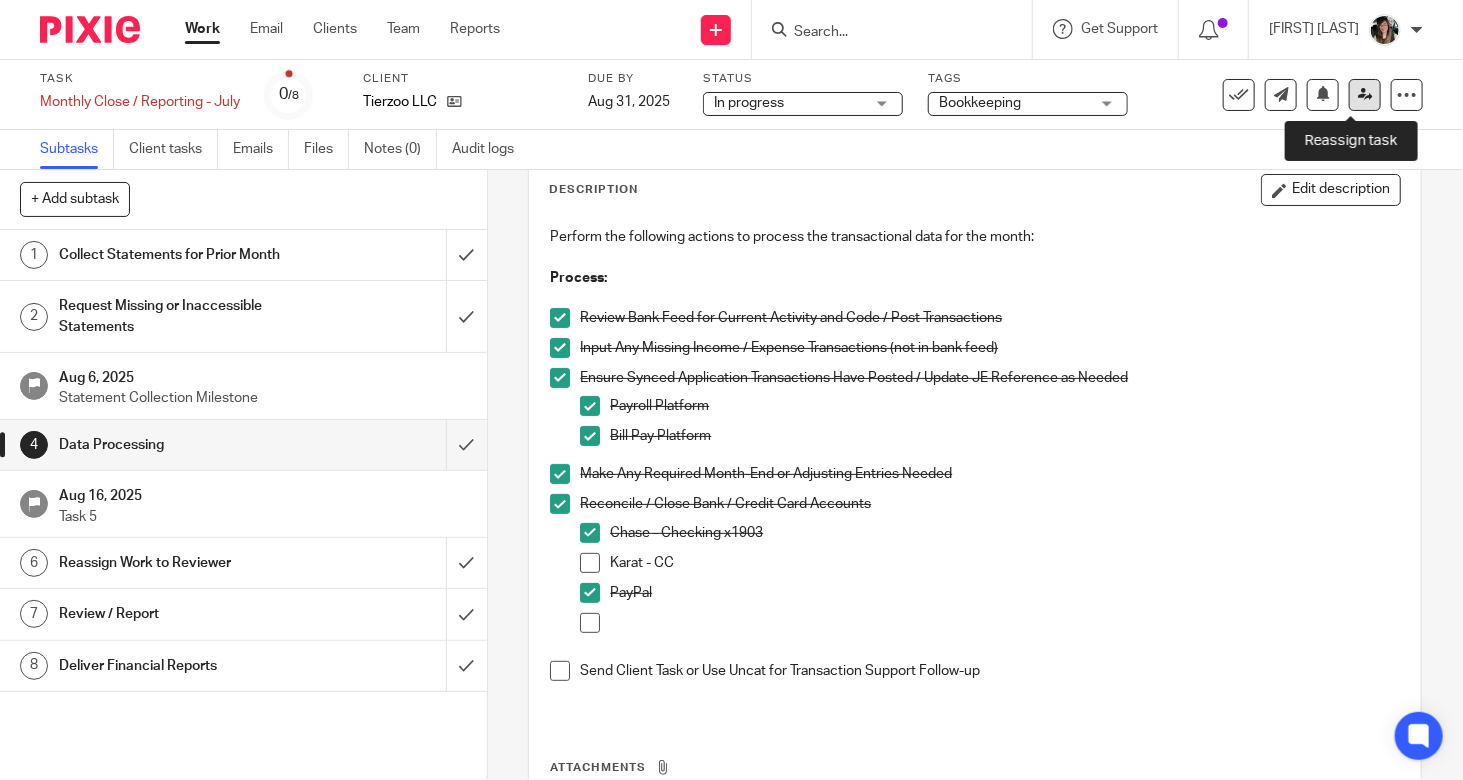 click at bounding box center (1365, 94) 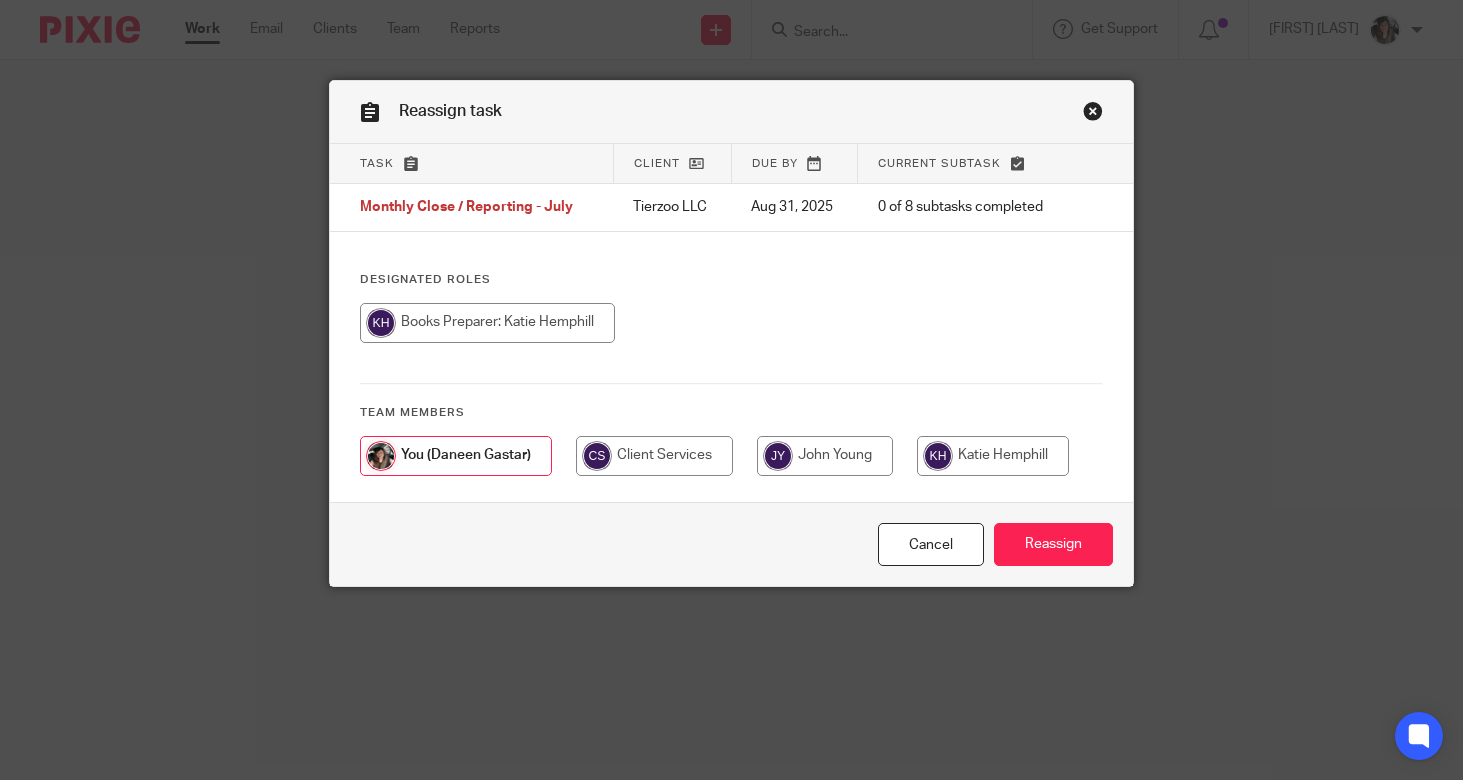 scroll, scrollTop: 0, scrollLeft: 0, axis: both 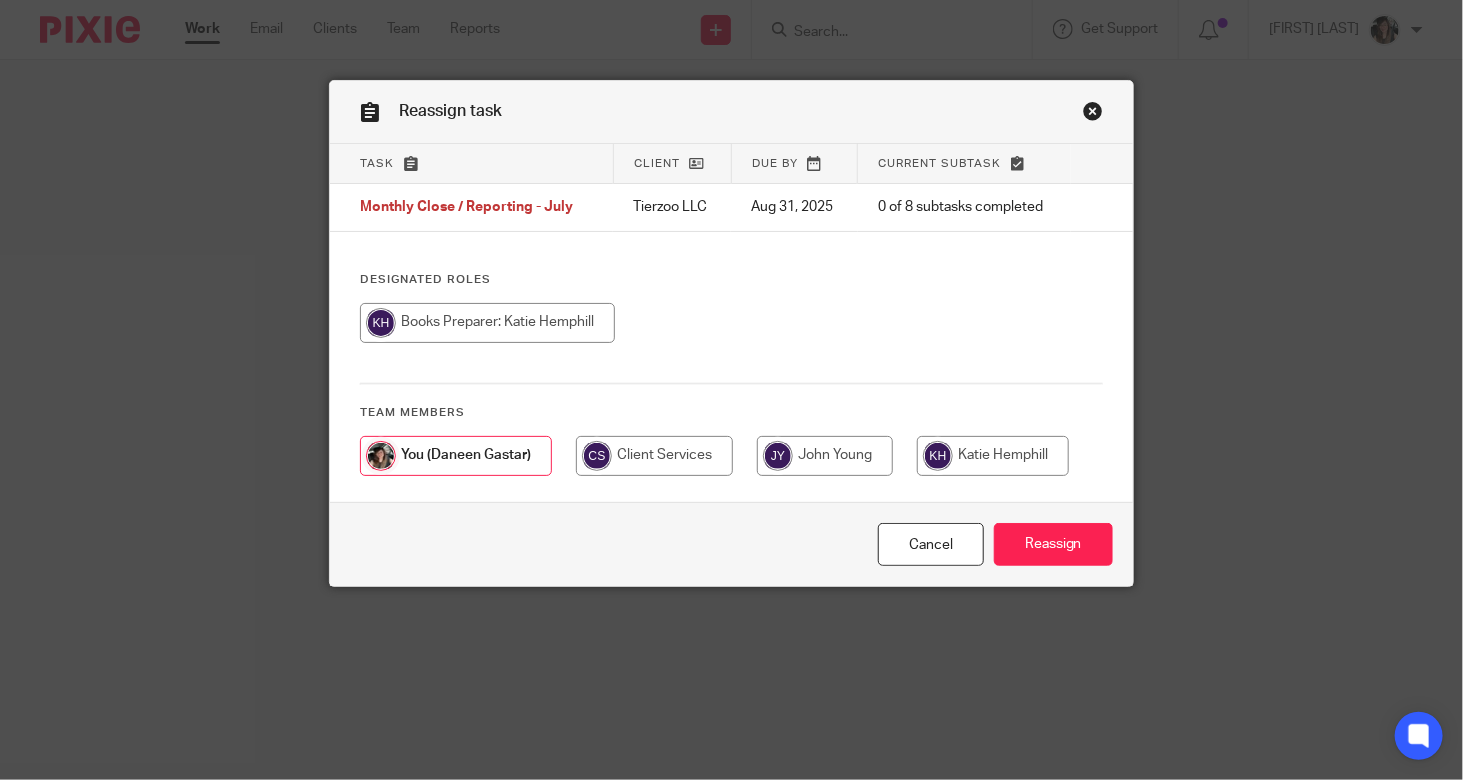 click at bounding box center (993, 456) 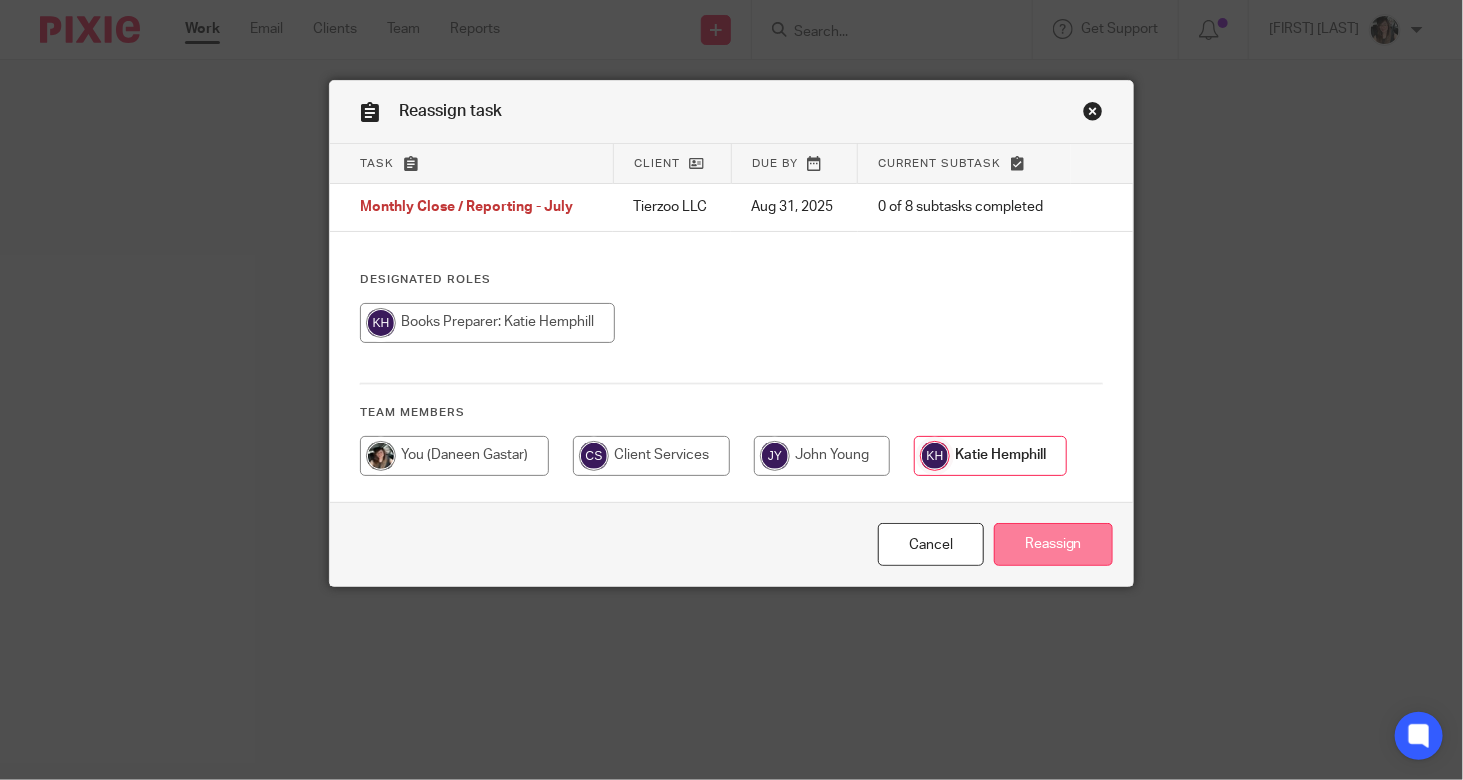 click on "Reassign" at bounding box center [1053, 544] 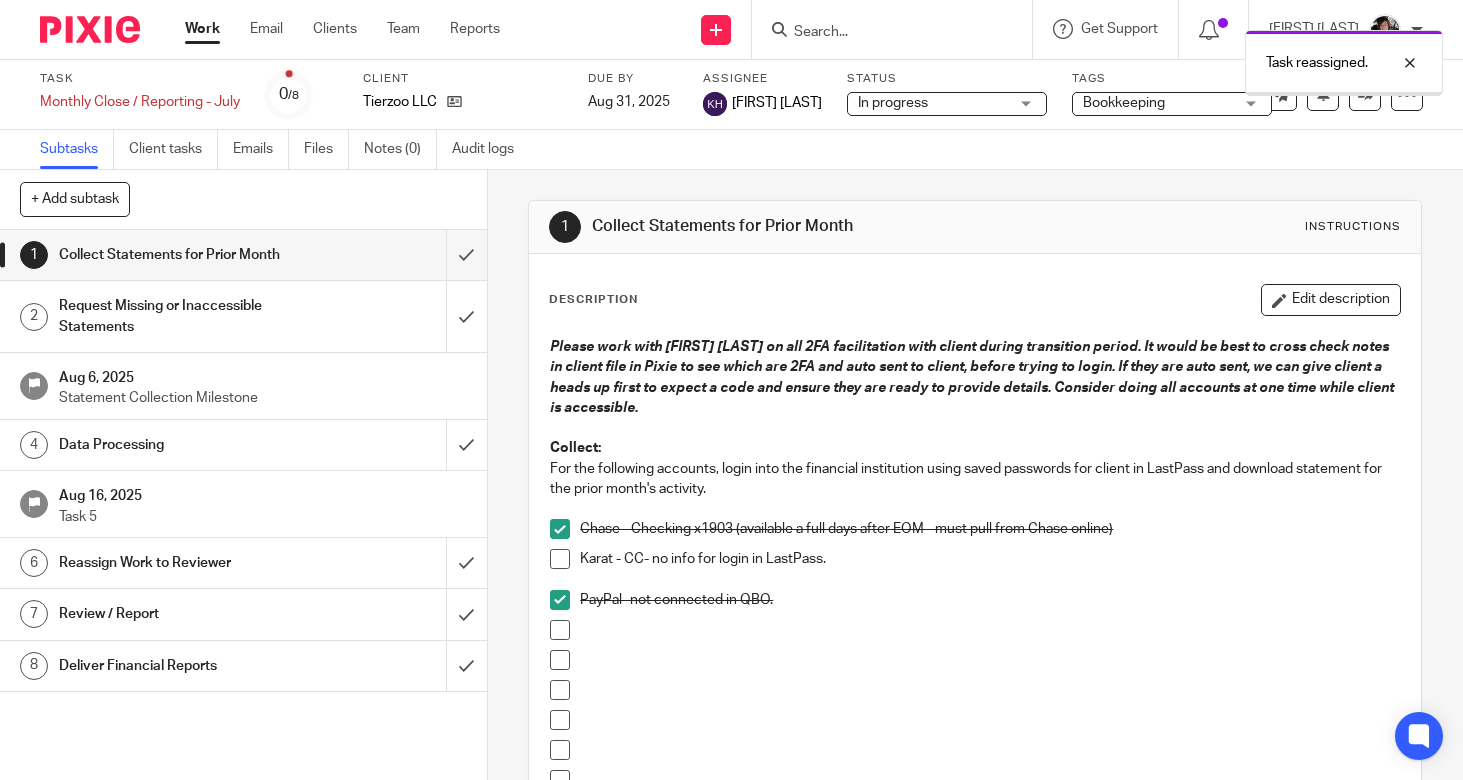 scroll, scrollTop: 0, scrollLeft: 0, axis: both 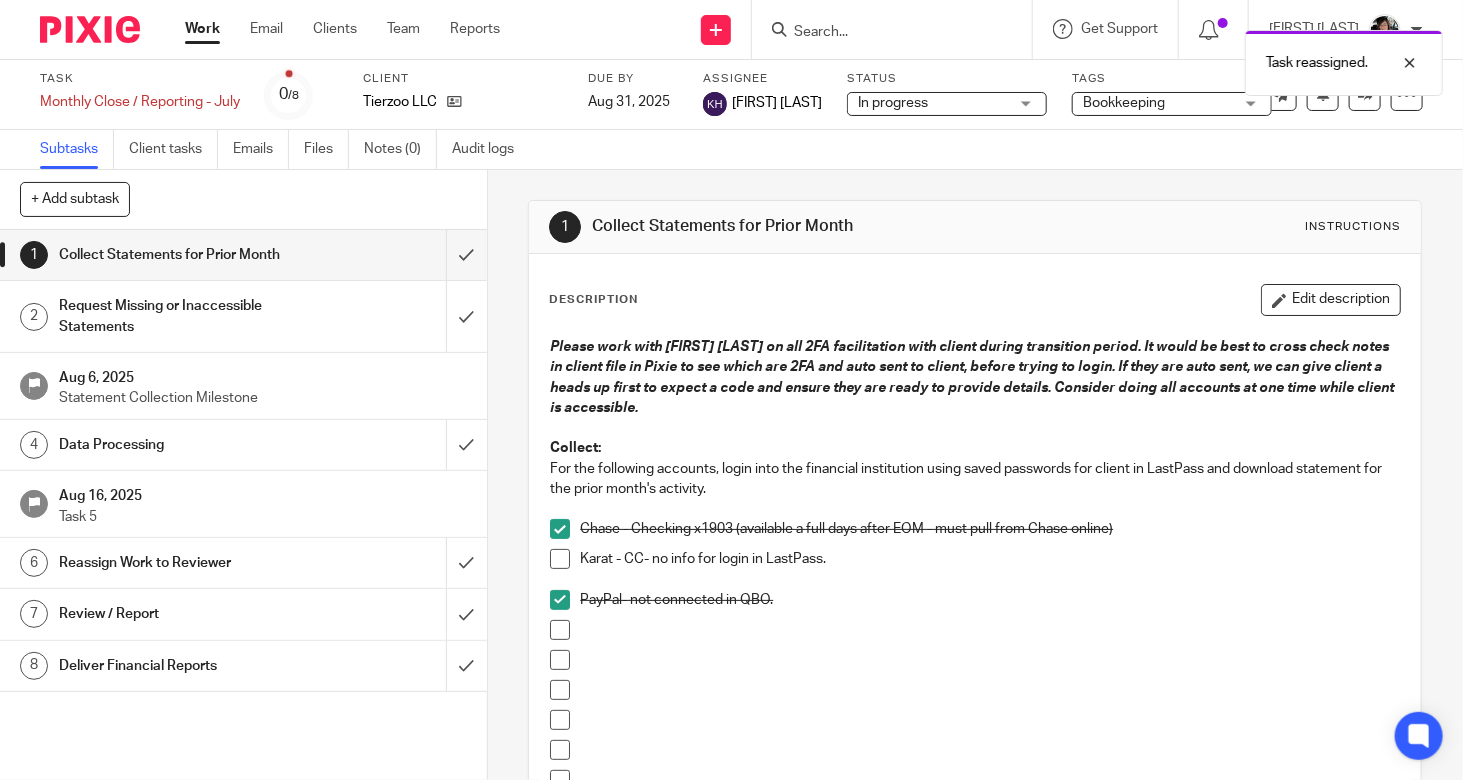 click on "Work" at bounding box center [202, 29] 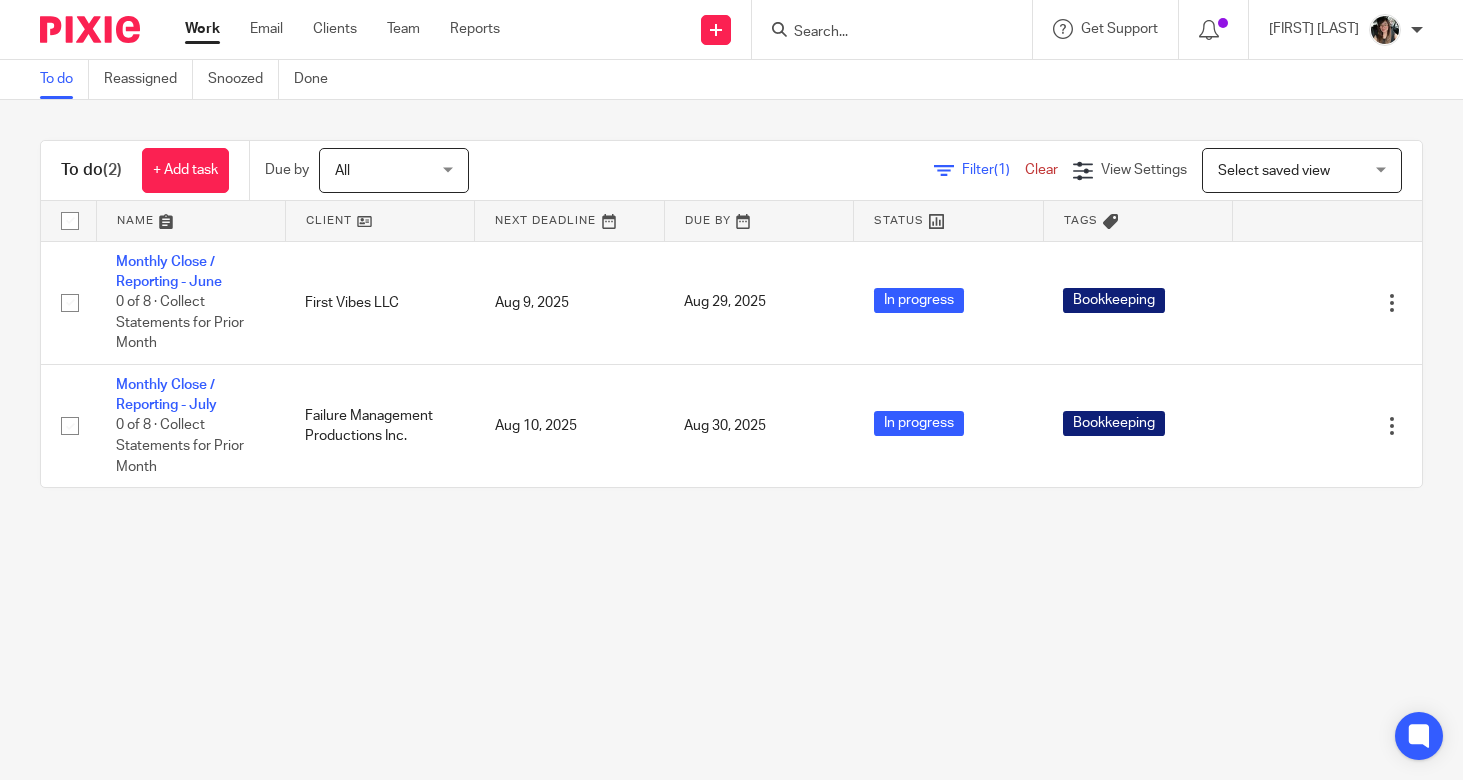 scroll, scrollTop: 0, scrollLeft: 0, axis: both 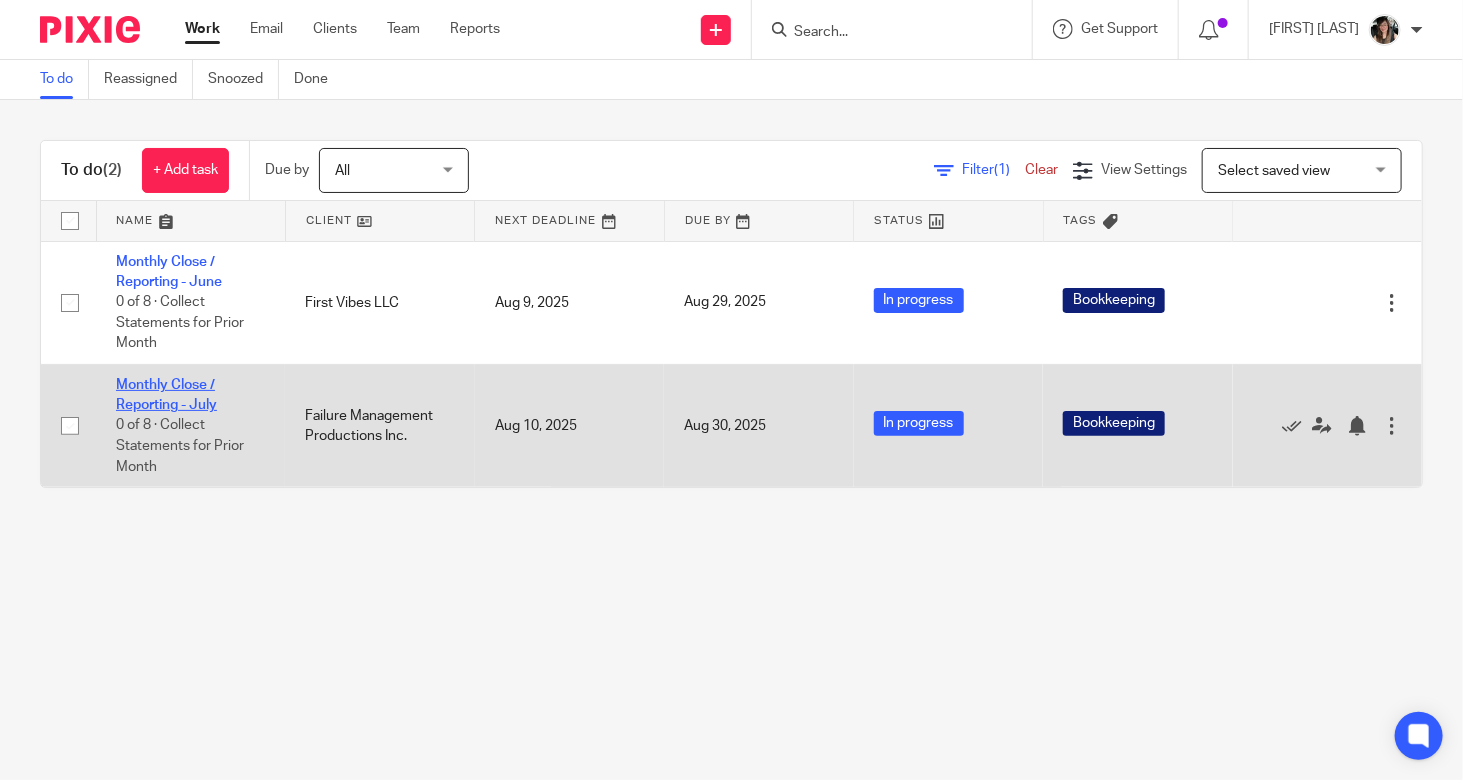 click on "Monthly Close / Reporting - July" at bounding box center [166, 395] 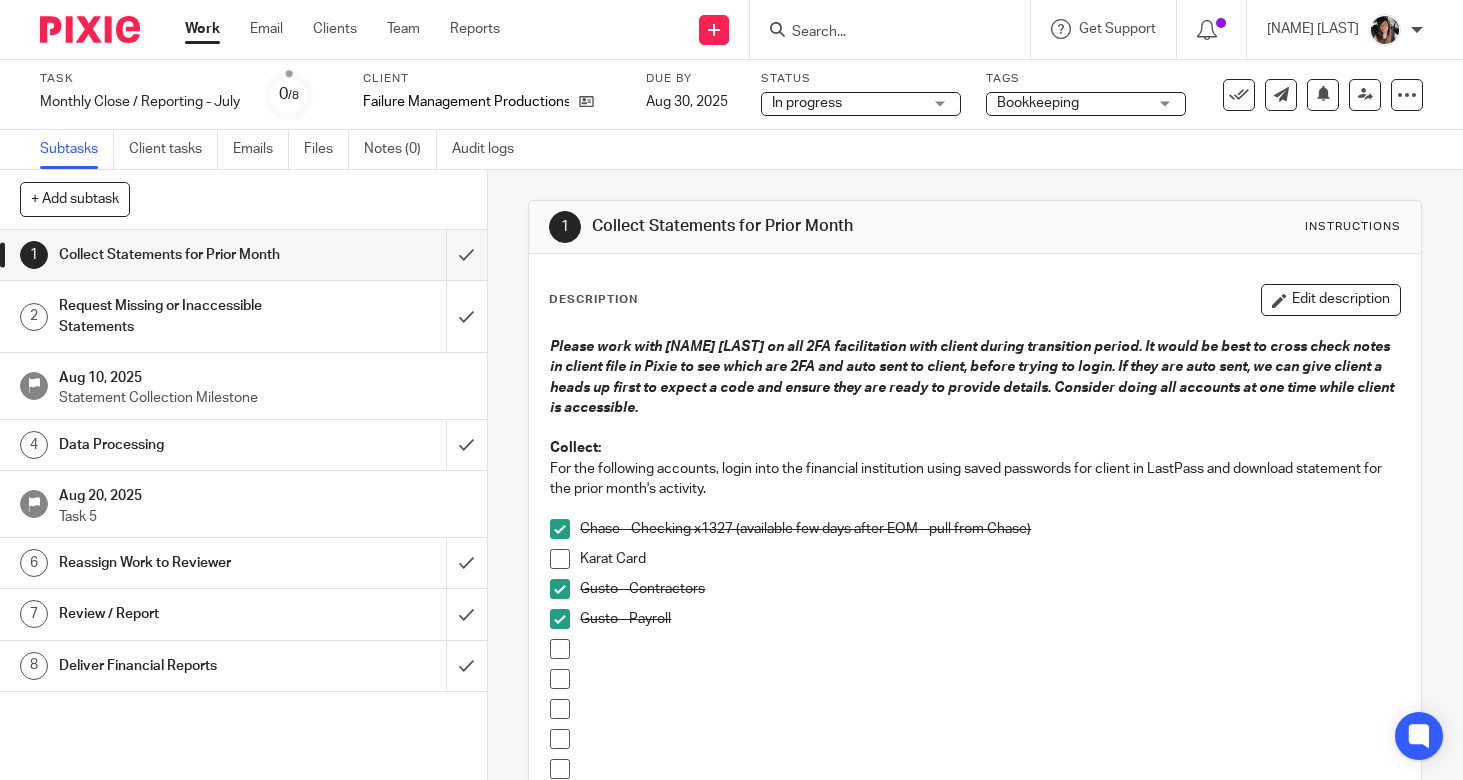 scroll, scrollTop: 0, scrollLeft: 0, axis: both 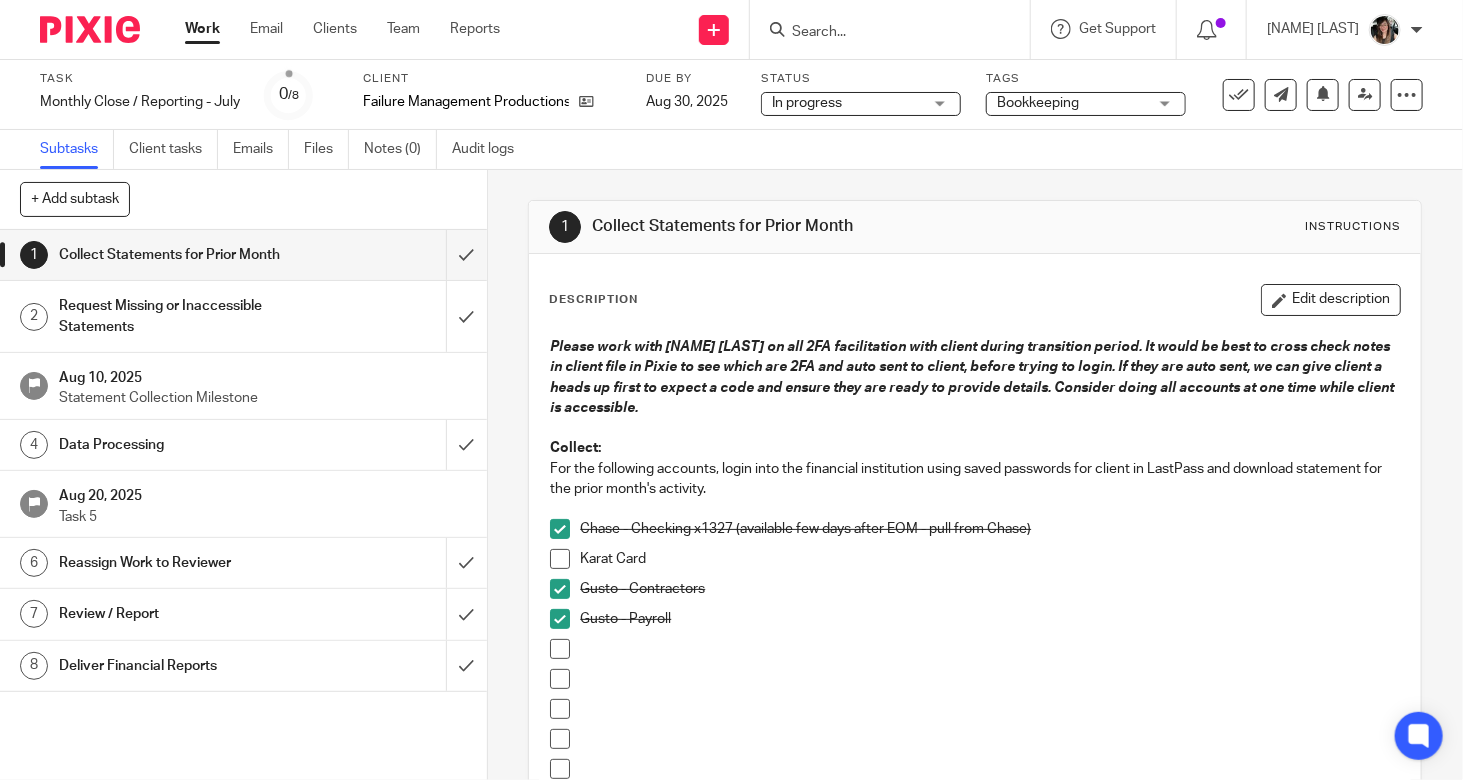 click on "Data Processing" at bounding box center [181, 445] 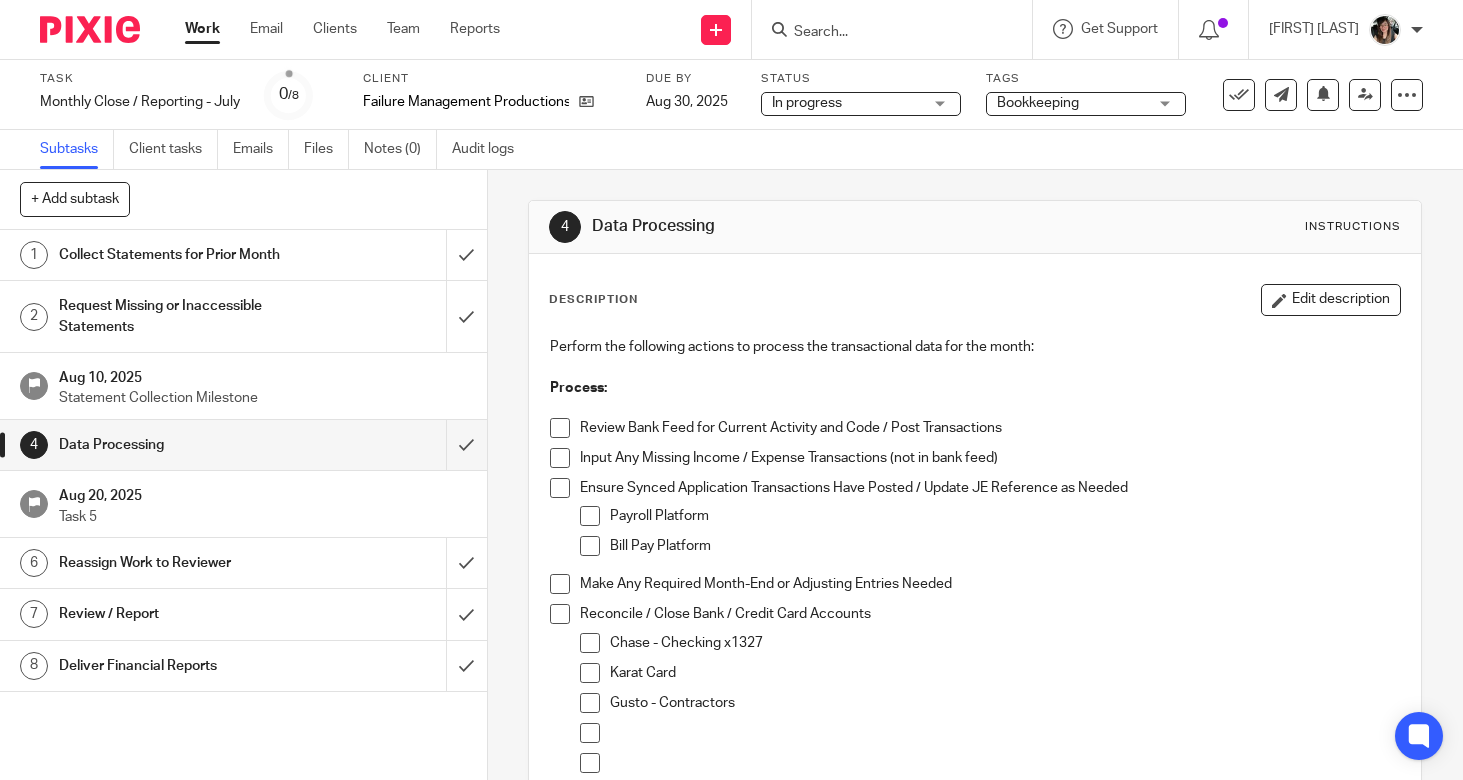 scroll, scrollTop: 0, scrollLeft: 0, axis: both 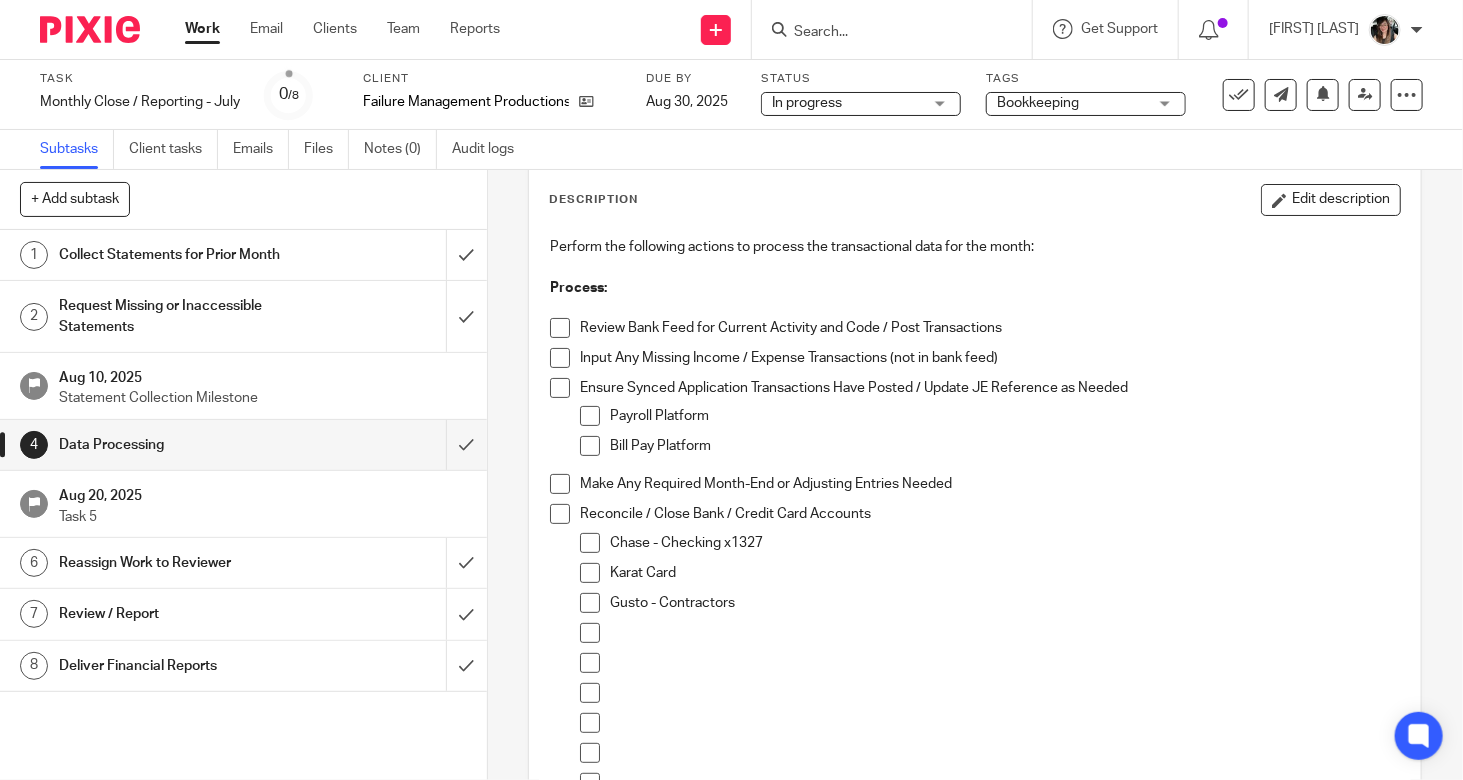click on "Collect Statements for Prior Month" at bounding box center [181, 255] 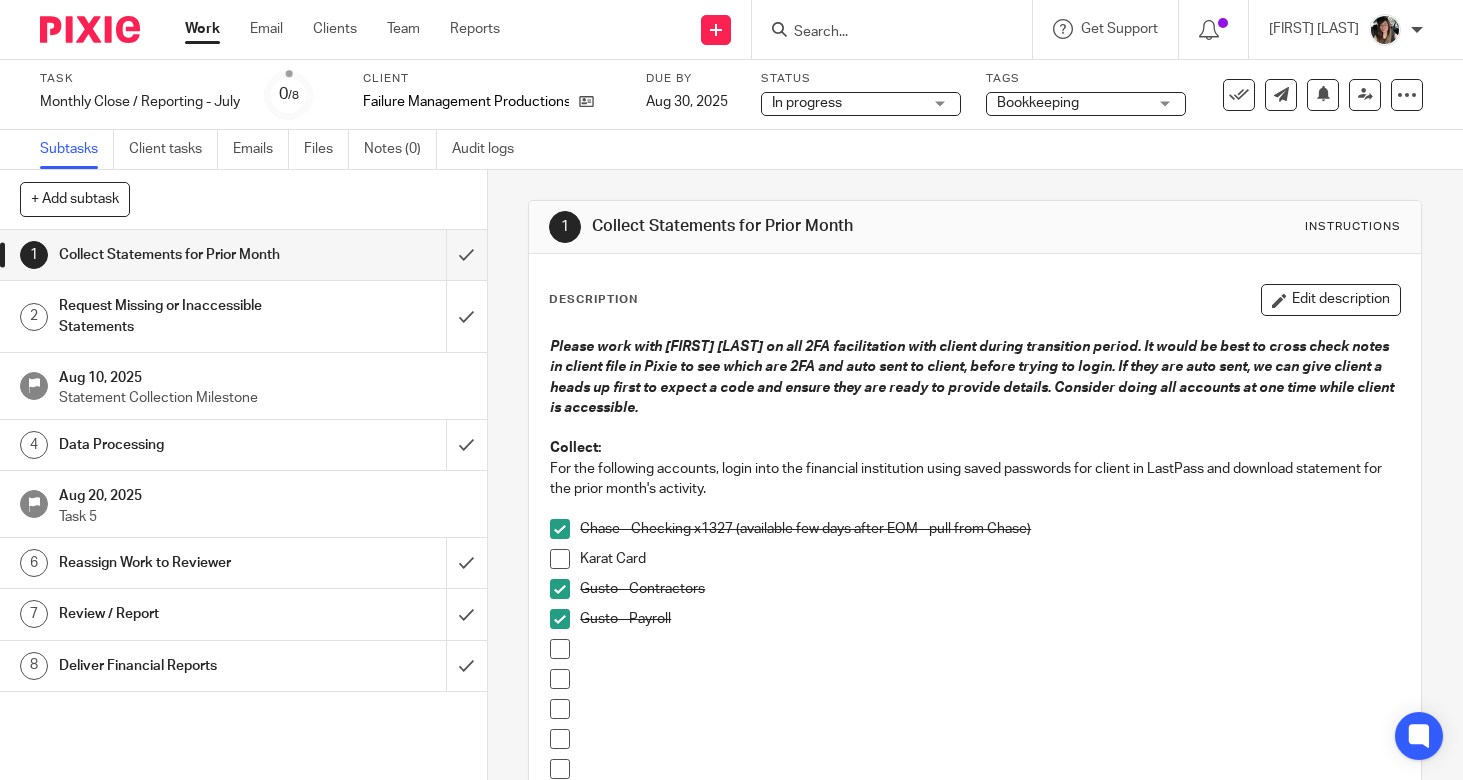 scroll, scrollTop: 0, scrollLeft: 0, axis: both 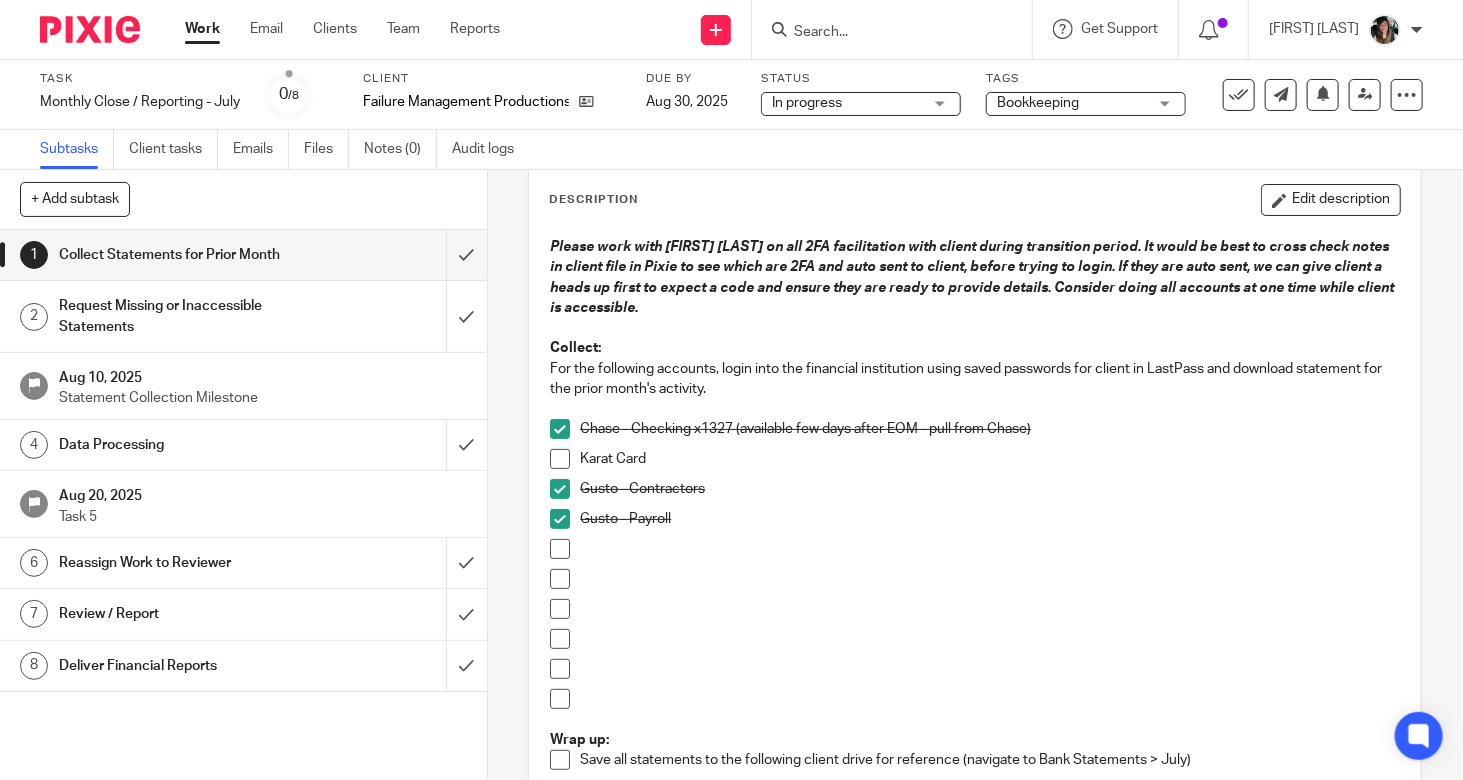 drag, startPoint x: 1284, startPoint y: 201, endPoint x: 1102, endPoint y: 365, distance: 244.98979 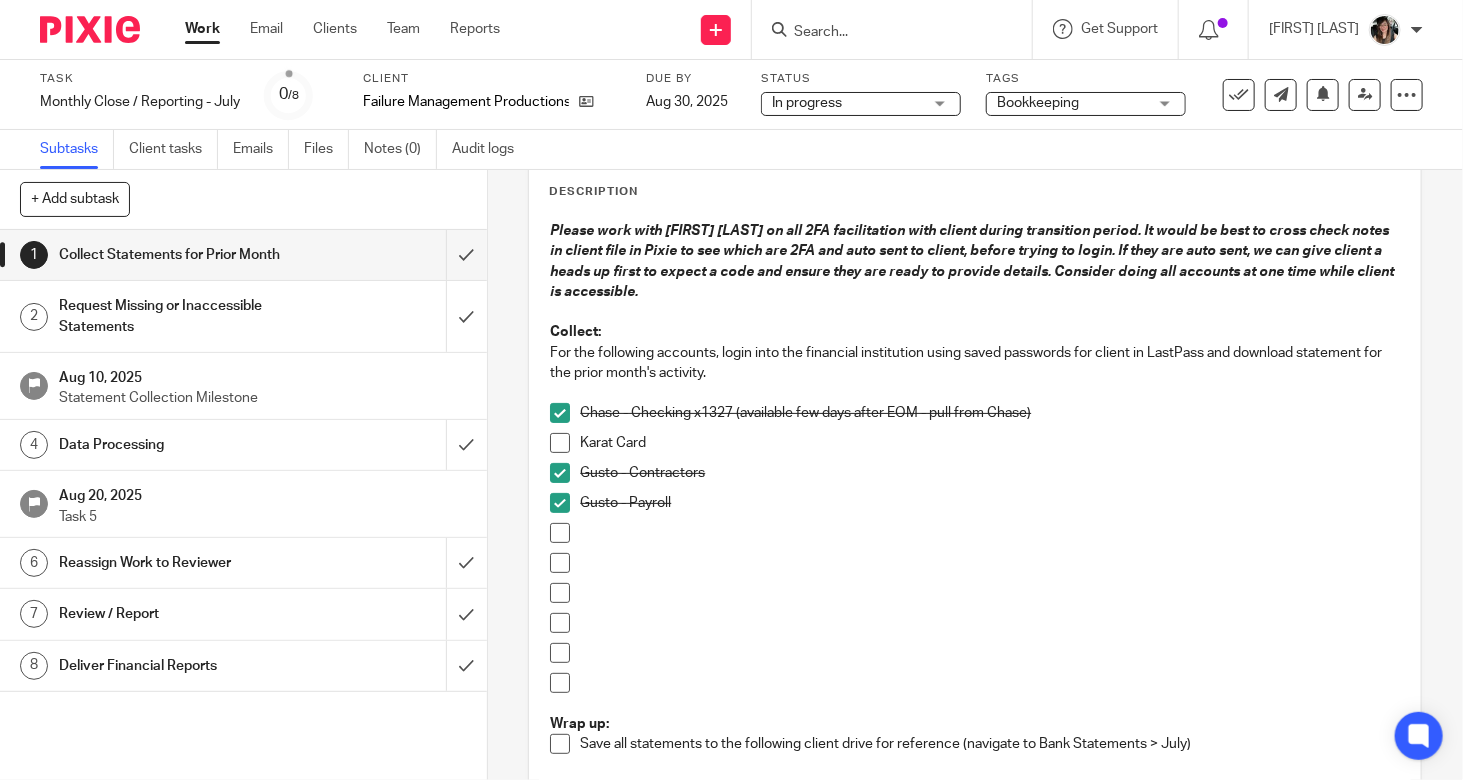 click on "Karat Card" at bounding box center [990, 443] 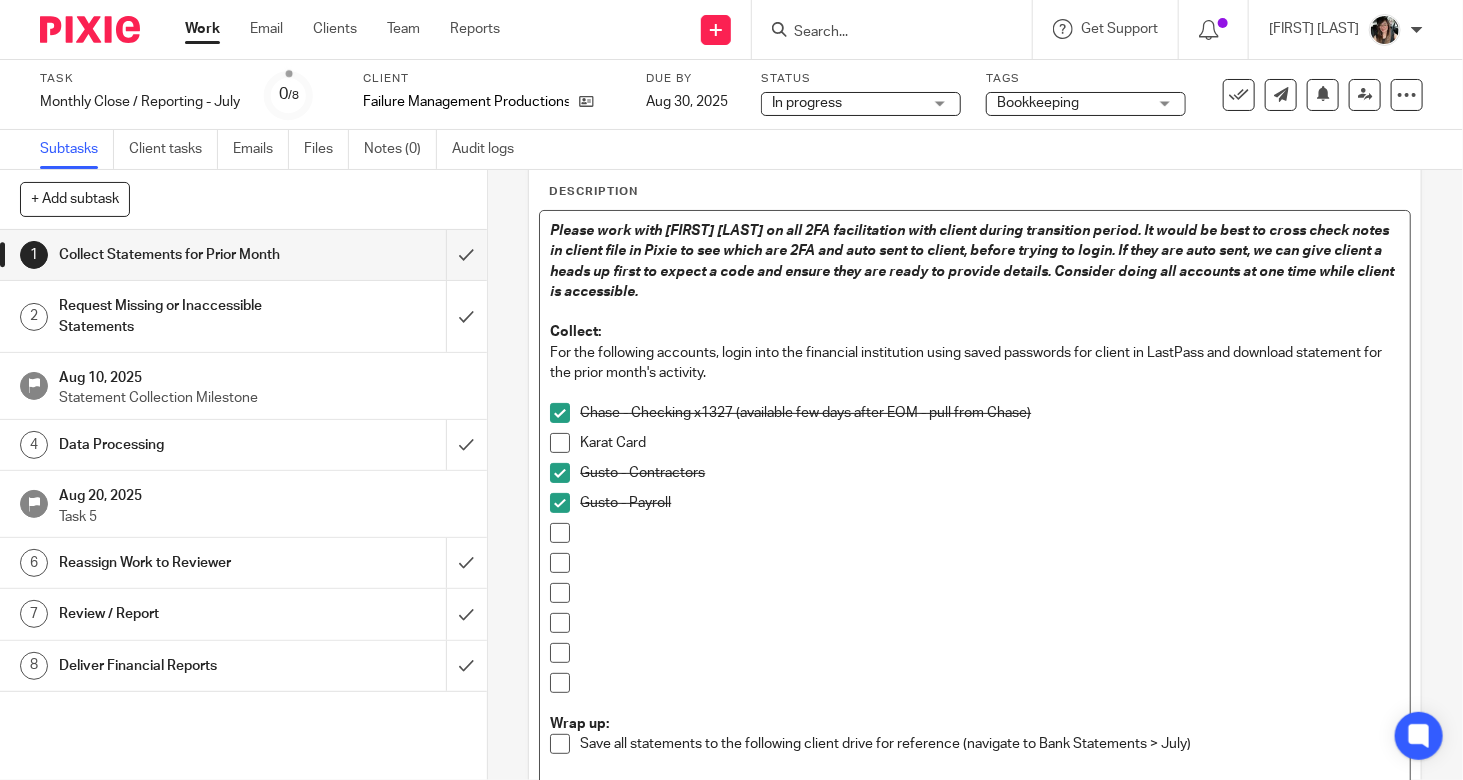 type 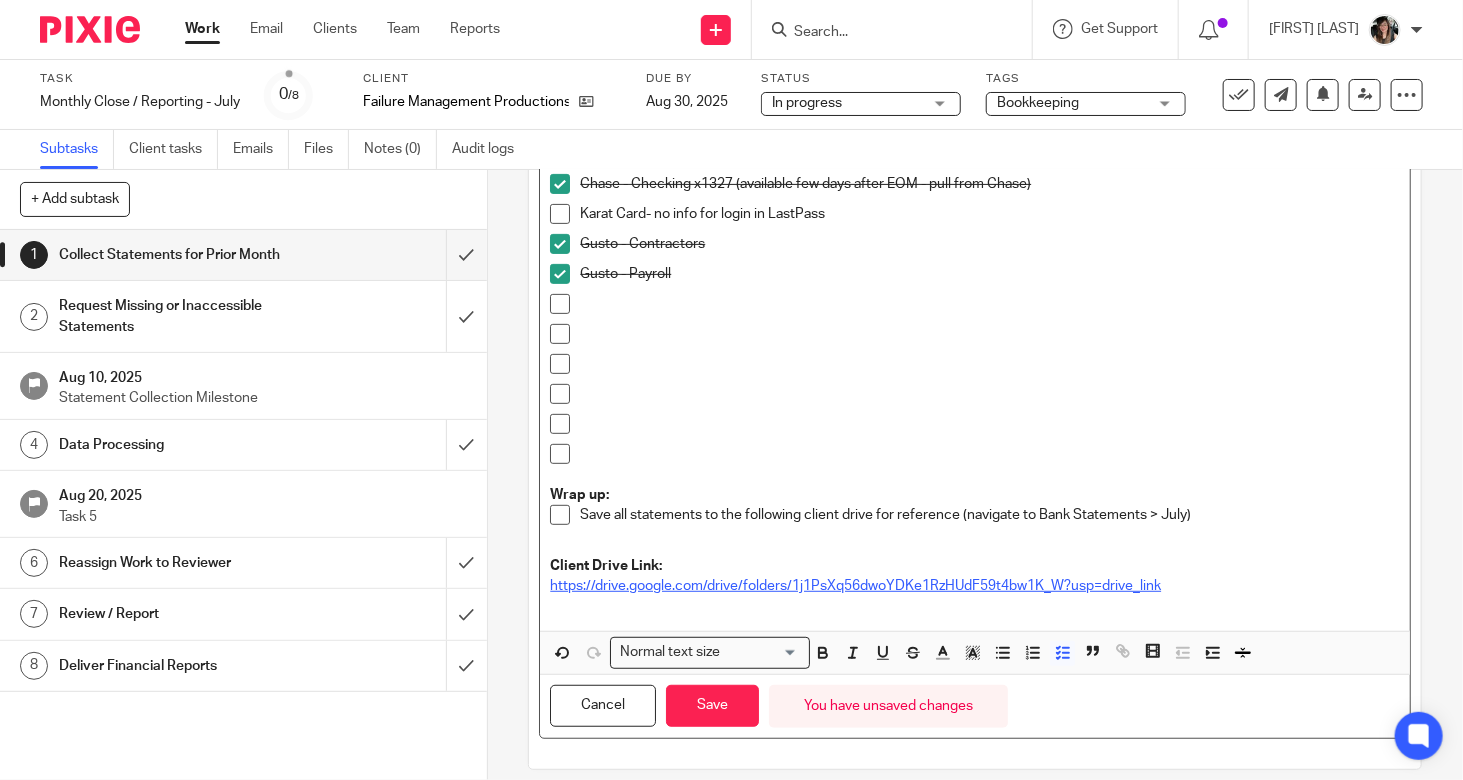 scroll, scrollTop: 344, scrollLeft: 0, axis: vertical 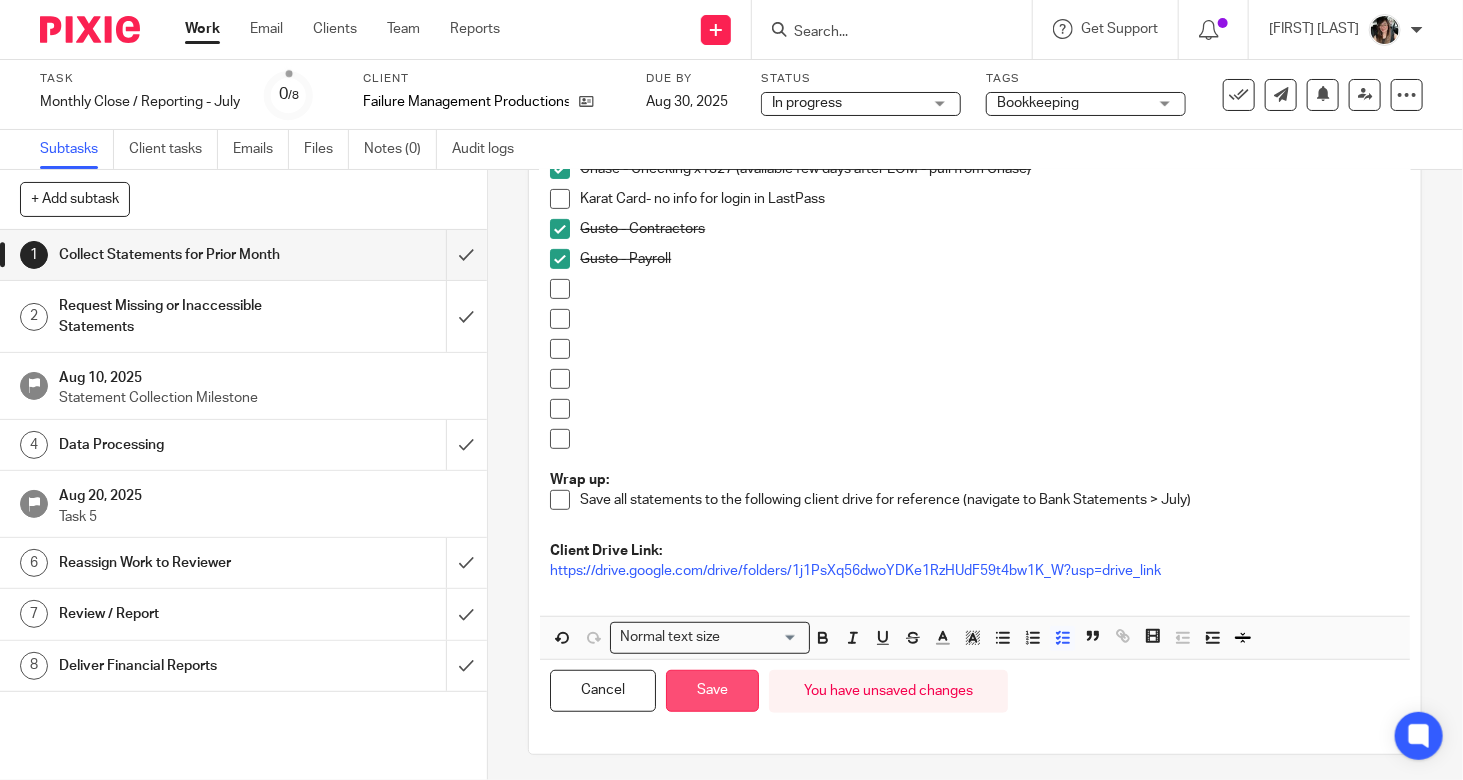 click on "Save" at bounding box center [712, 691] 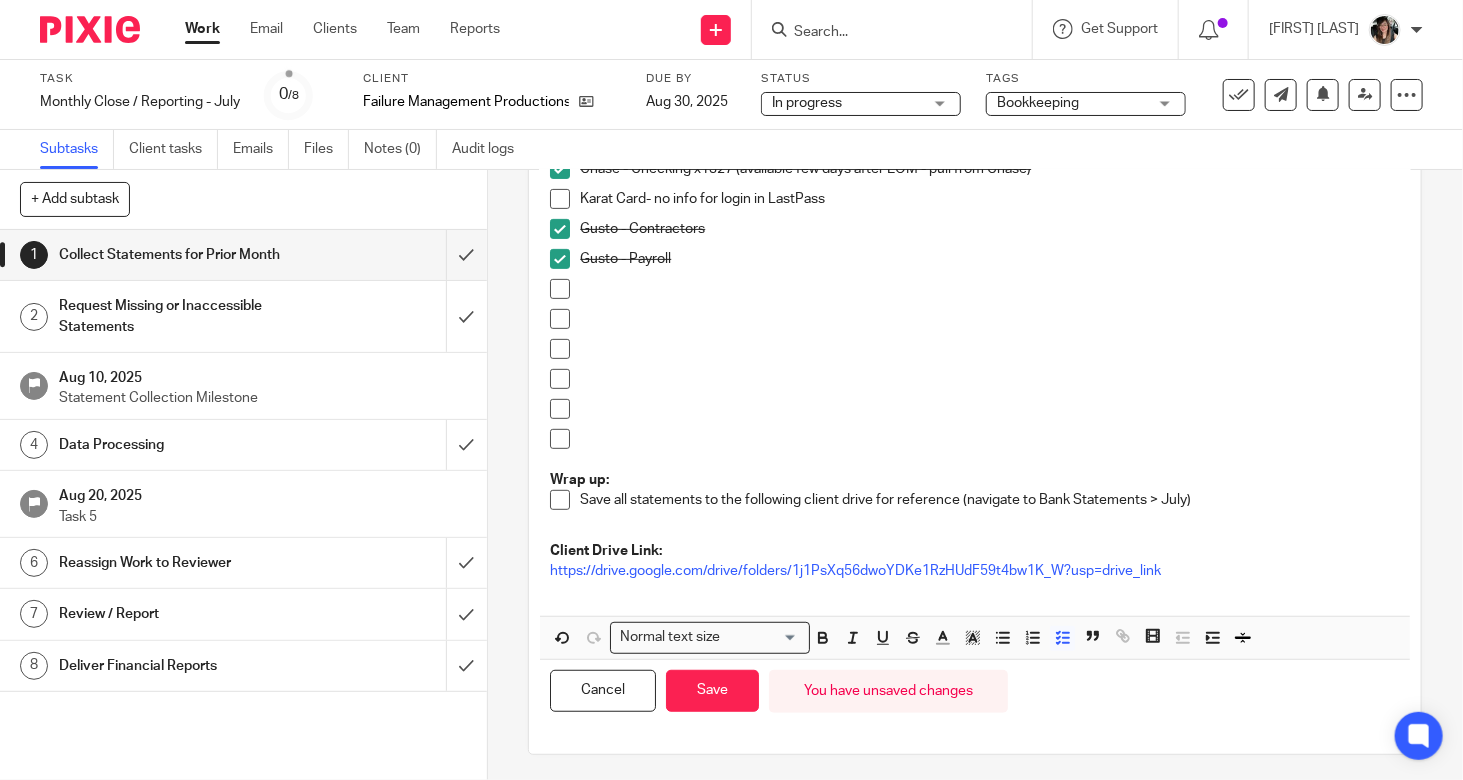 click on "Data Processing" at bounding box center [181, 445] 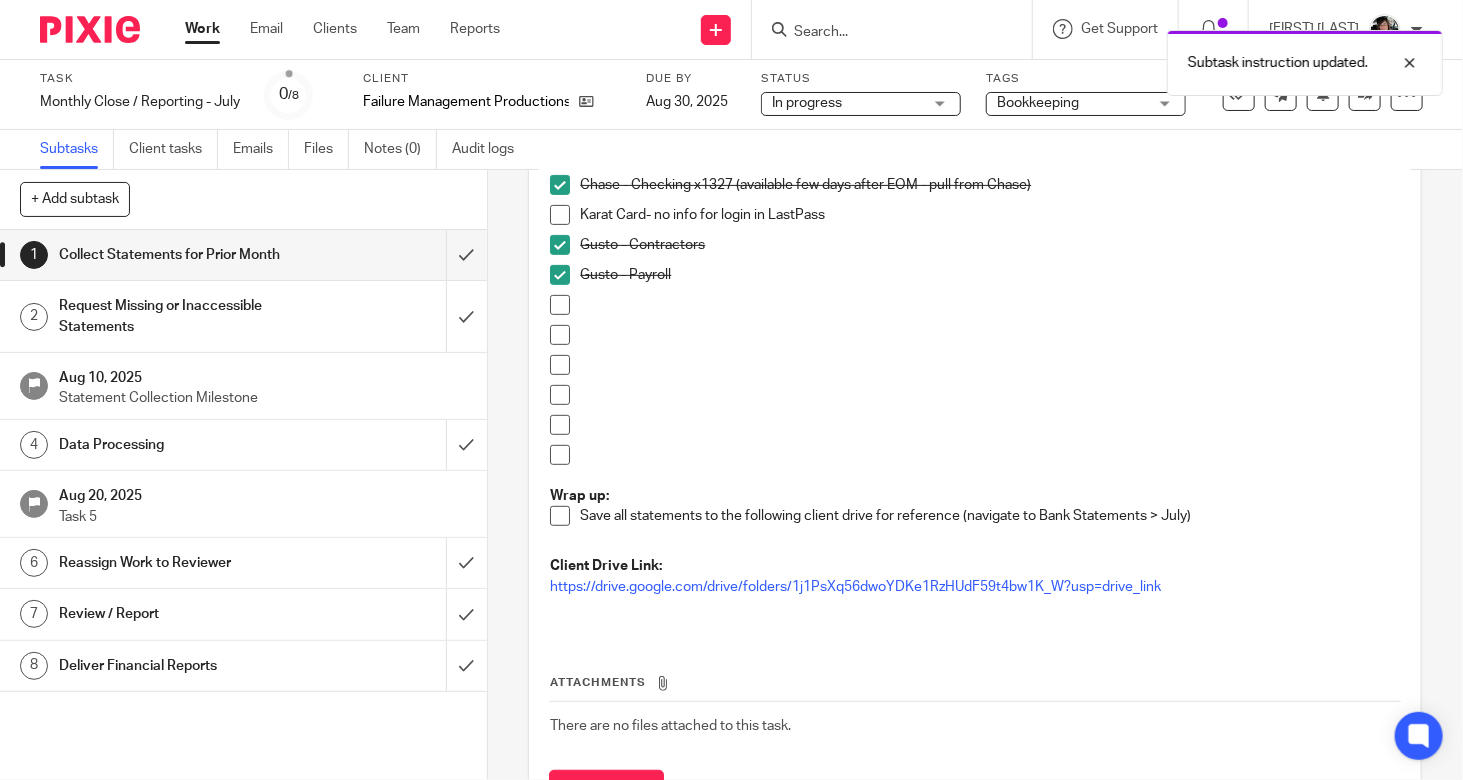 scroll, scrollTop: 360, scrollLeft: 0, axis: vertical 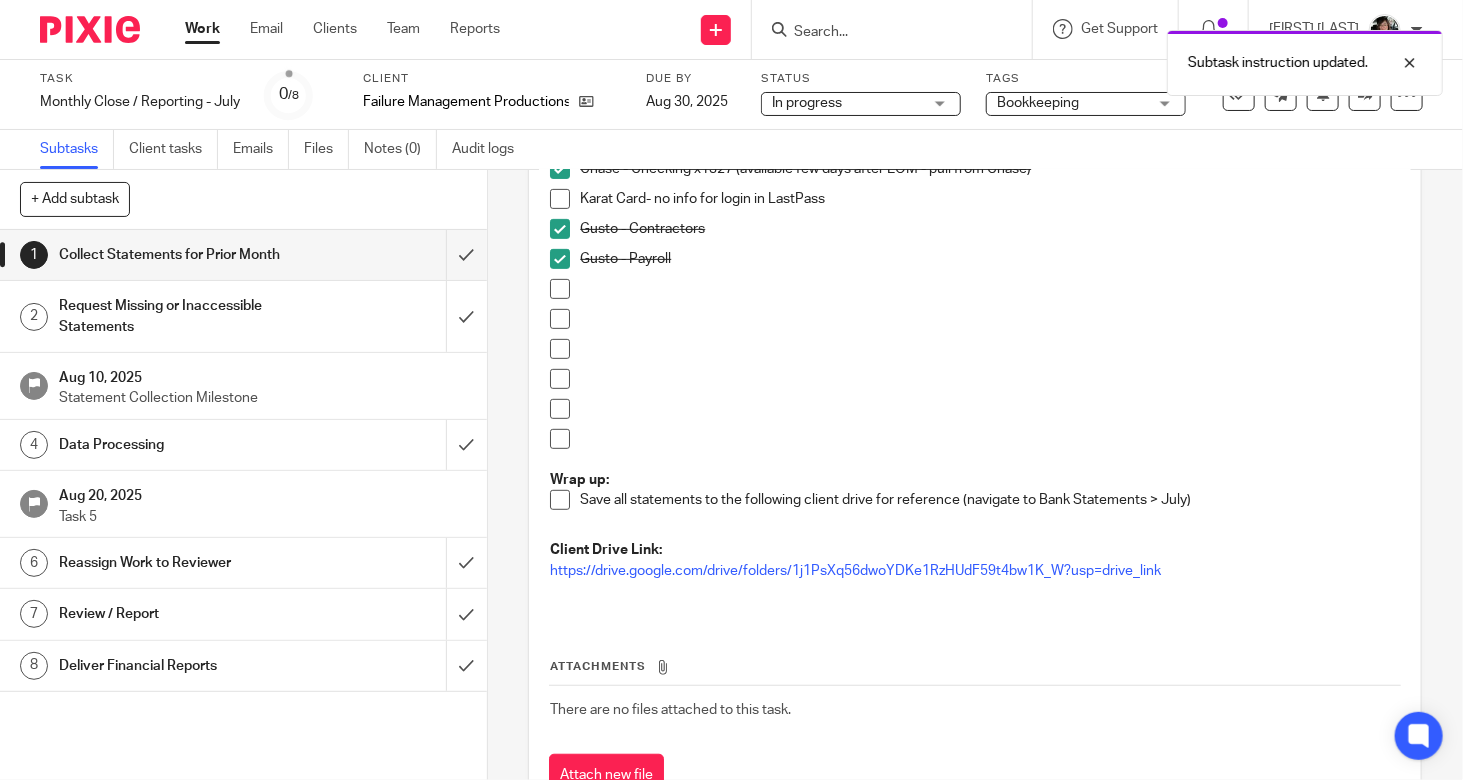 click on "Data Processing" at bounding box center [242, 445] 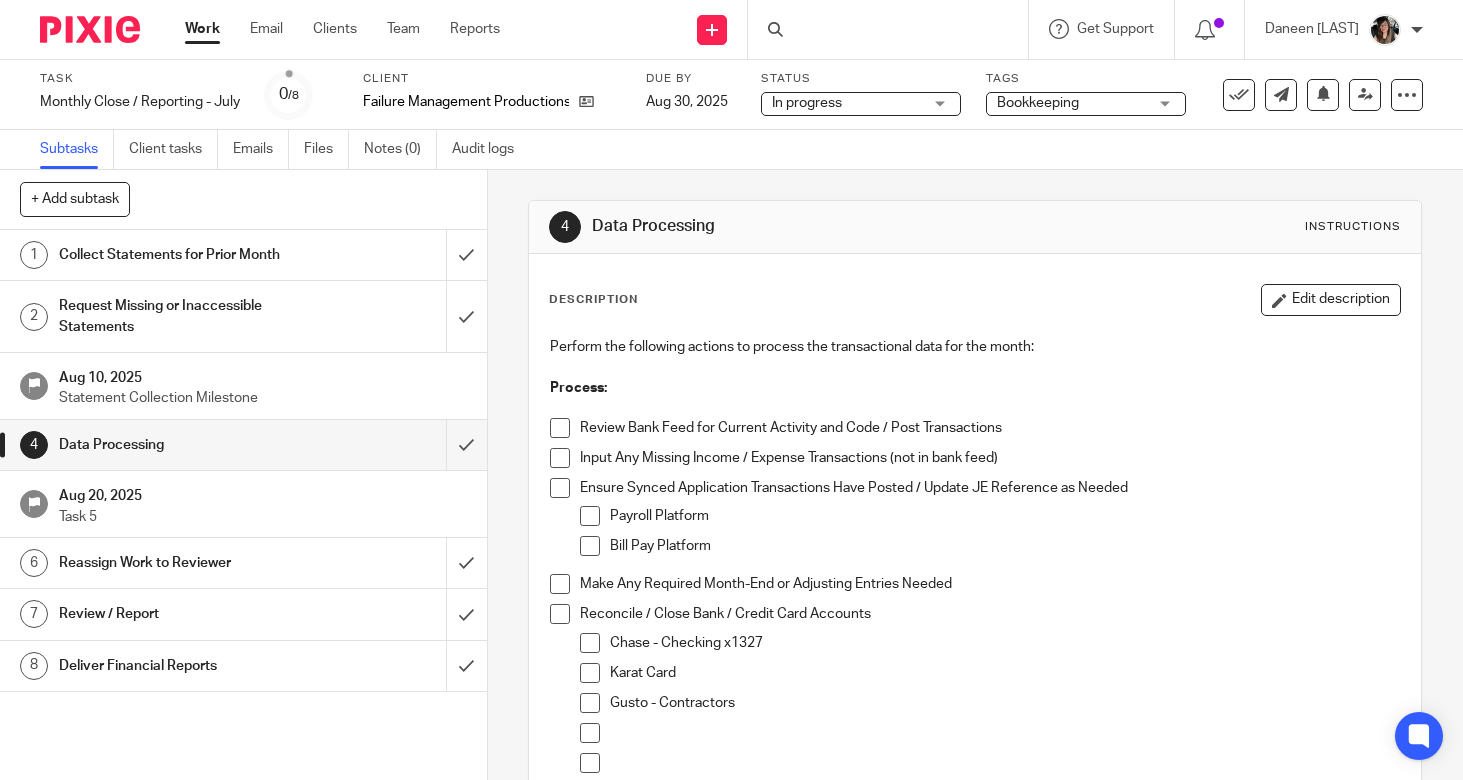 scroll, scrollTop: 0, scrollLeft: 0, axis: both 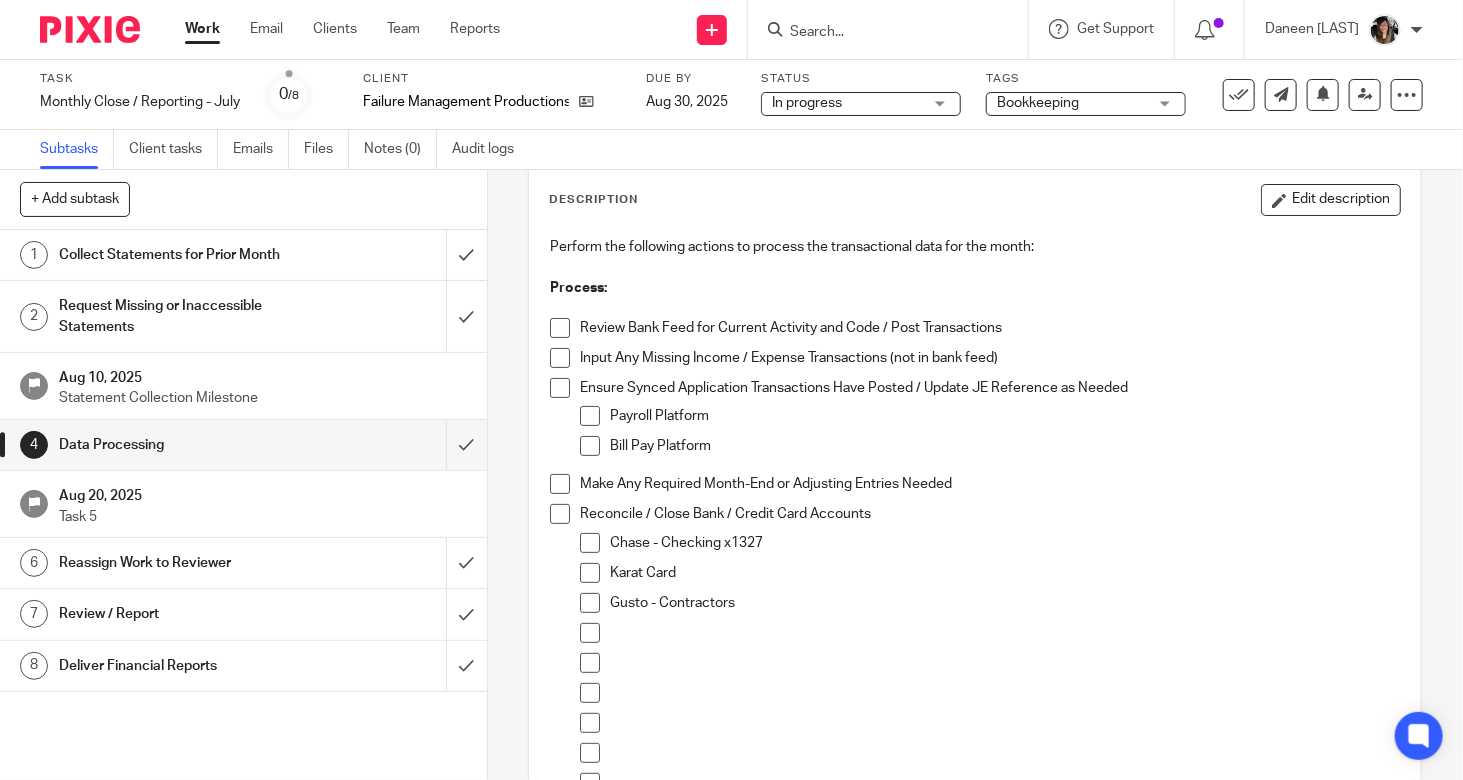drag, startPoint x: 549, startPoint y: 321, endPoint x: 551, endPoint y: 343, distance: 22.090721 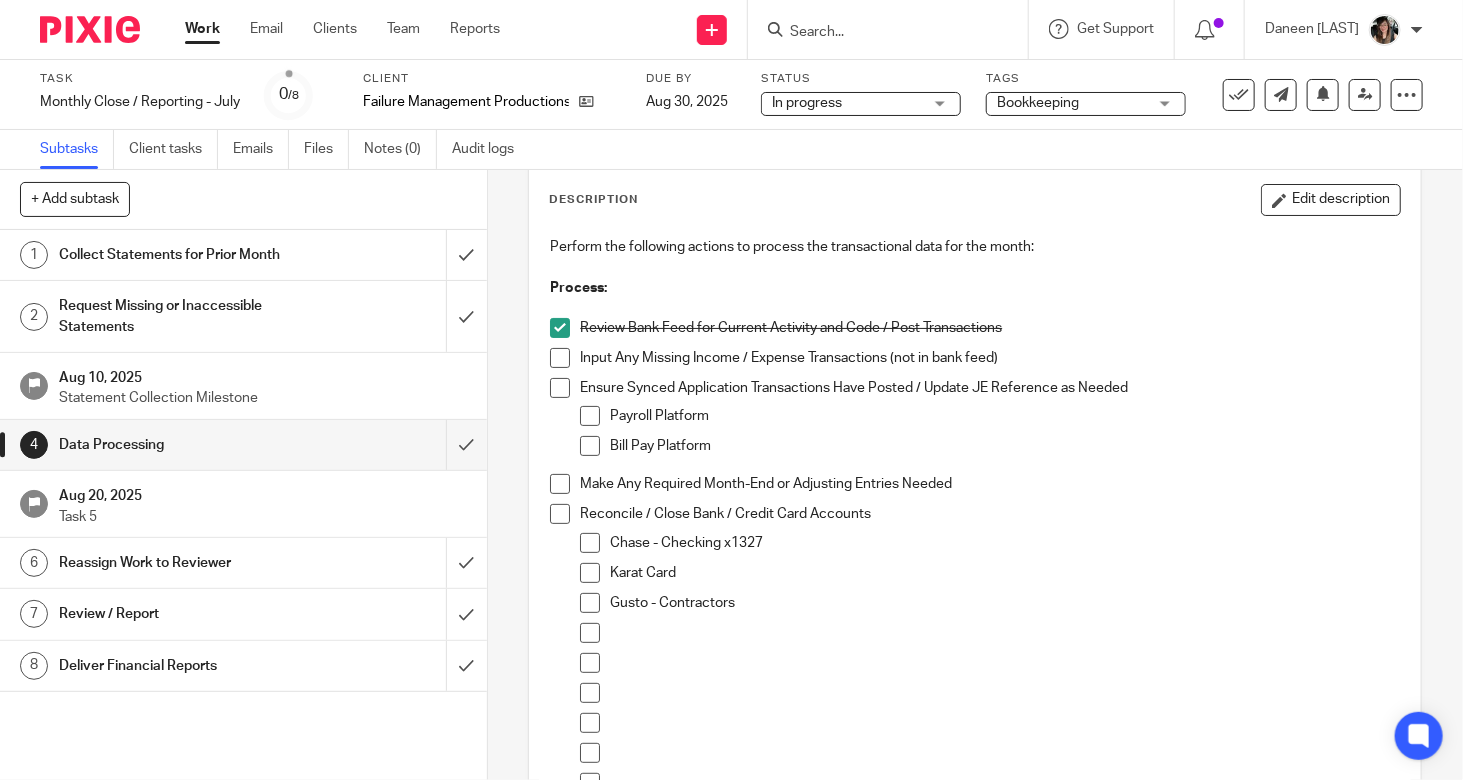click at bounding box center [560, 358] 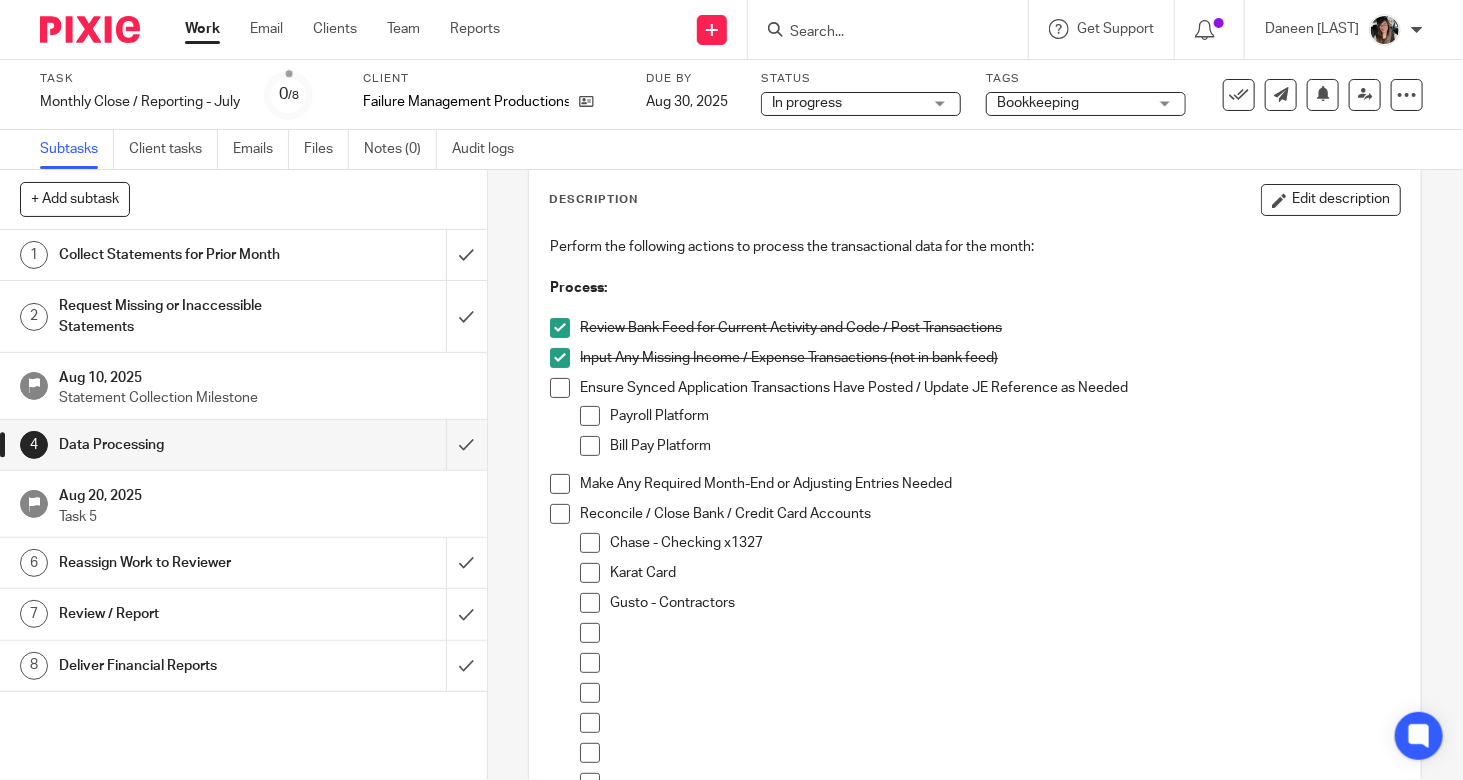 click at bounding box center (560, 388) 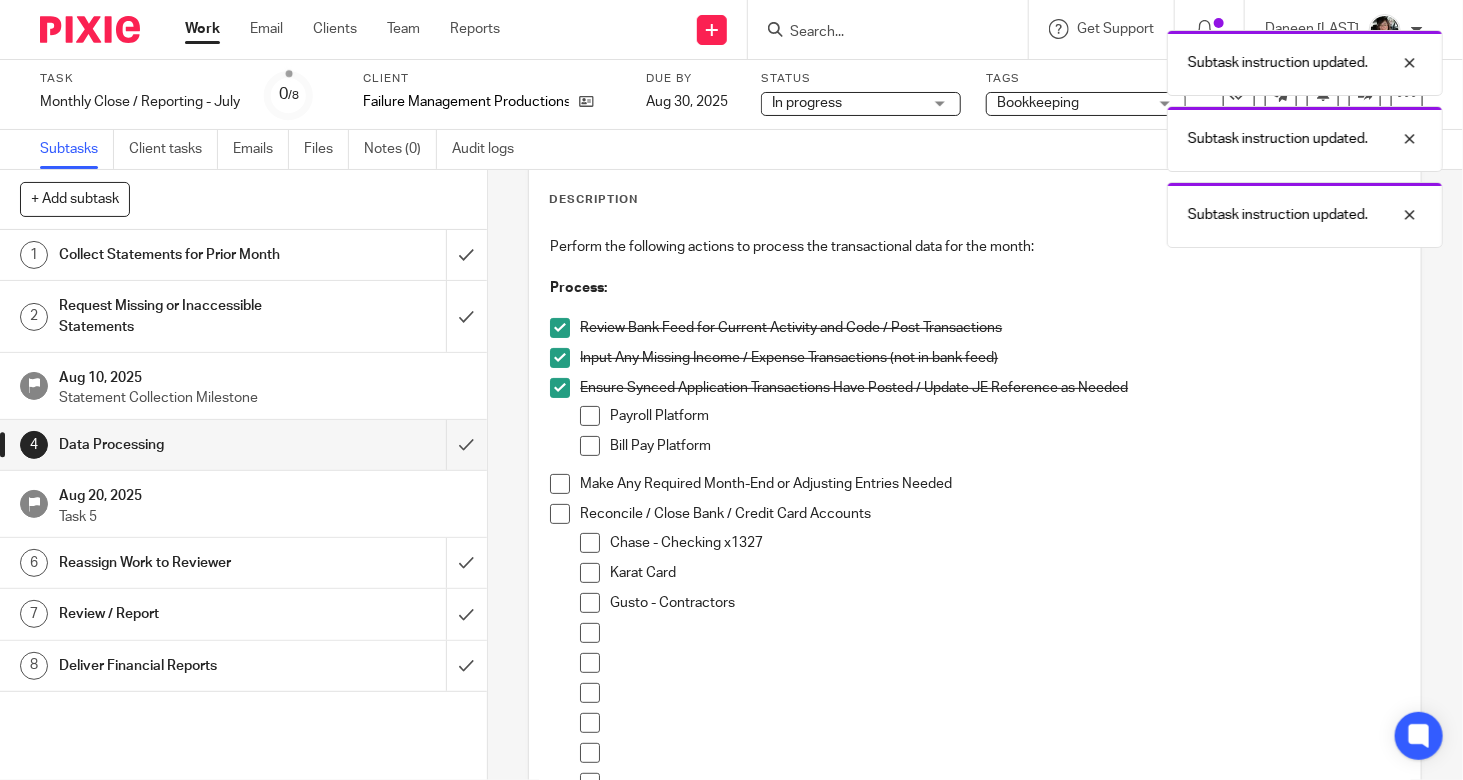 click at bounding box center (590, 416) 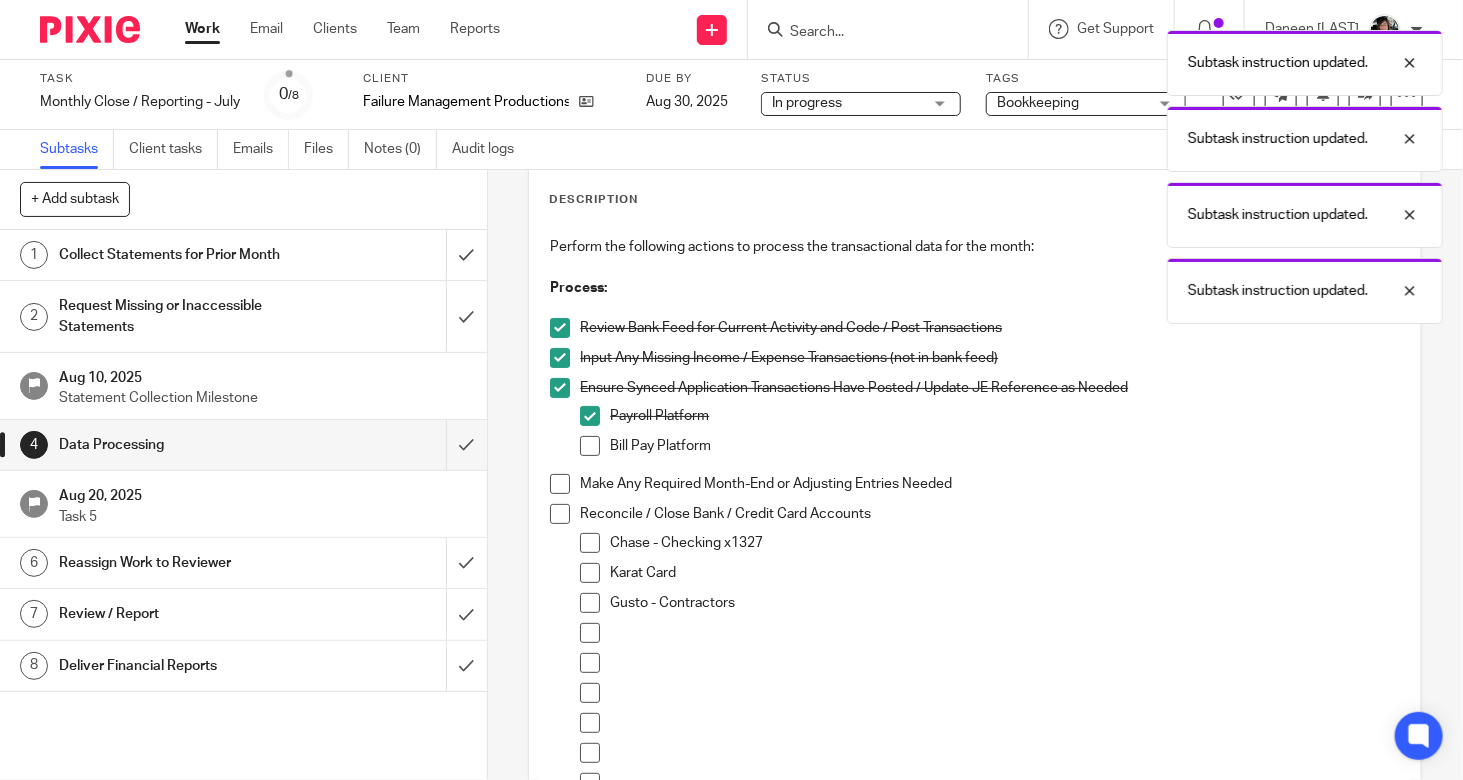 click at bounding box center (590, 446) 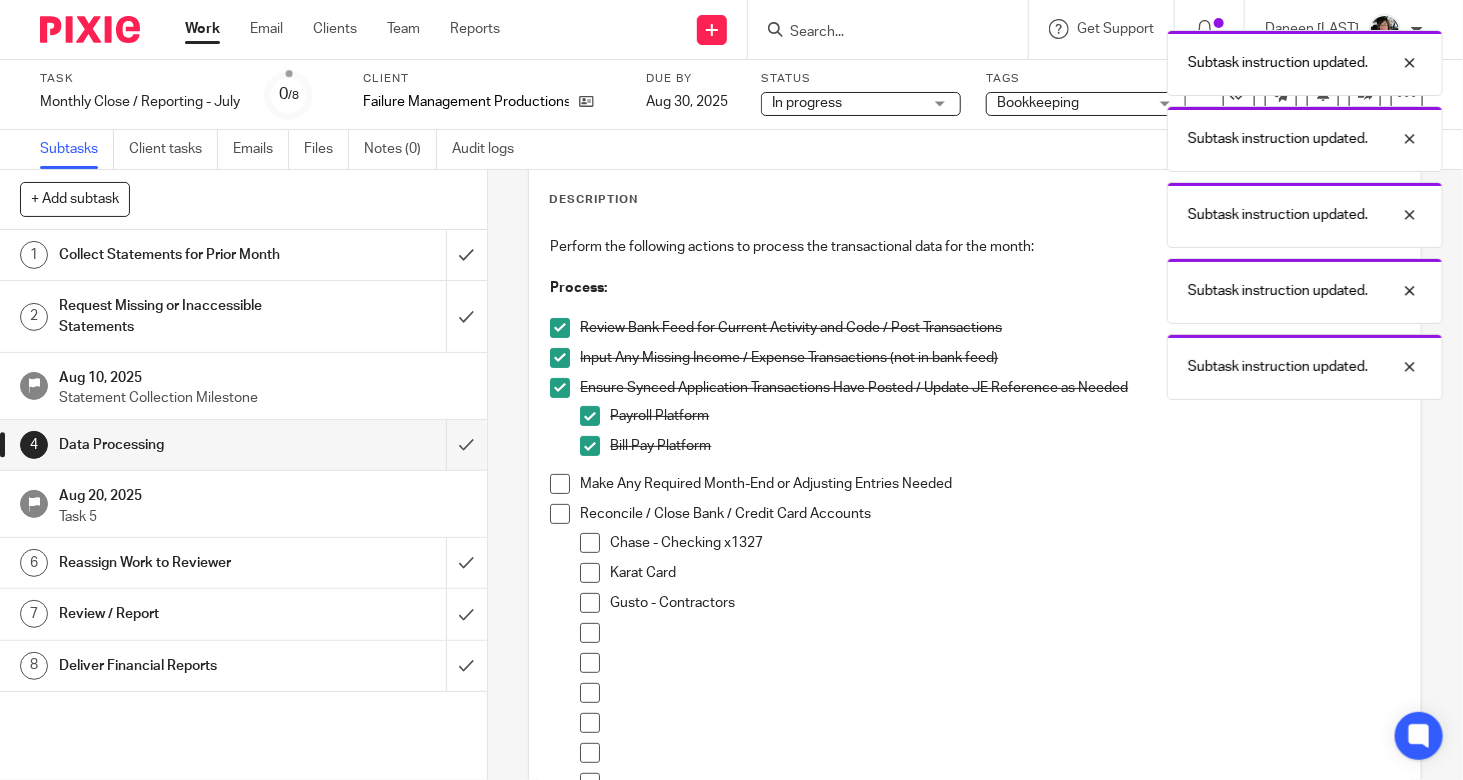 click at bounding box center (590, 543) 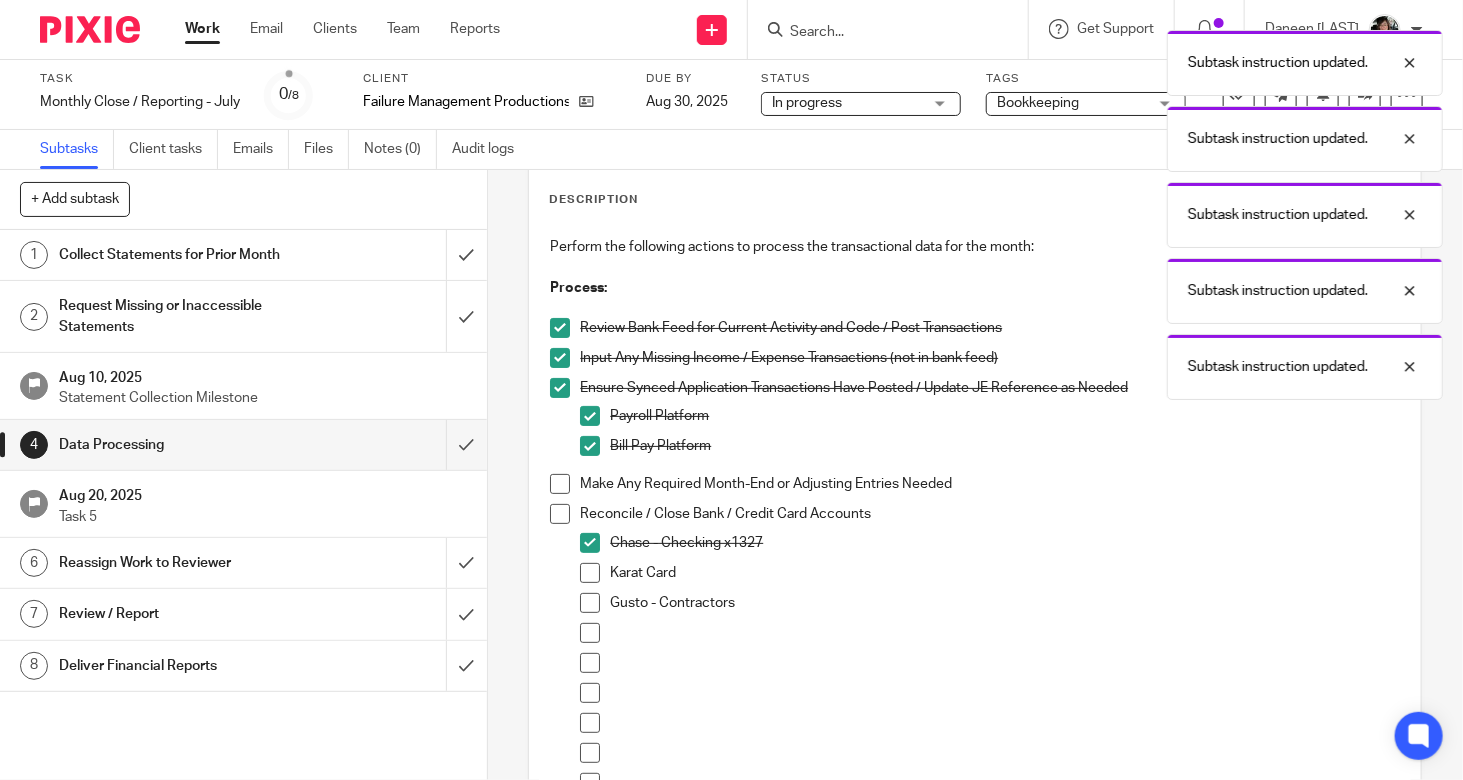 click at bounding box center [590, 603] 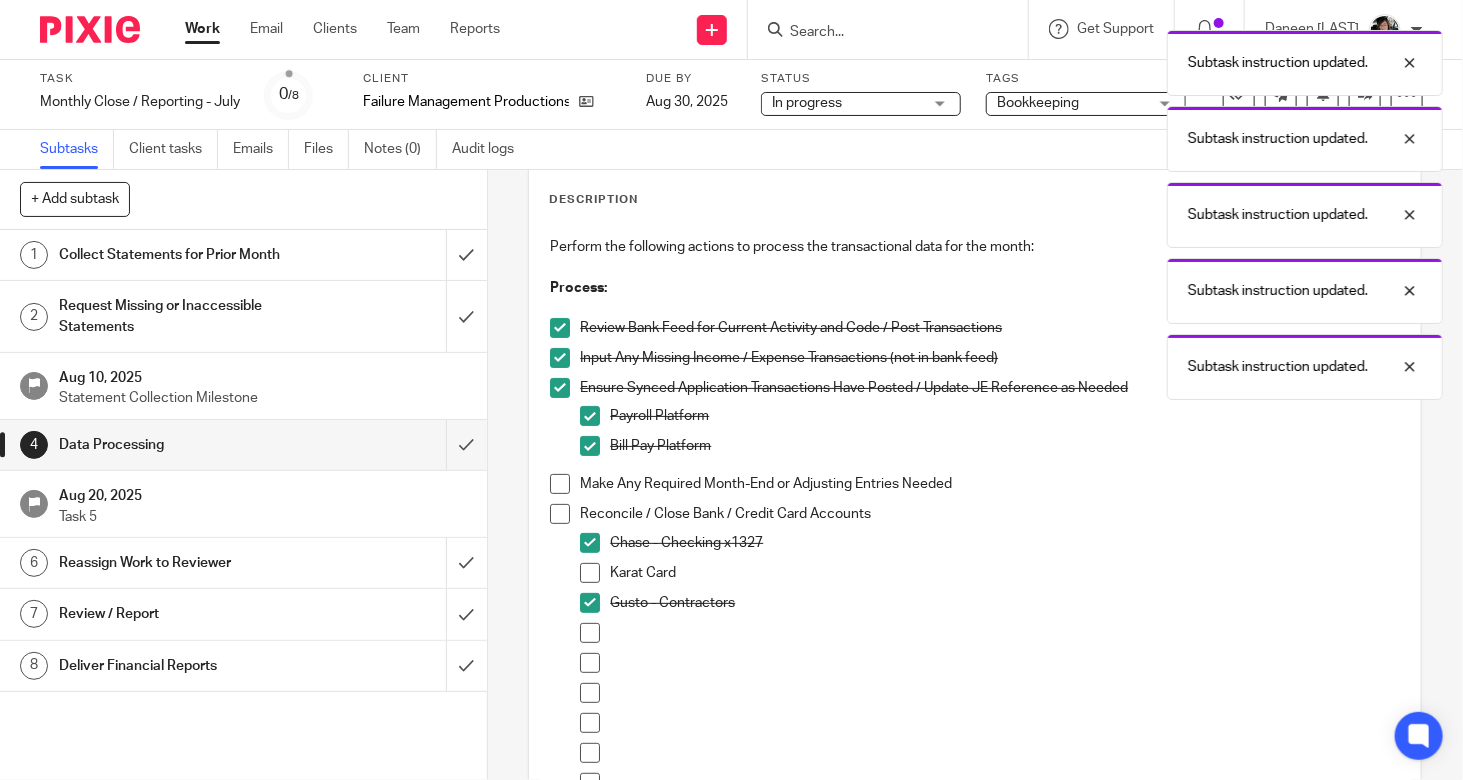 scroll, scrollTop: 200, scrollLeft: 0, axis: vertical 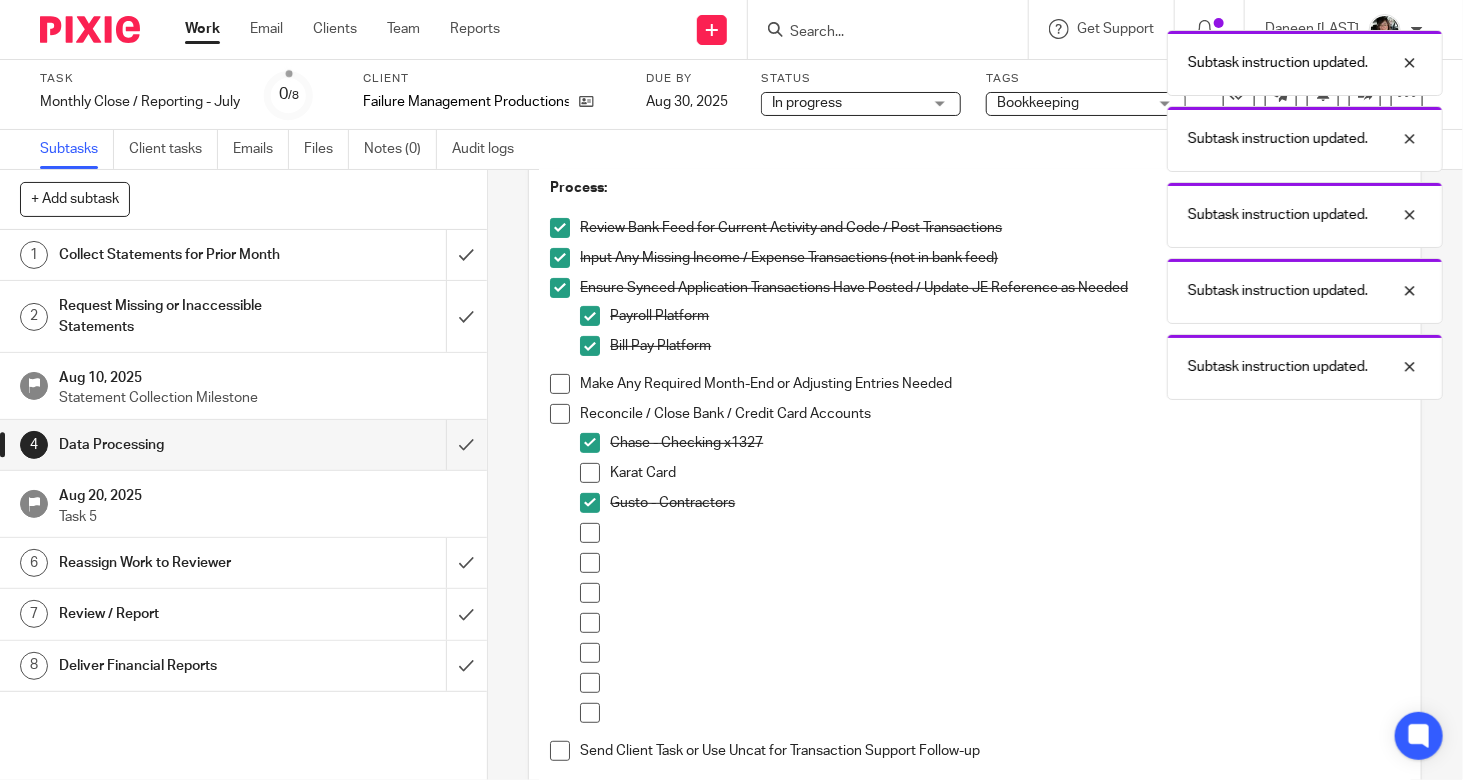 click at bounding box center [1005, 533] 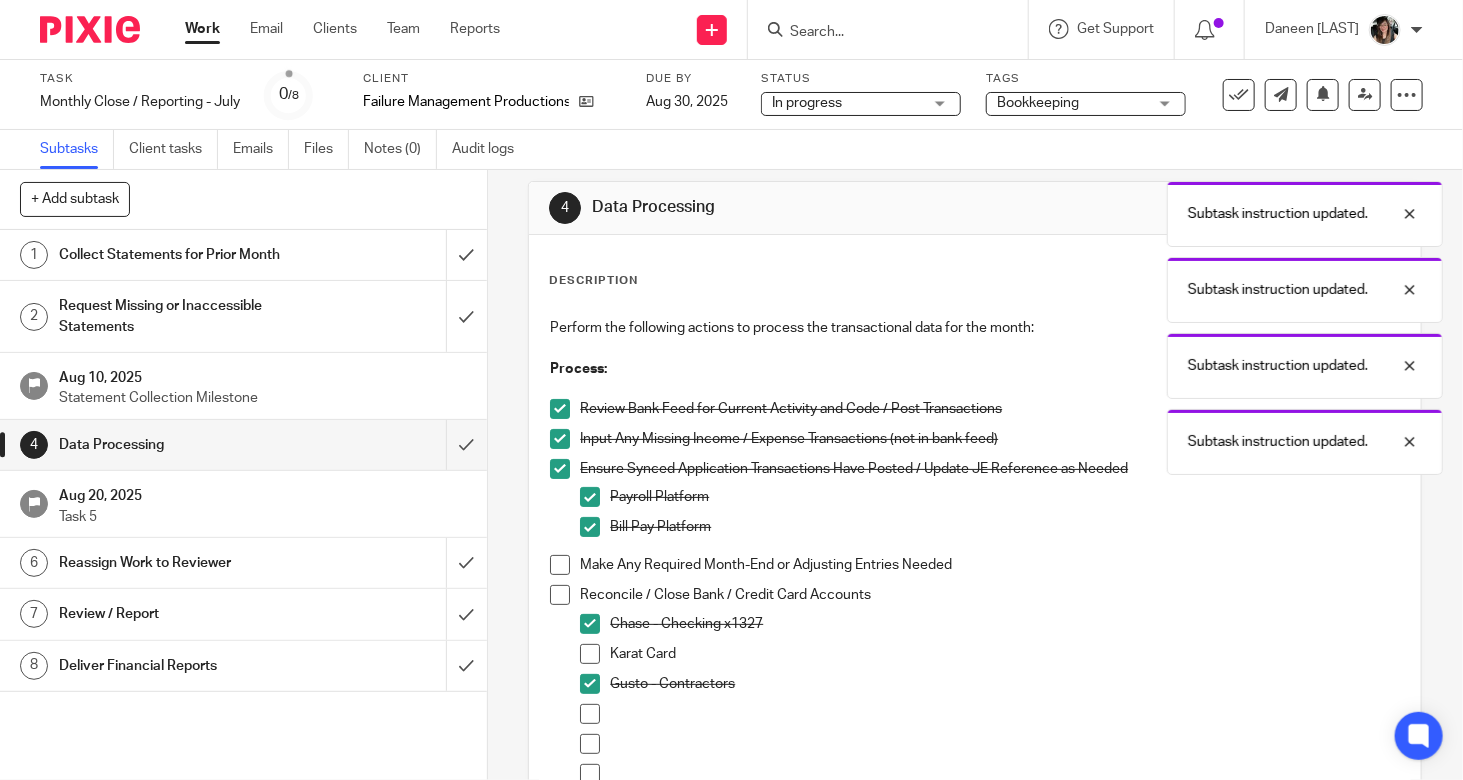 scroll, scrollTop: 0, scrollLeft: 0, axis: both 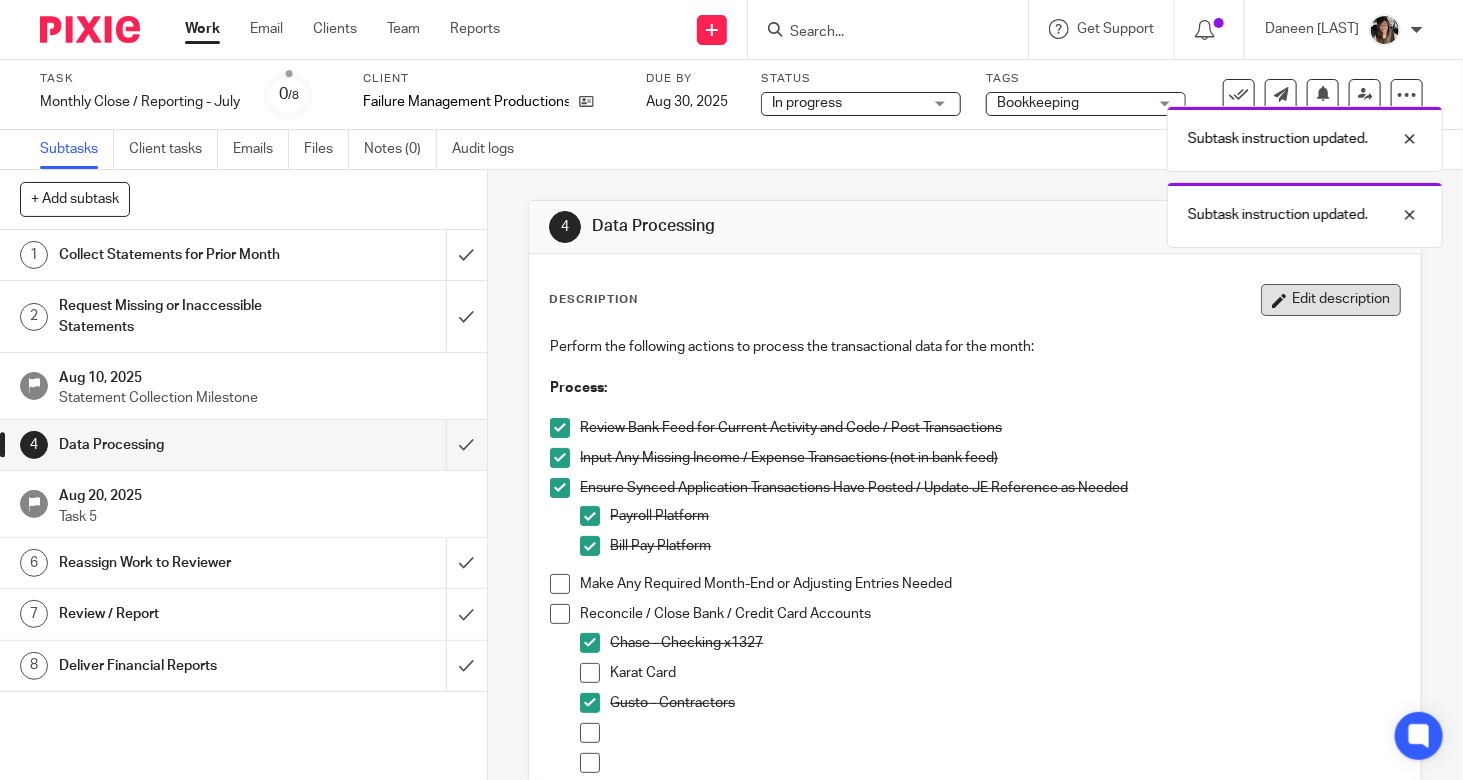 click on "Edit description" at bounding box center (1331, 300) 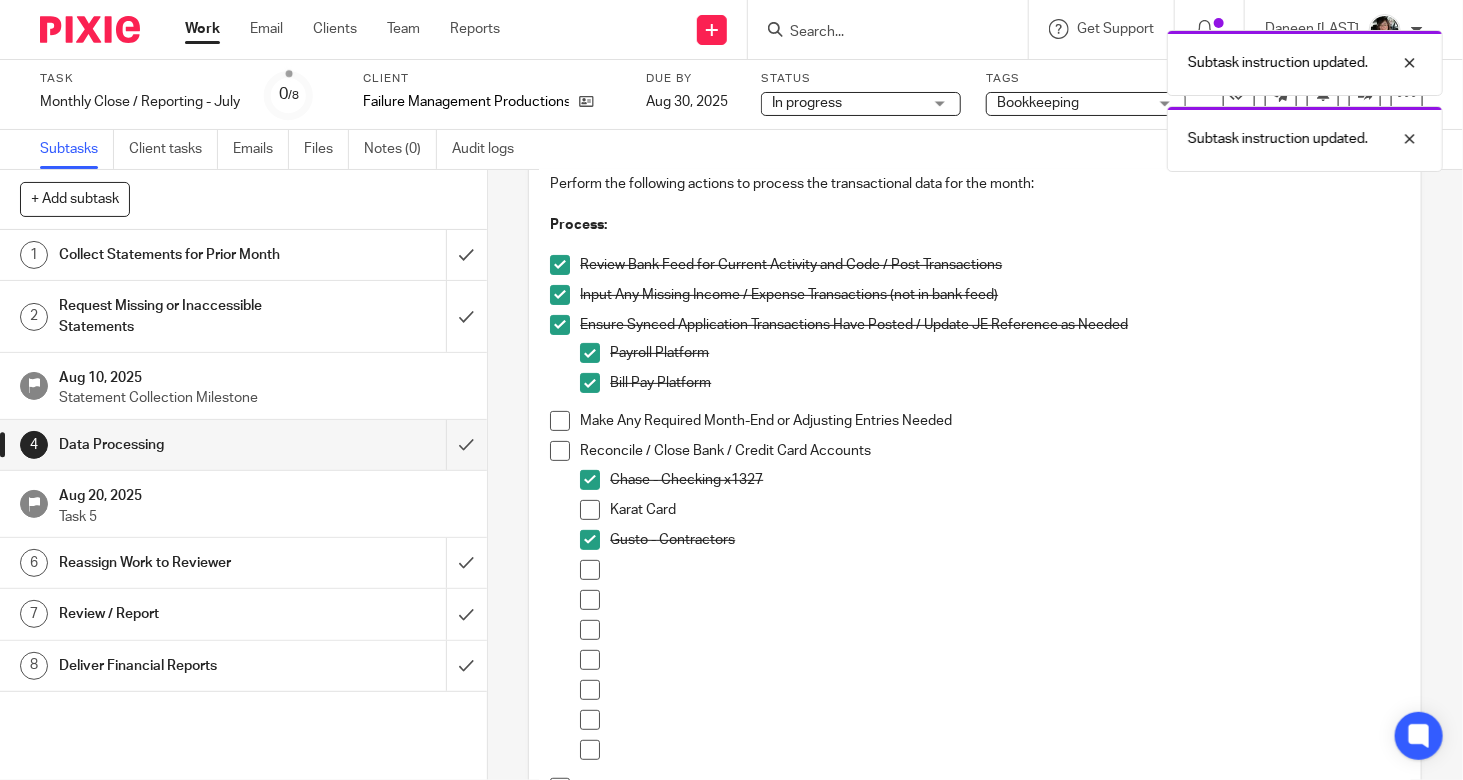 scroll, scrollTop: 200, scrollLeft: 0, axis: vertical 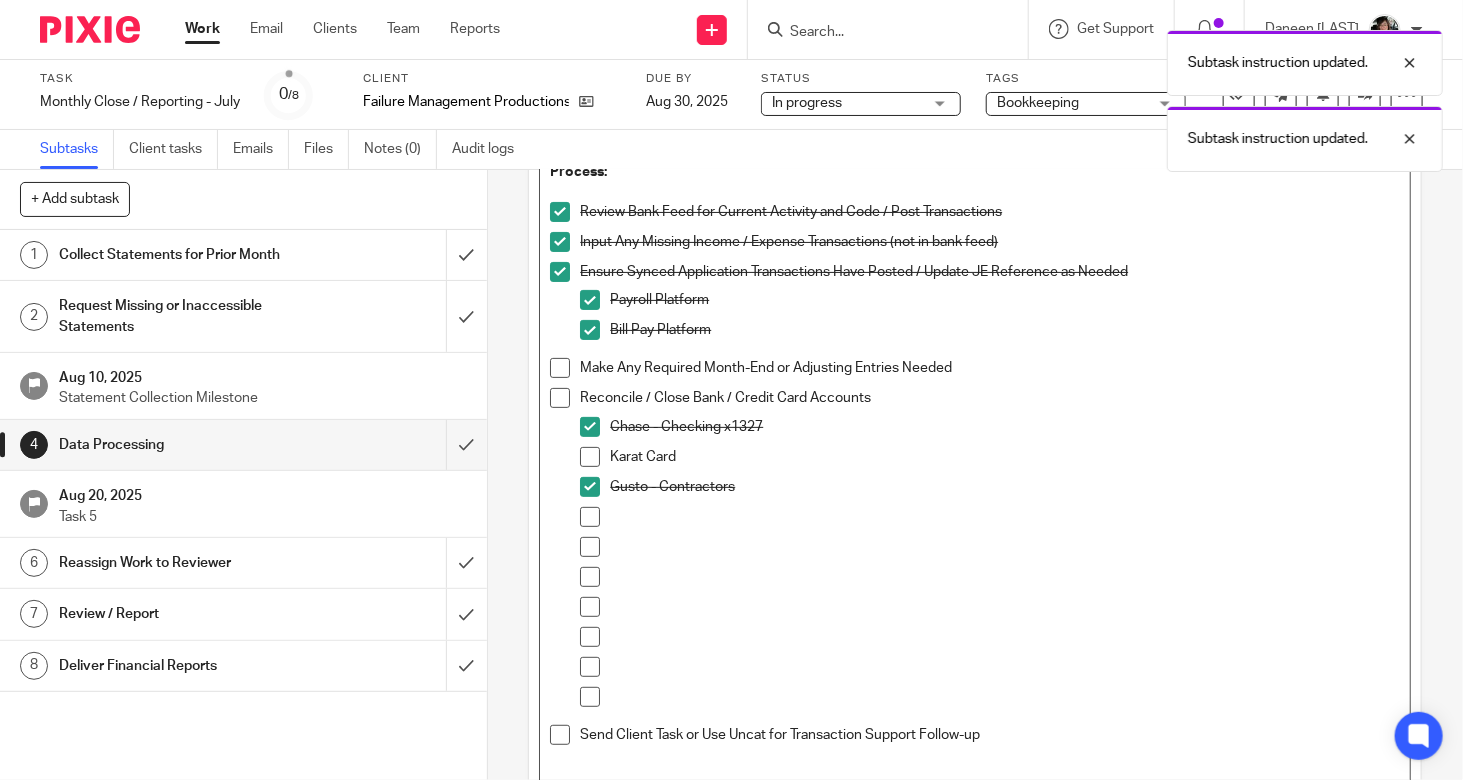click at bounding box center [1005, 517] 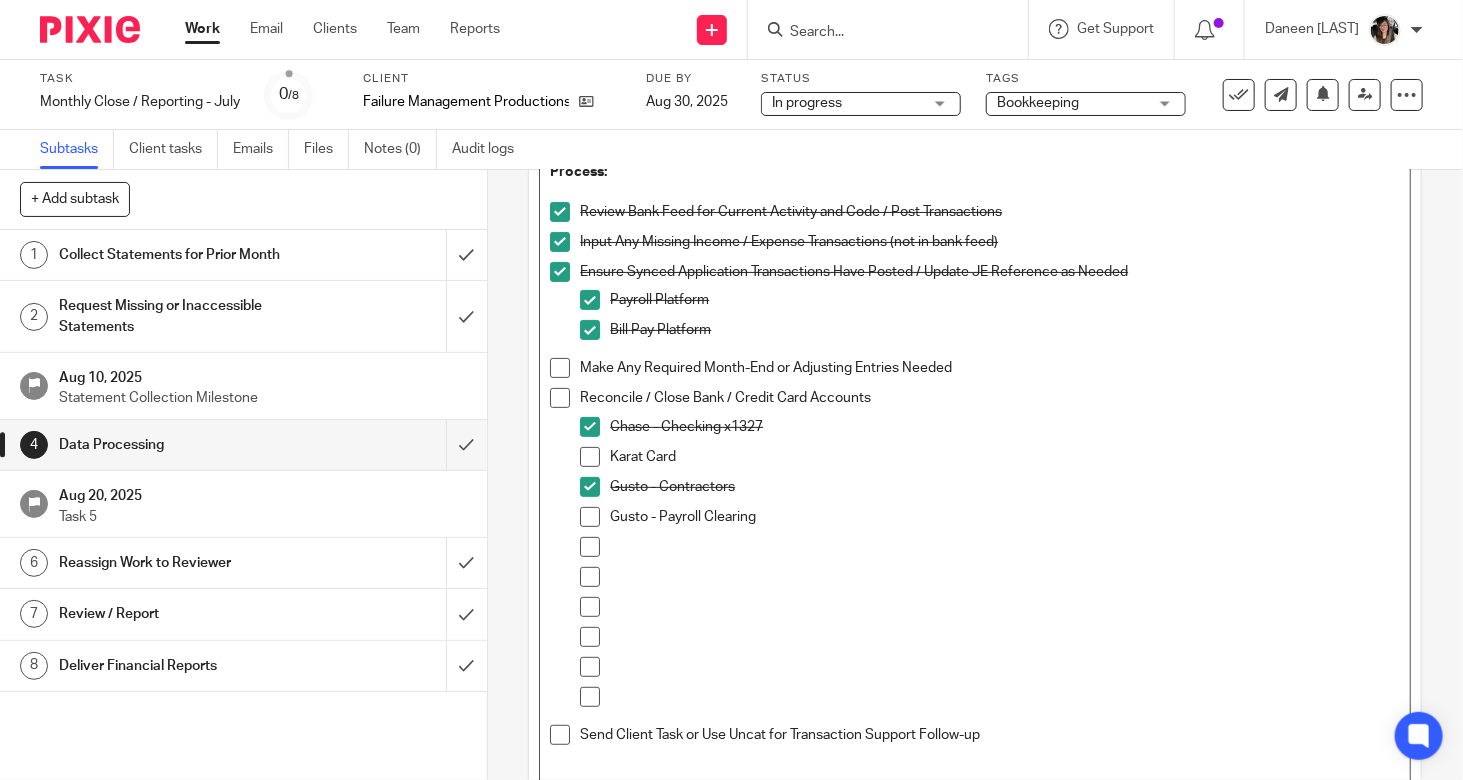 click at bounding box center (590, 517) 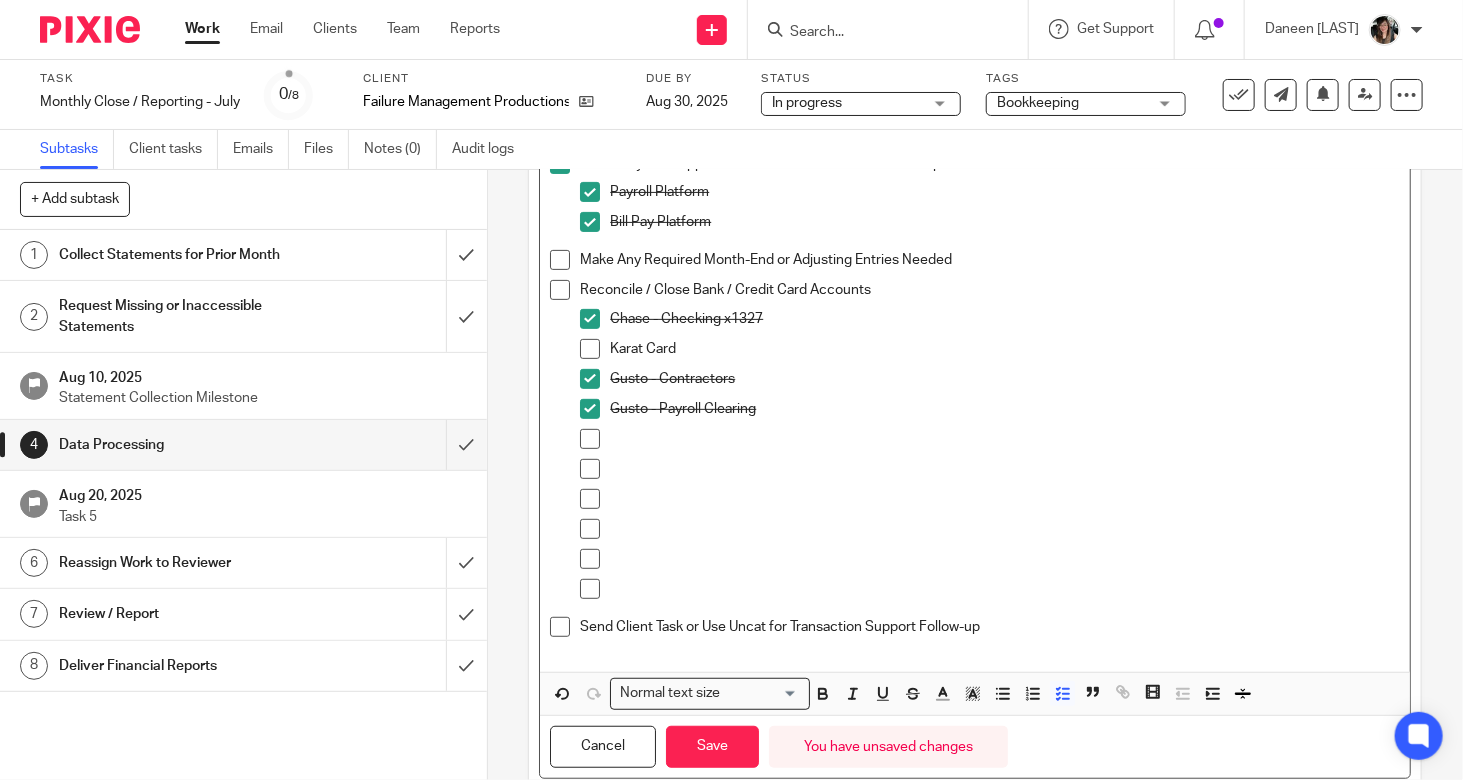 scroll, scrollTop: 364, scrollLeft: 0, axis: vertical 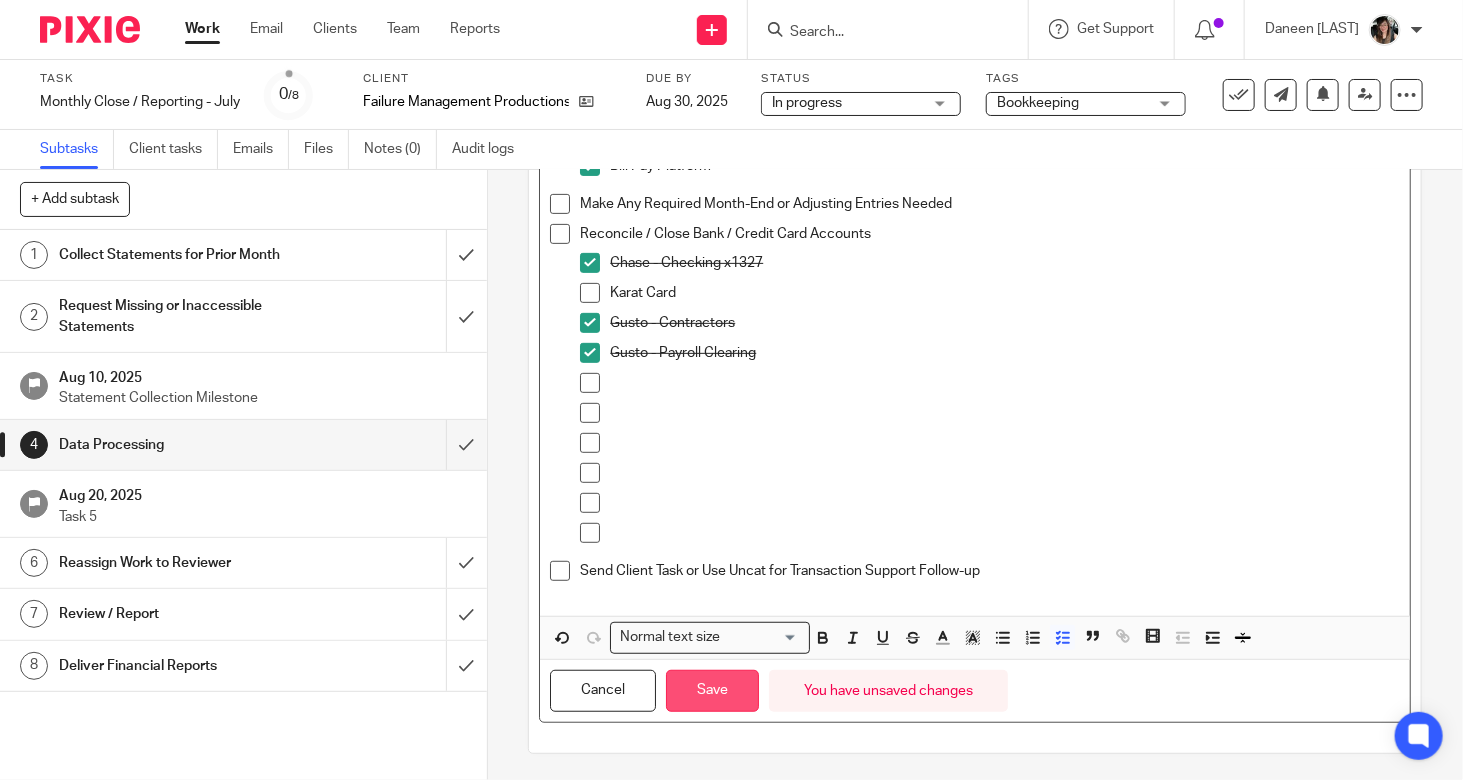 click on "Save" at bounding box center [712, 691] 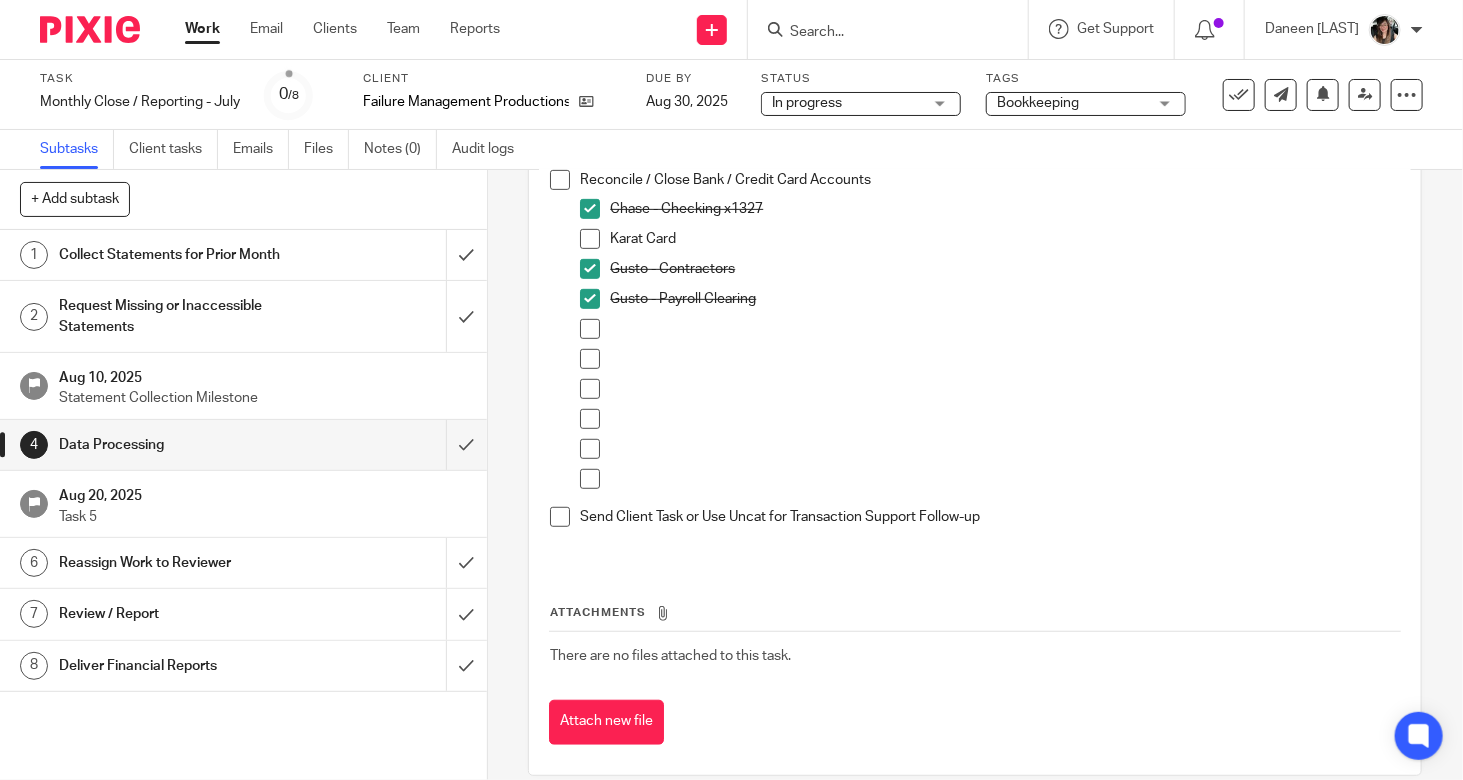 scroll, scrollTop: 457, scrollLeft: 0, axis: vertical 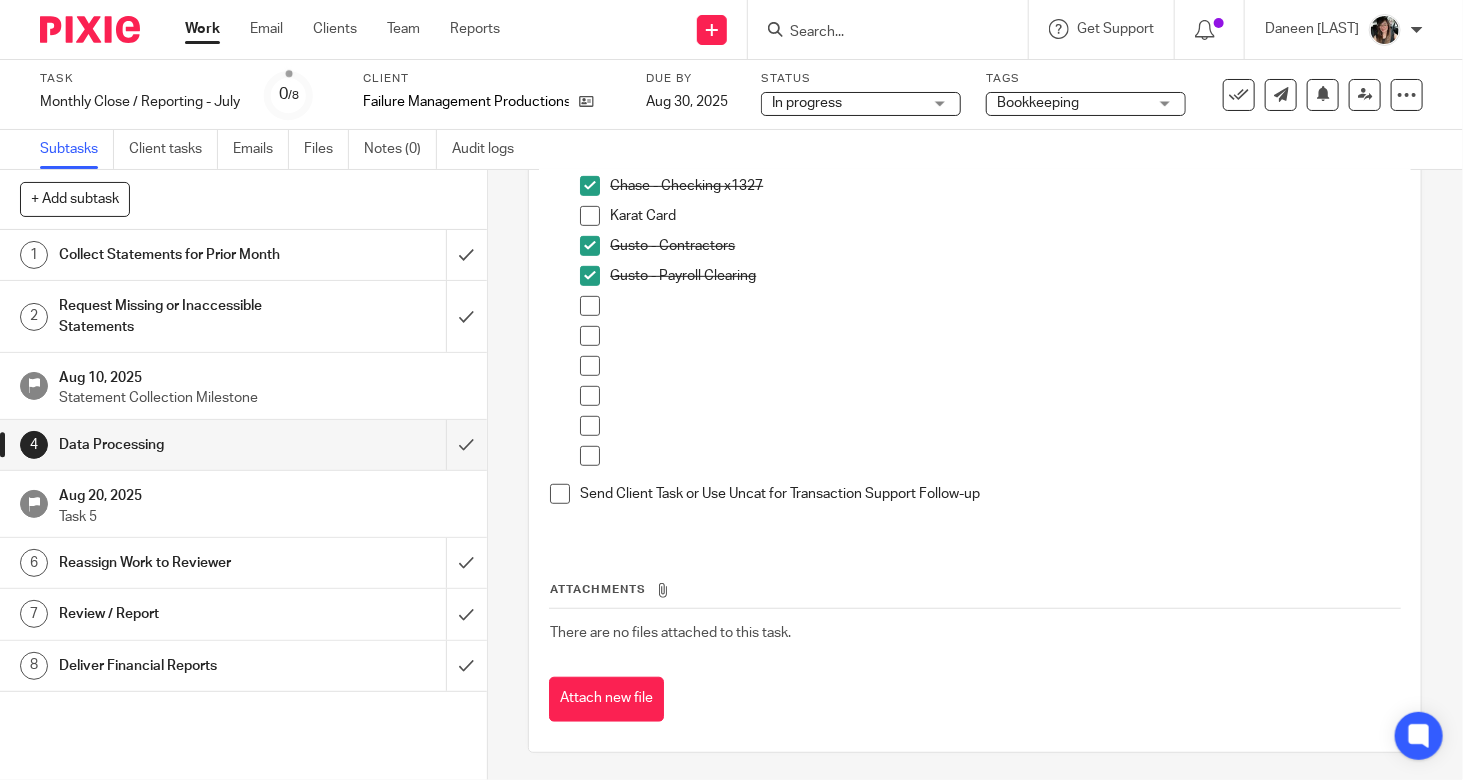 click on "Collect Statements for Prior Month" at bounding box center [242, 255] 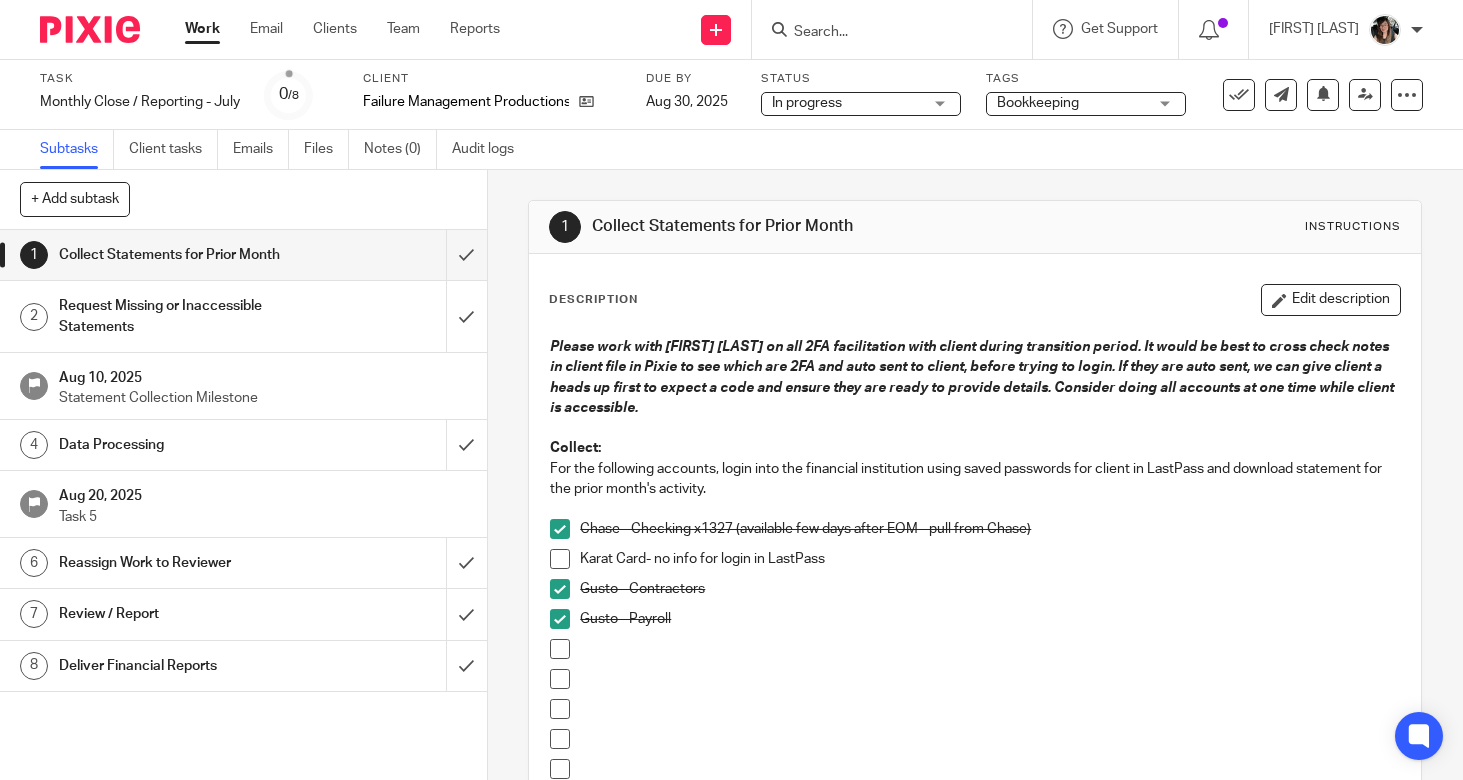 scroll, scrollTop: 0, scrollLeft: 0, axis: both 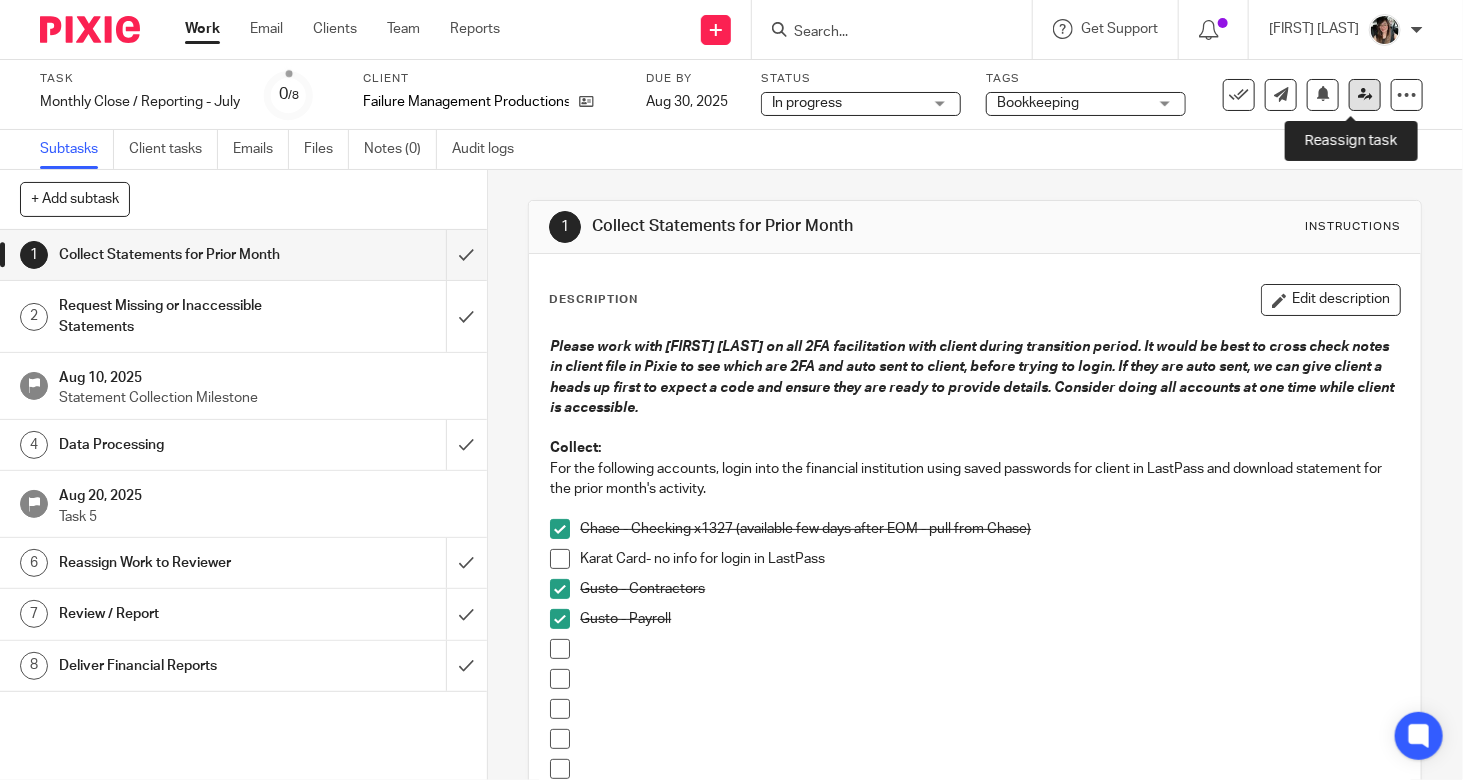 click at bounding box center (1365, 95) 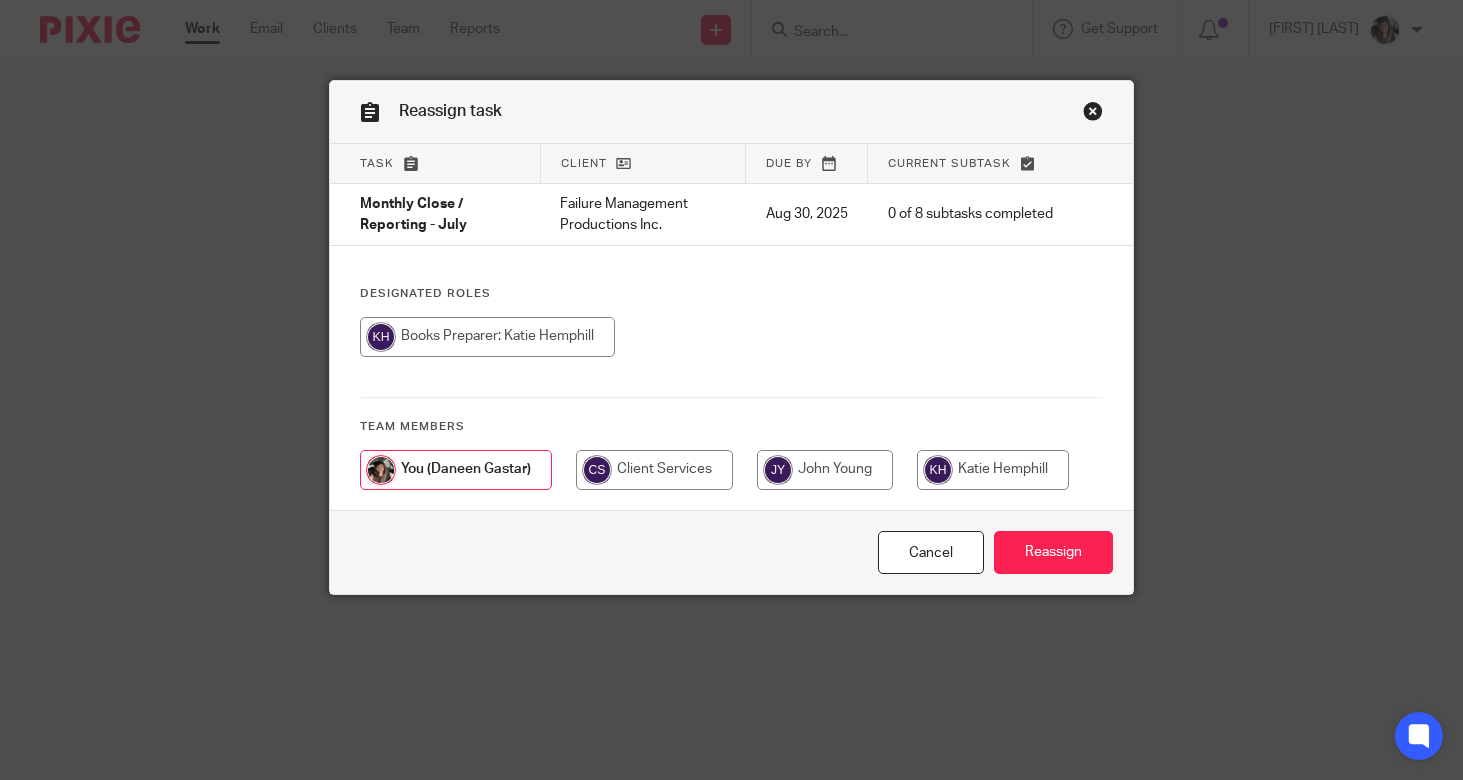 scroll, scrollTop: 0, scrollLeft: 0, axis: both 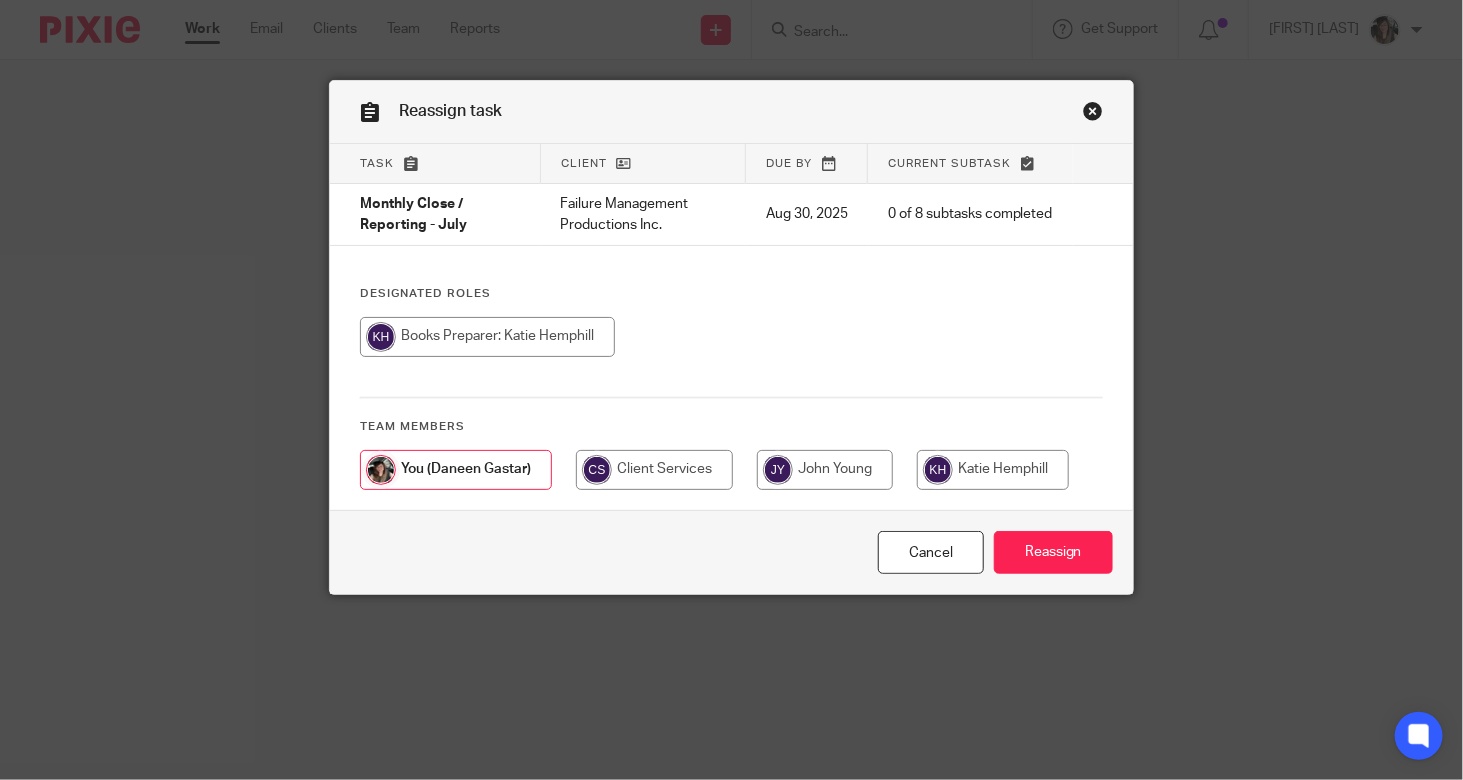 click at bounding box center [993, 470] 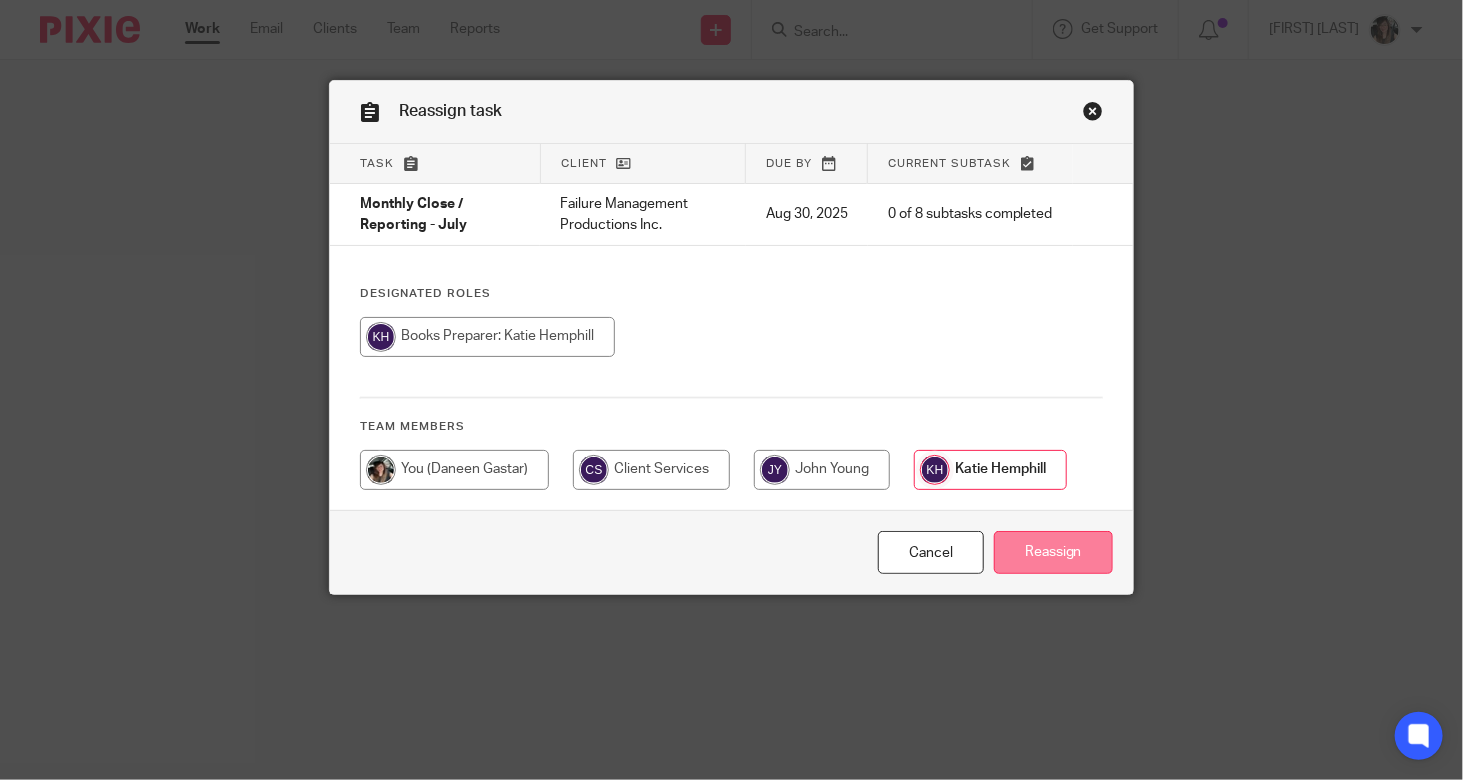 click on "Reassign" at bounding box center (1053, 552) 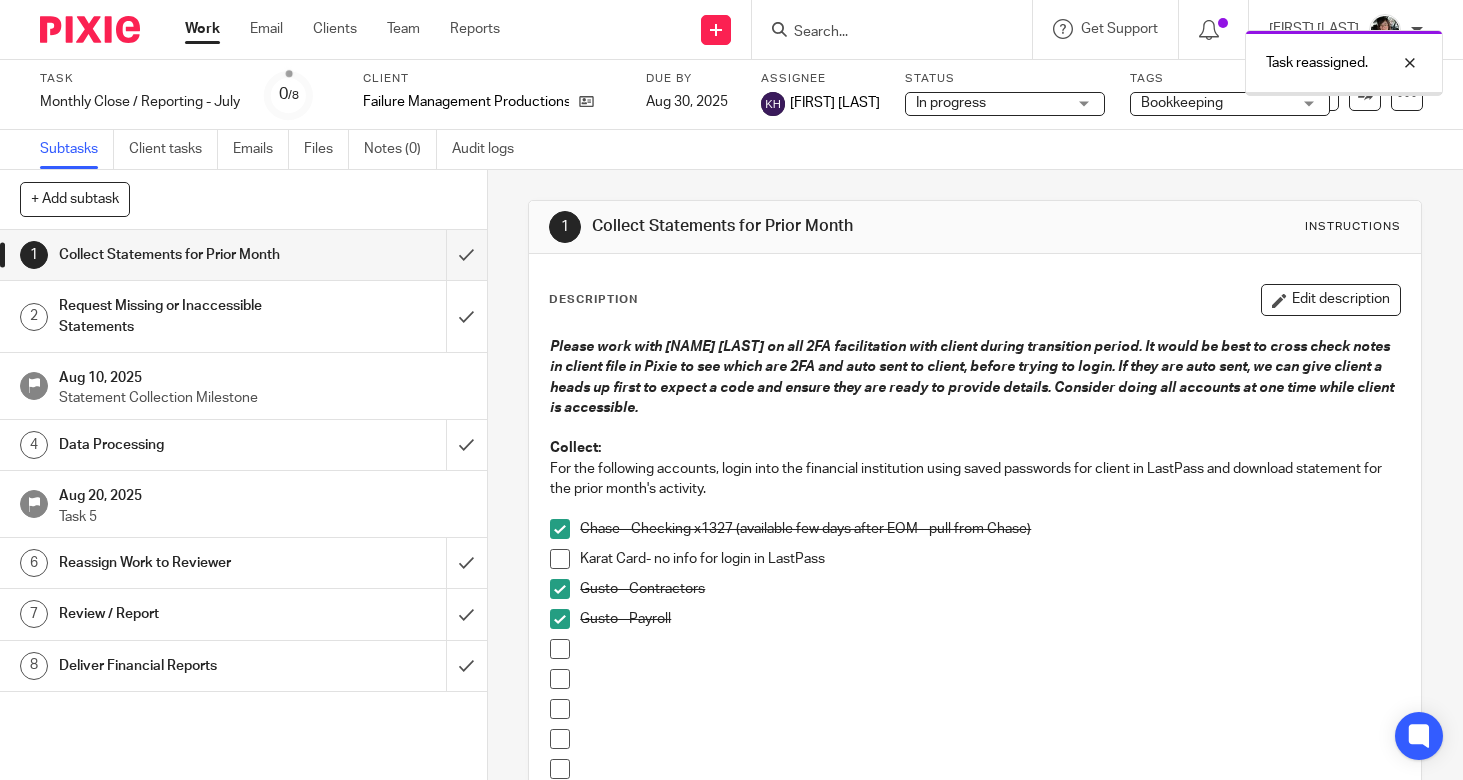 scroll, scrollTop: 0, scrollLeft: 0, axis: both 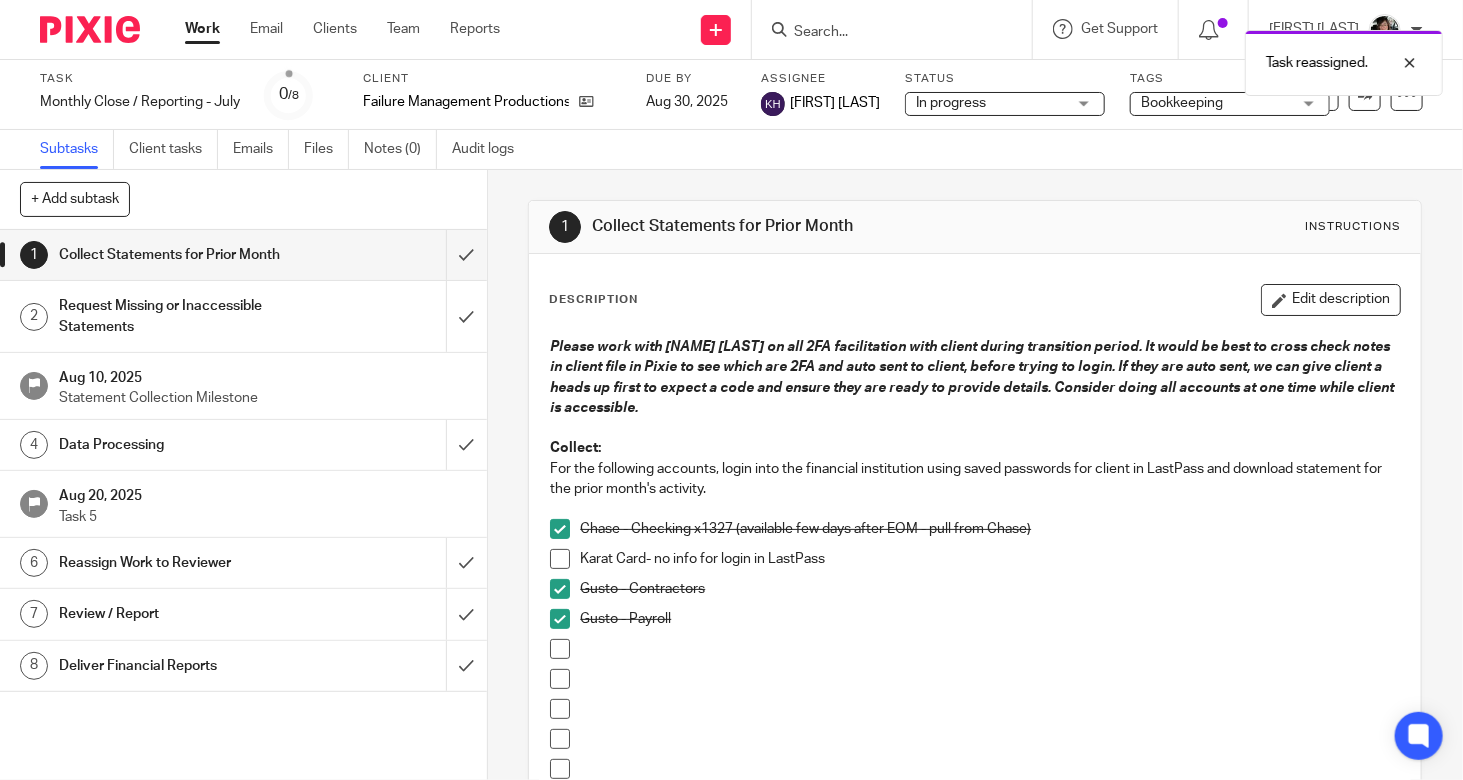 click on "Work
Email
Clients
Team
Reports" at bounding box center [357, 29] 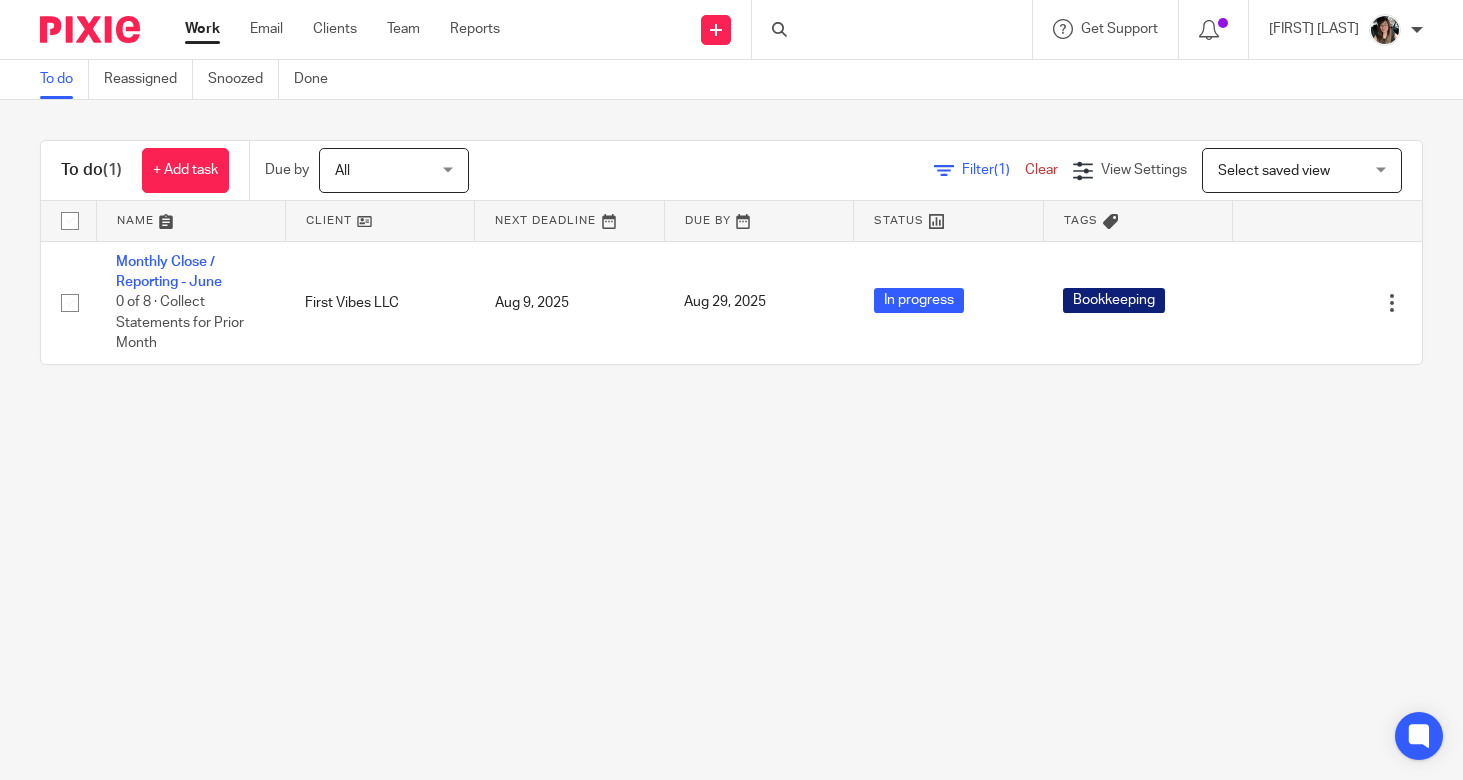 scroll, scrollTop: 0, scrollLeft: 0, axis: both 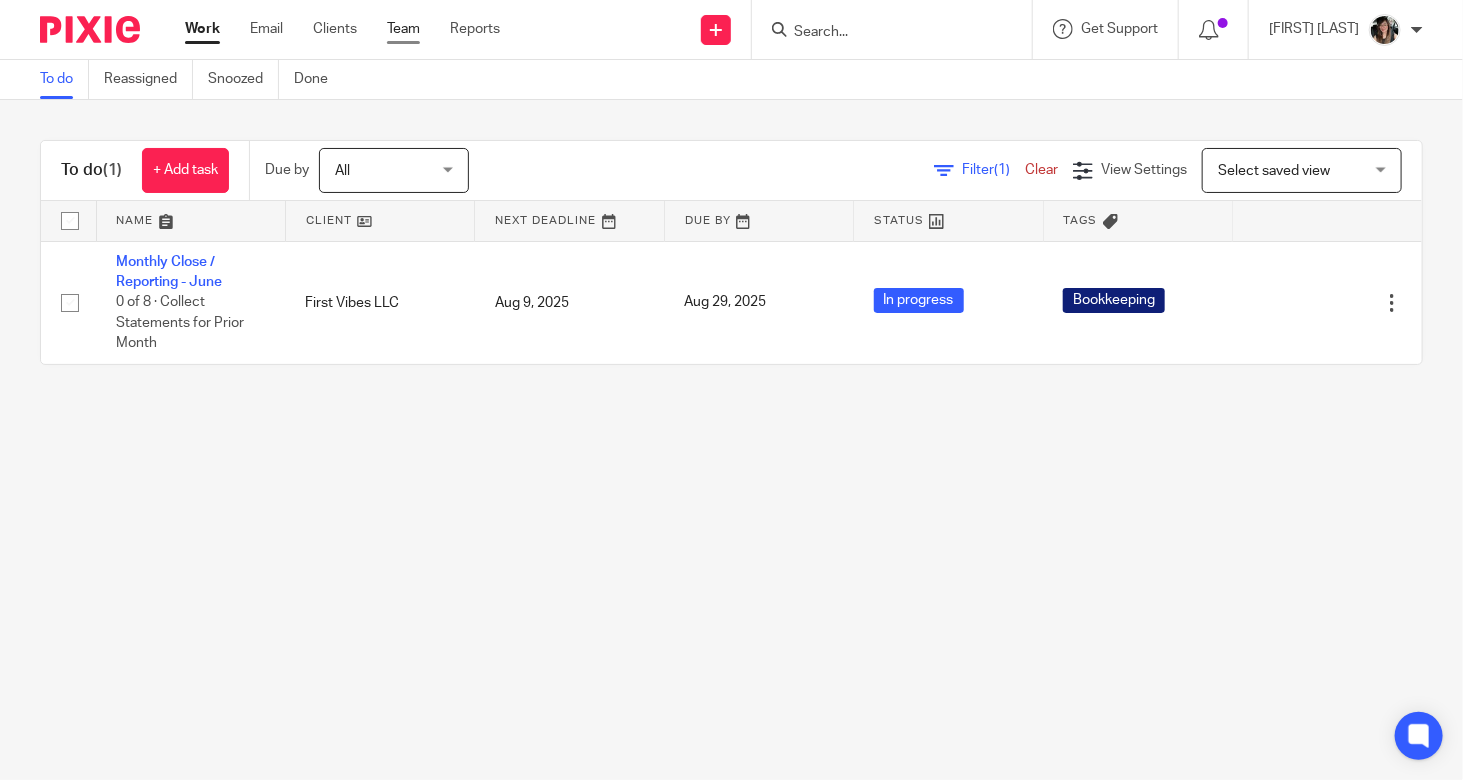 click on "Team" at bounding box center [403, 29] 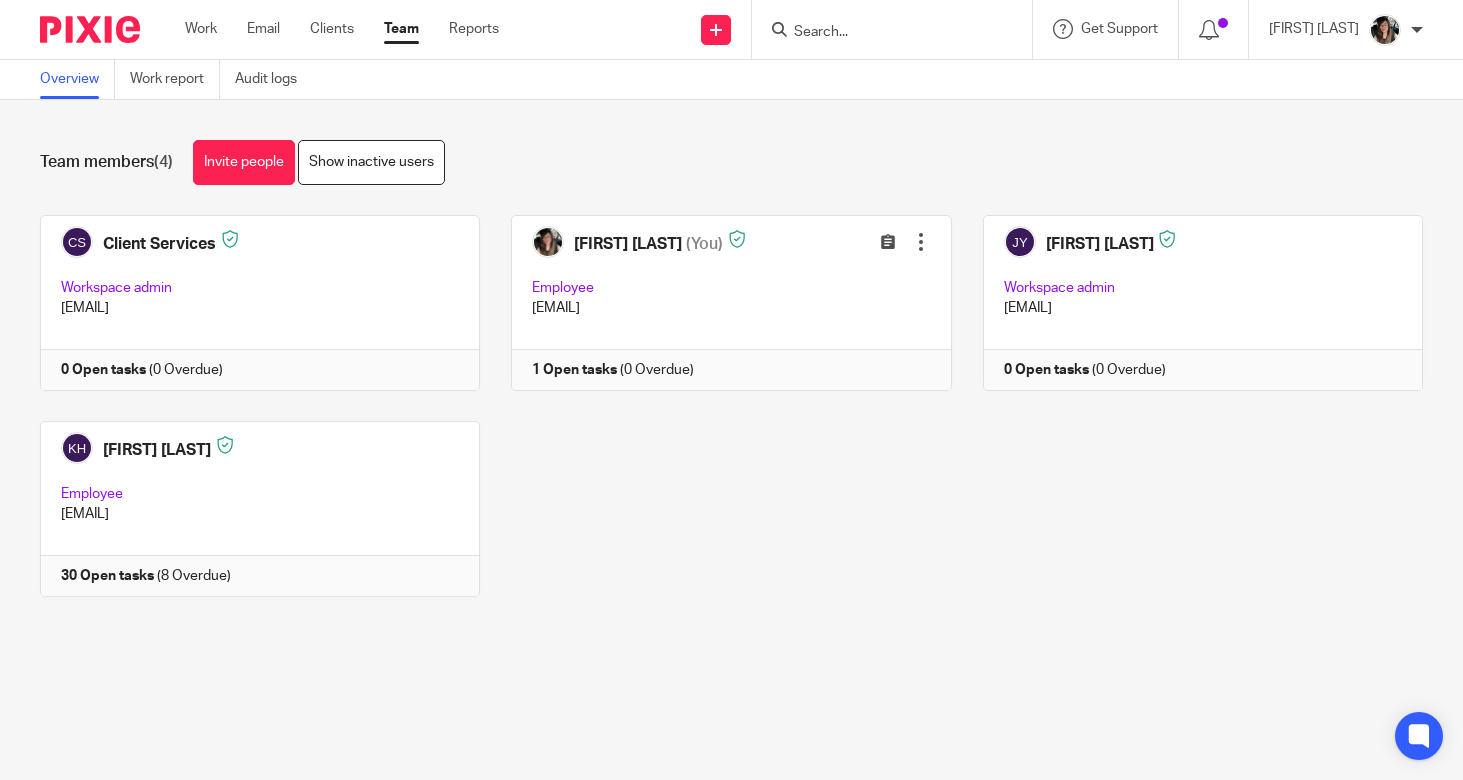 scroll, scrollTop: 0, scrollLeft: 0, axis: both 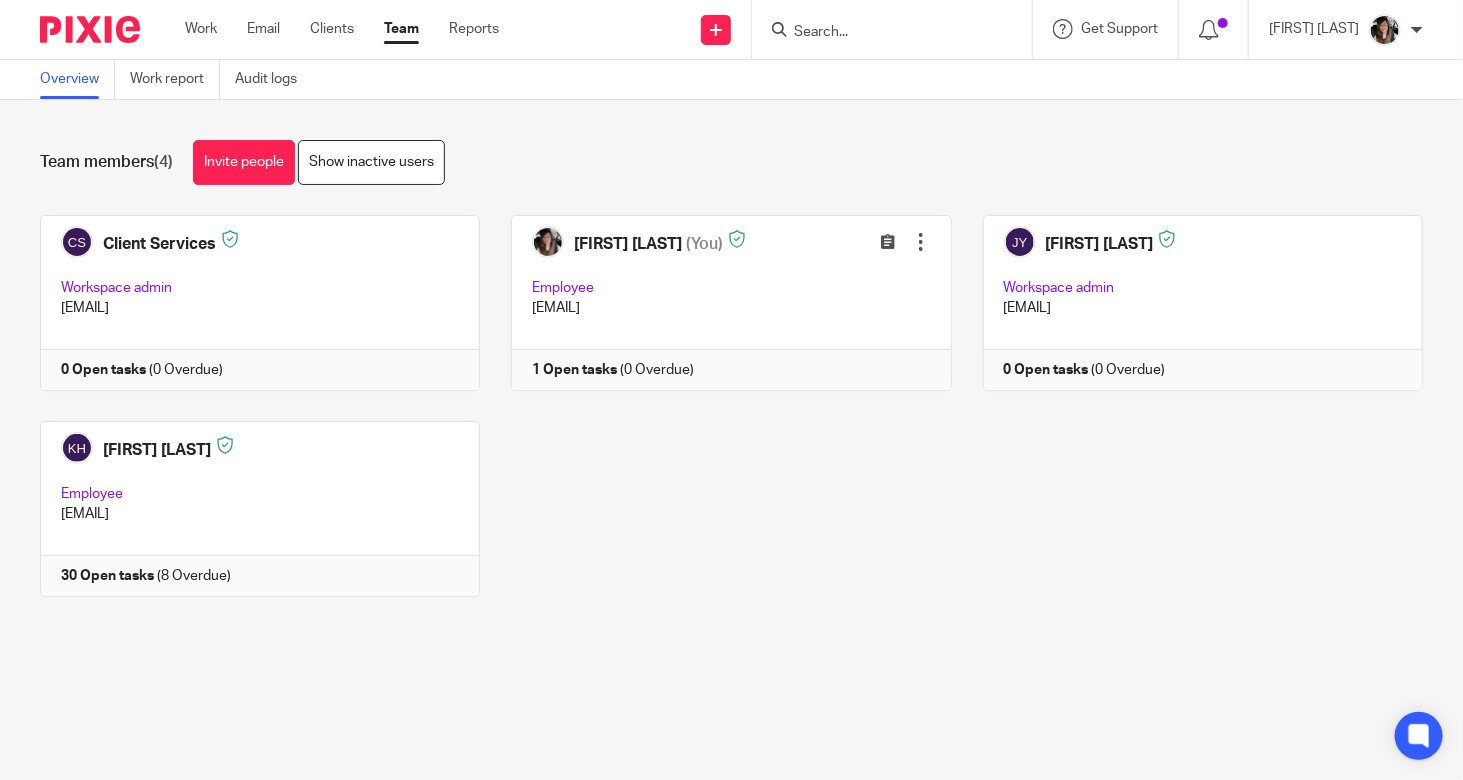 click on "Team" at bounding box center [401, 29] 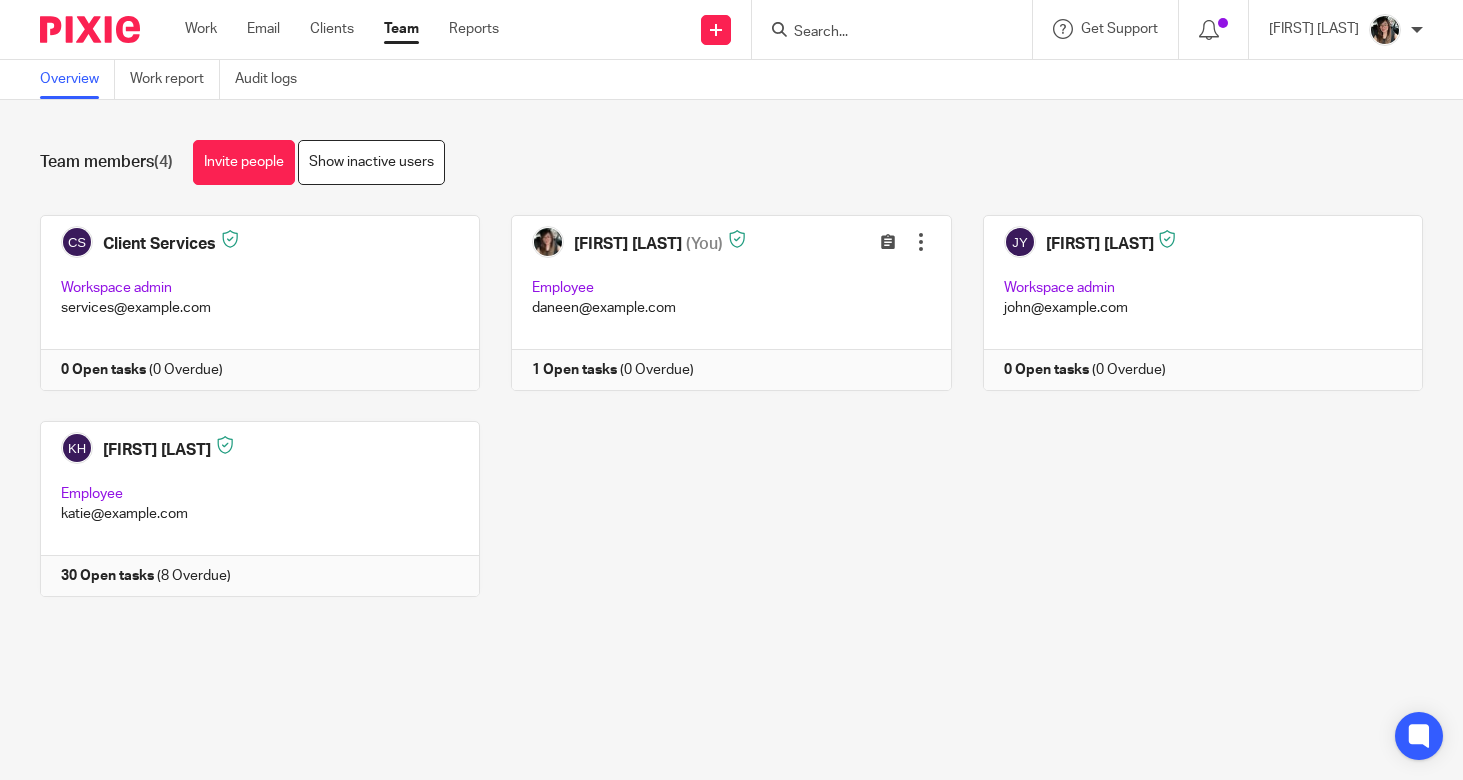 scroll, scrollTop: 0, scrollLeft: 0, axis: both 